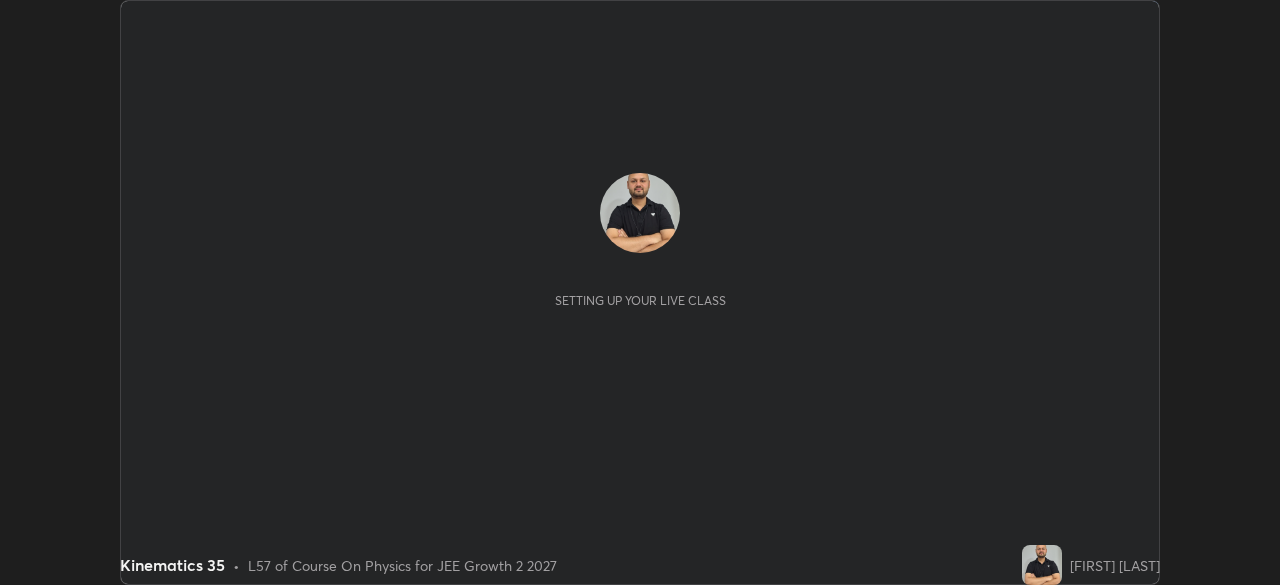 scroll, scrollTop: 0, scrollLeft: 0, axis: both 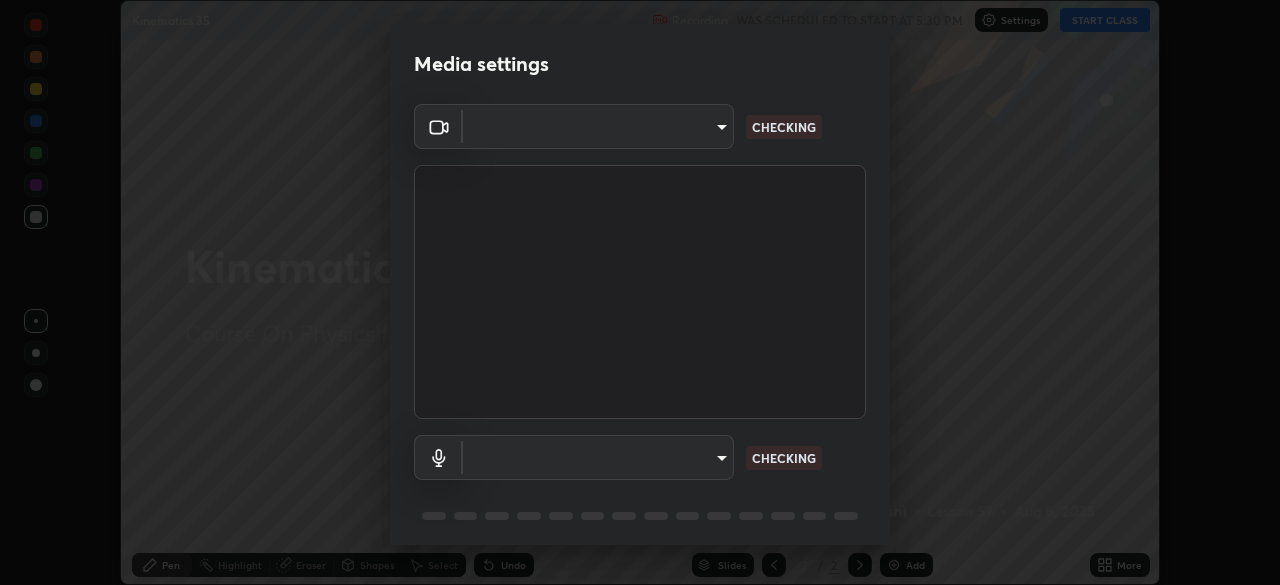 type on "e15fe1ebf70cde3bfcbeee335f8652014c7a9185cc29a01d69aea44f35fb34b8" 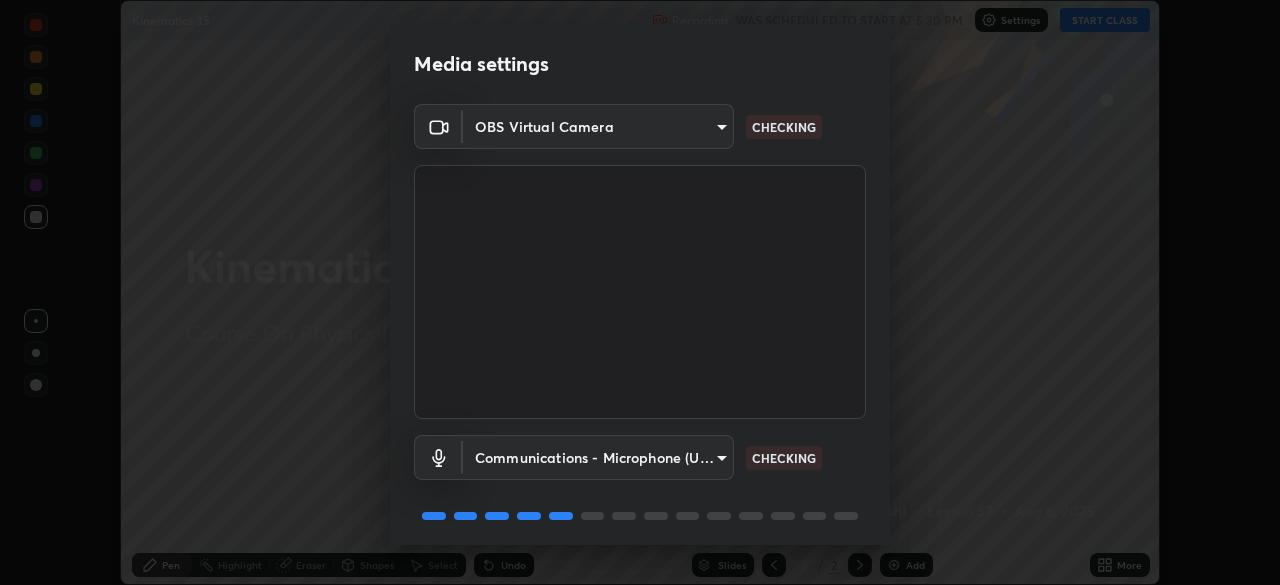 scroll, scrollTop: 71, scrollLeft: 0, axis: vertical 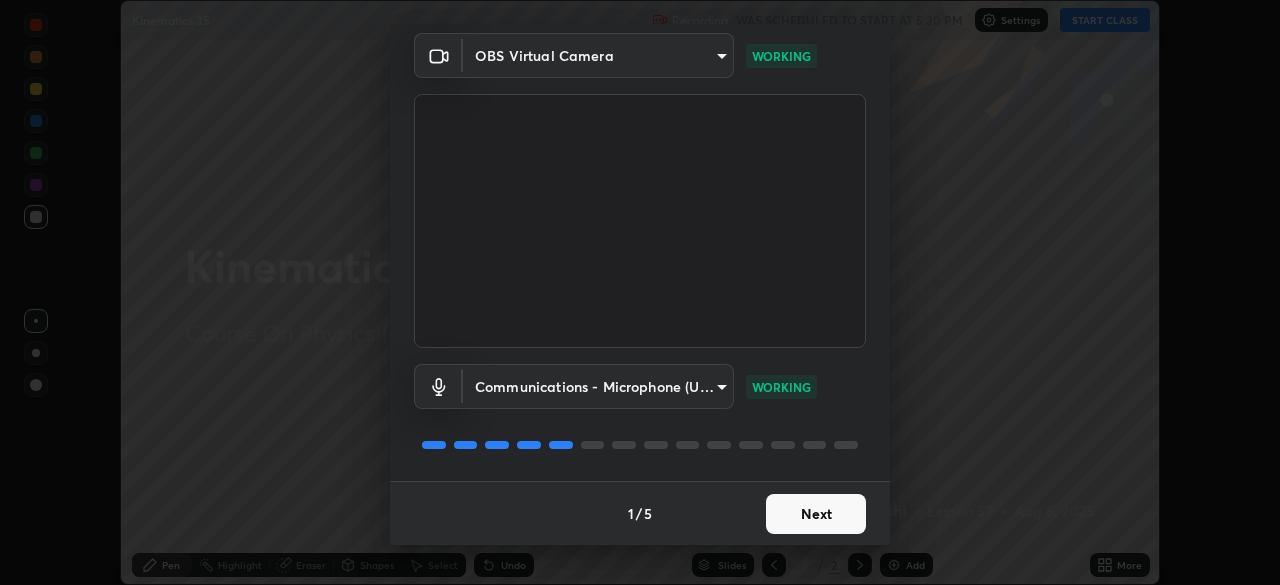 click on "Next" at bounding box center (816, 514) 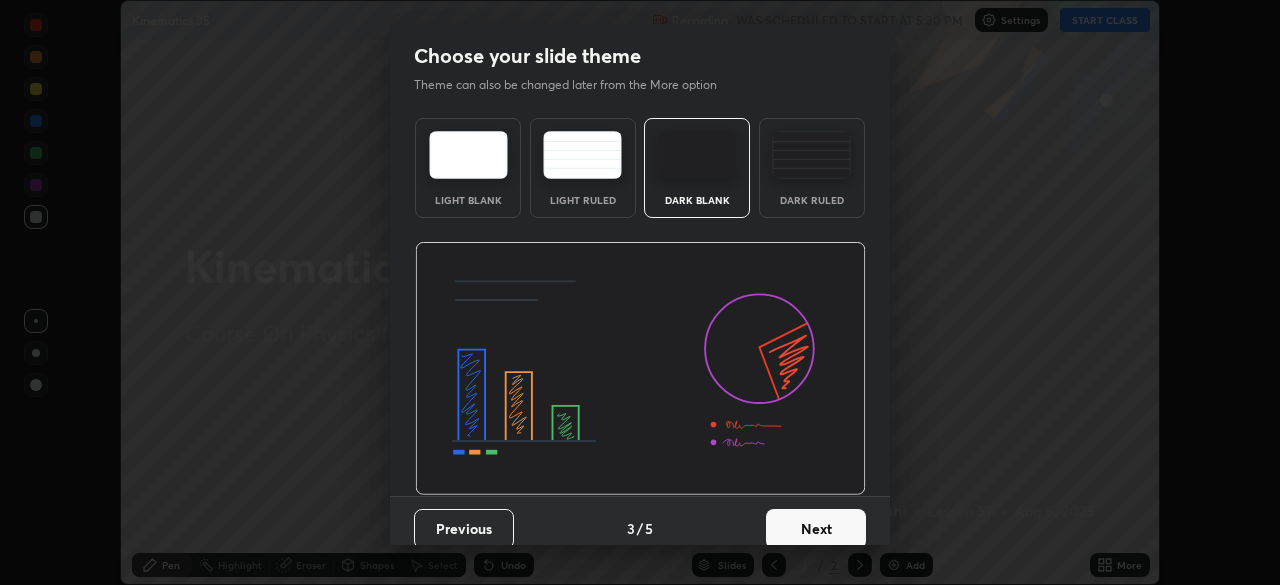 click on "Next" at bounding box center [816, 529] 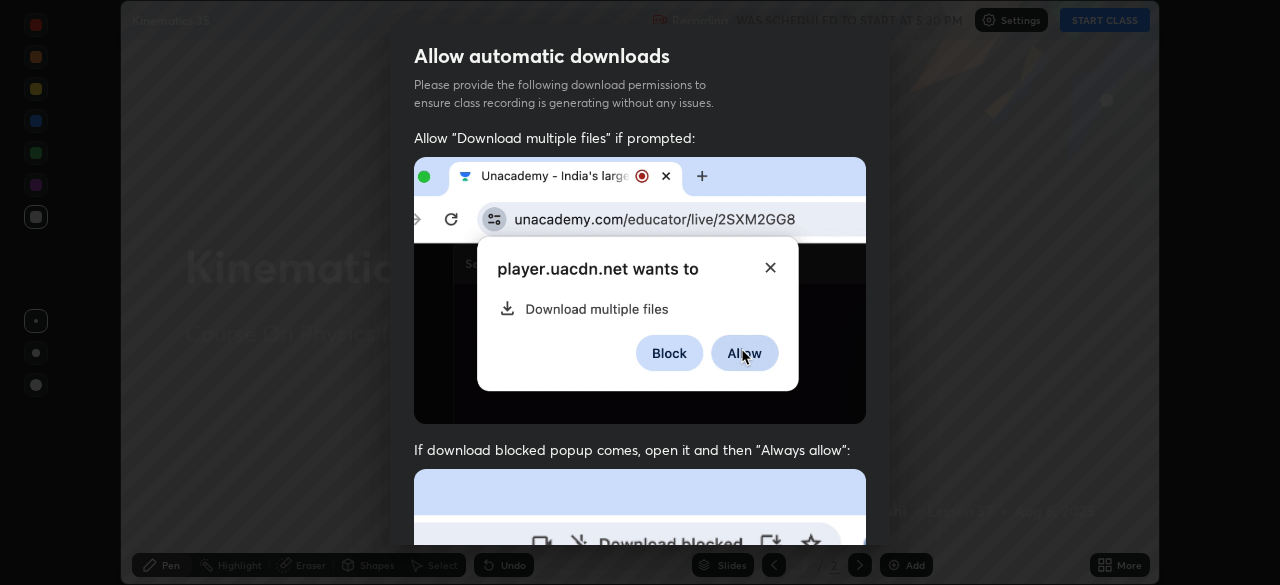 click at bounding box center [640, 687] 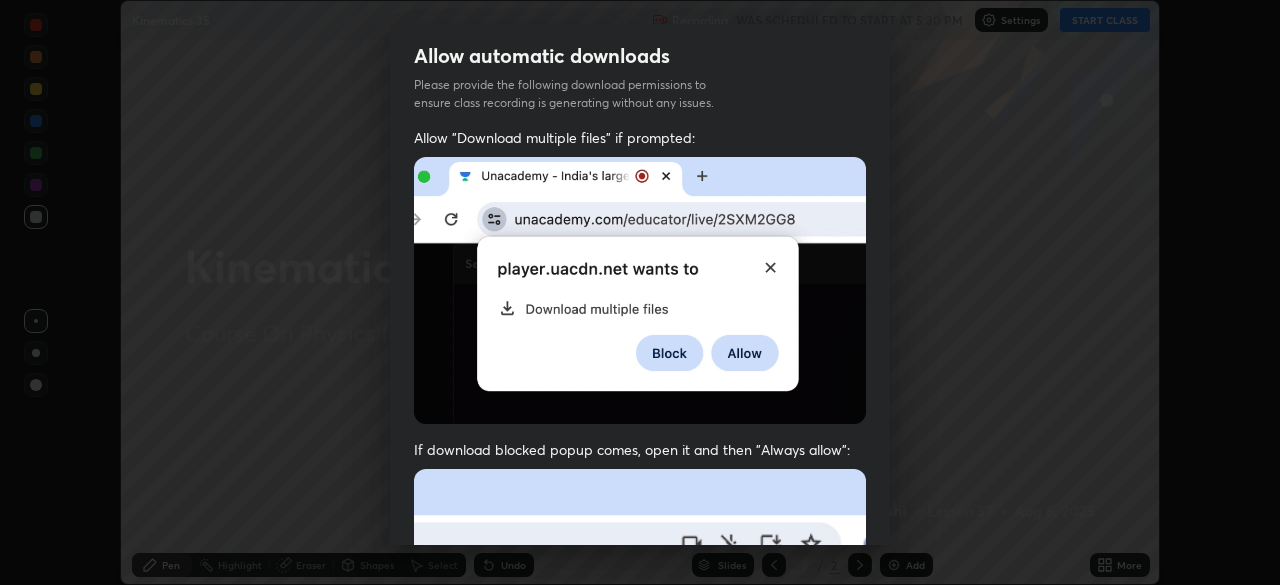click at bounding box center (640, 687) 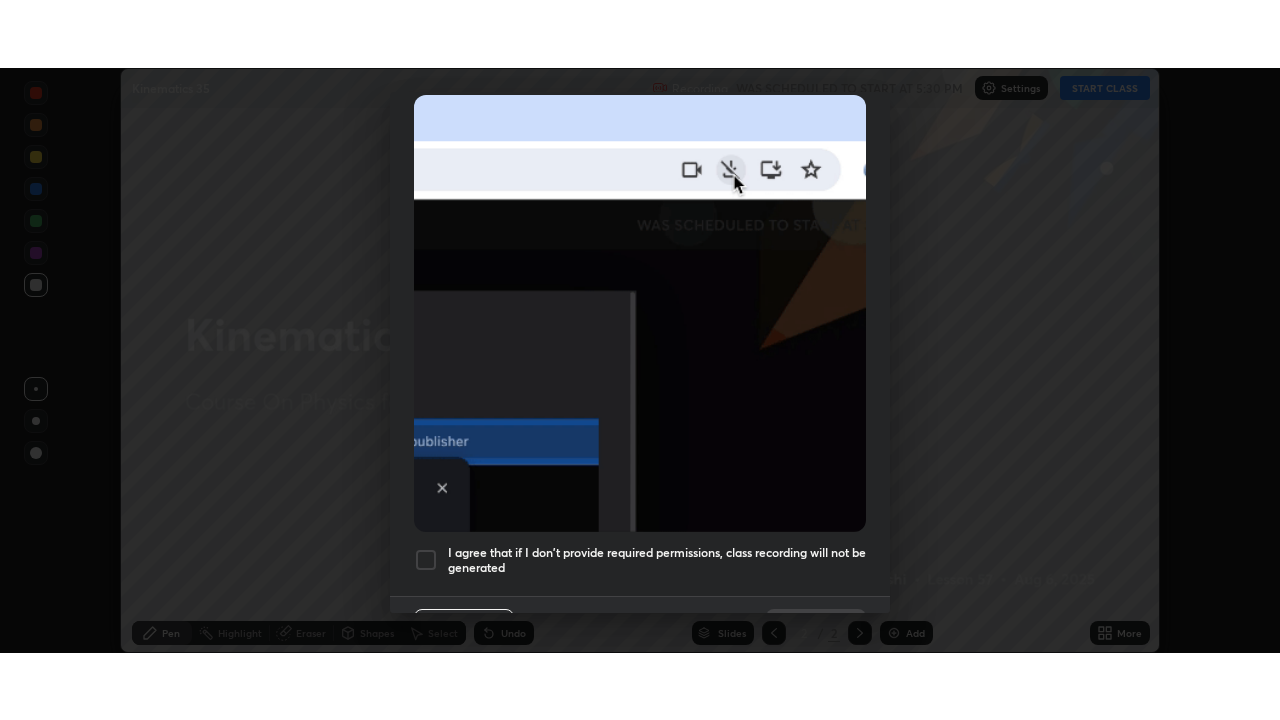 scroll, scrollTop: 479, scrollLeft: 0, axis: vertical 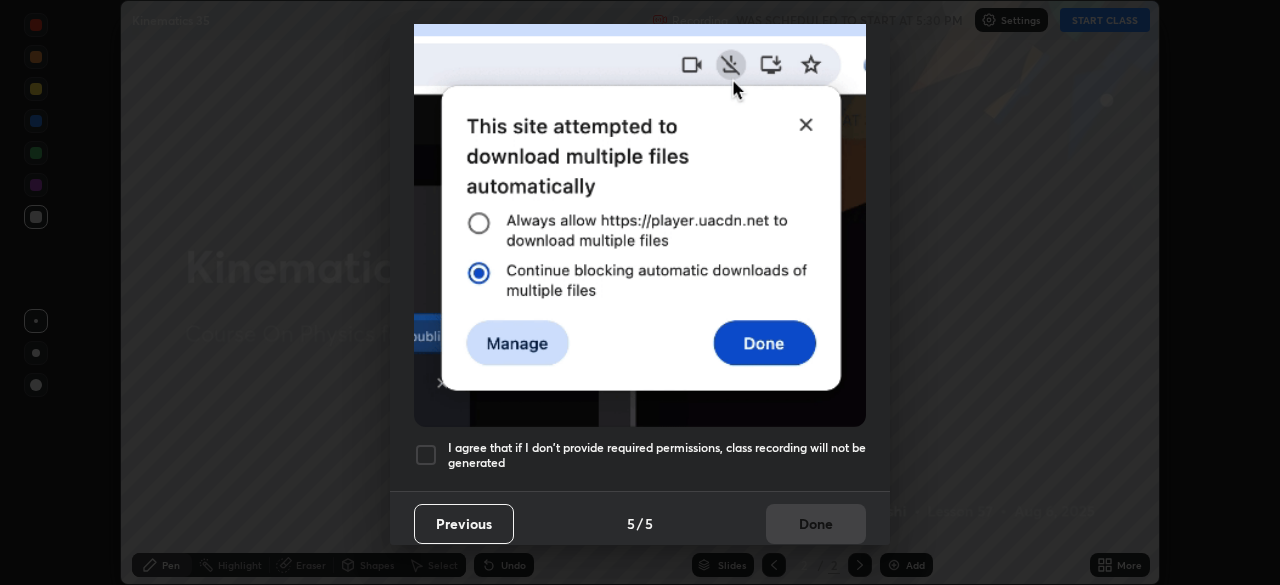 click at bounding box center (426, 455) 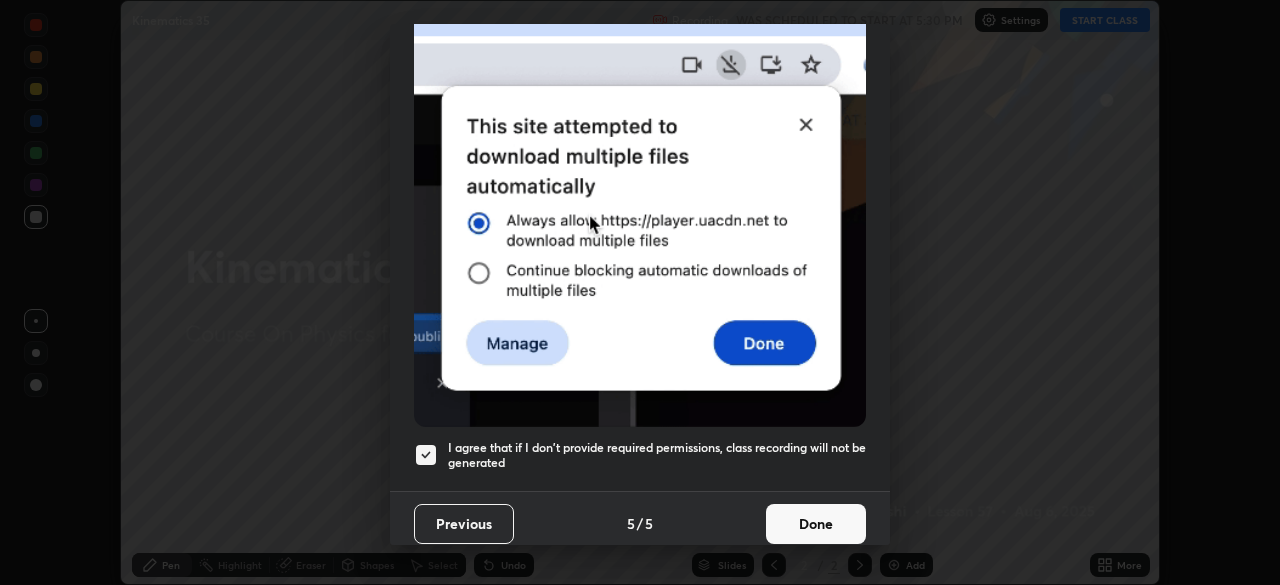 click on "Done" at bounding box center [816, 524] 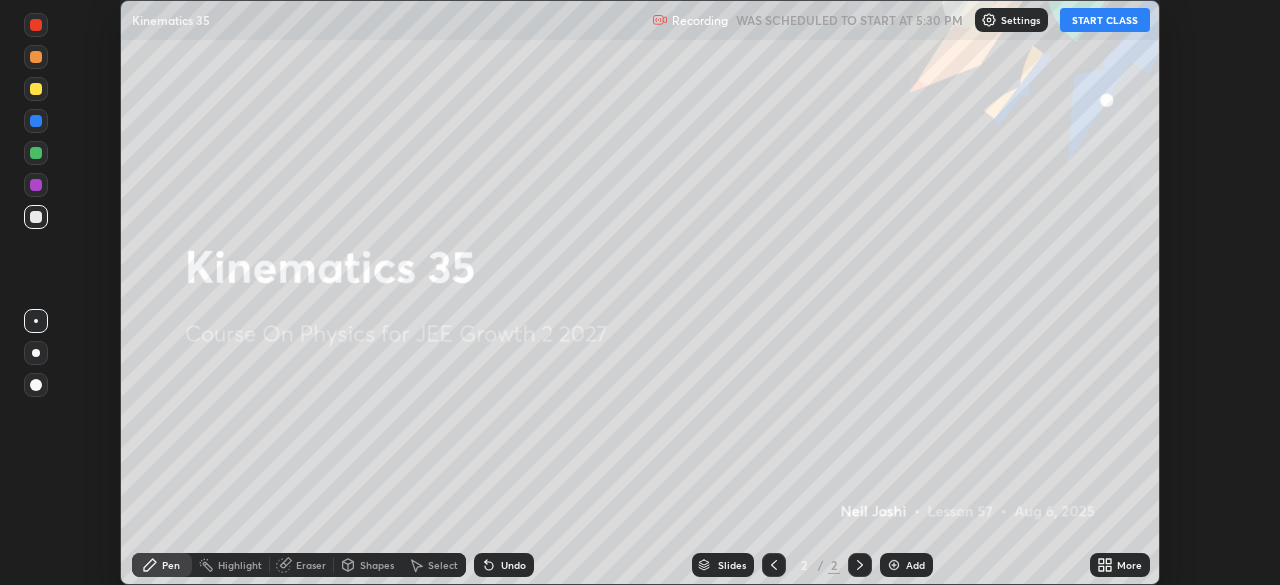 click on "START CLASS" at bounding box center (1105, 20) 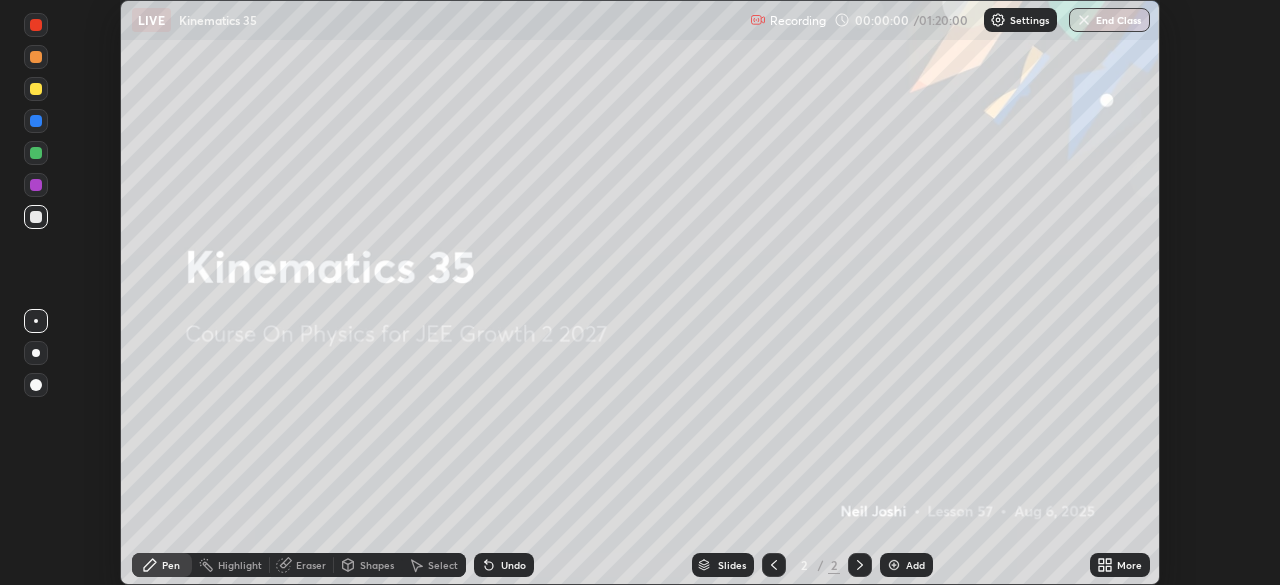click on "Add" at bounding box center [915, 565] 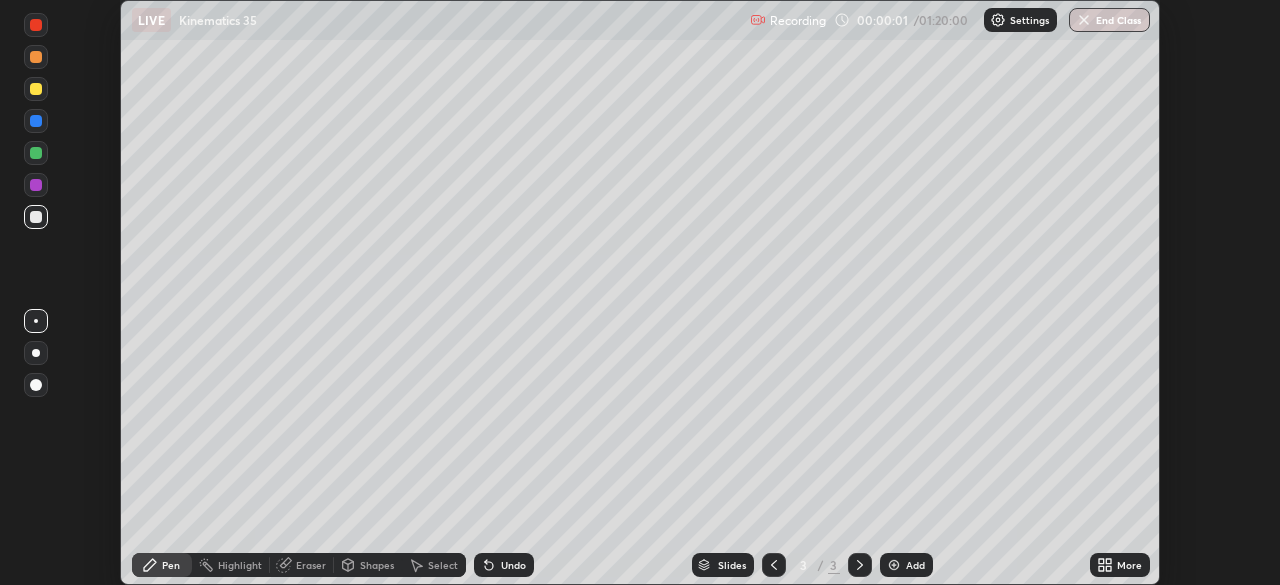click 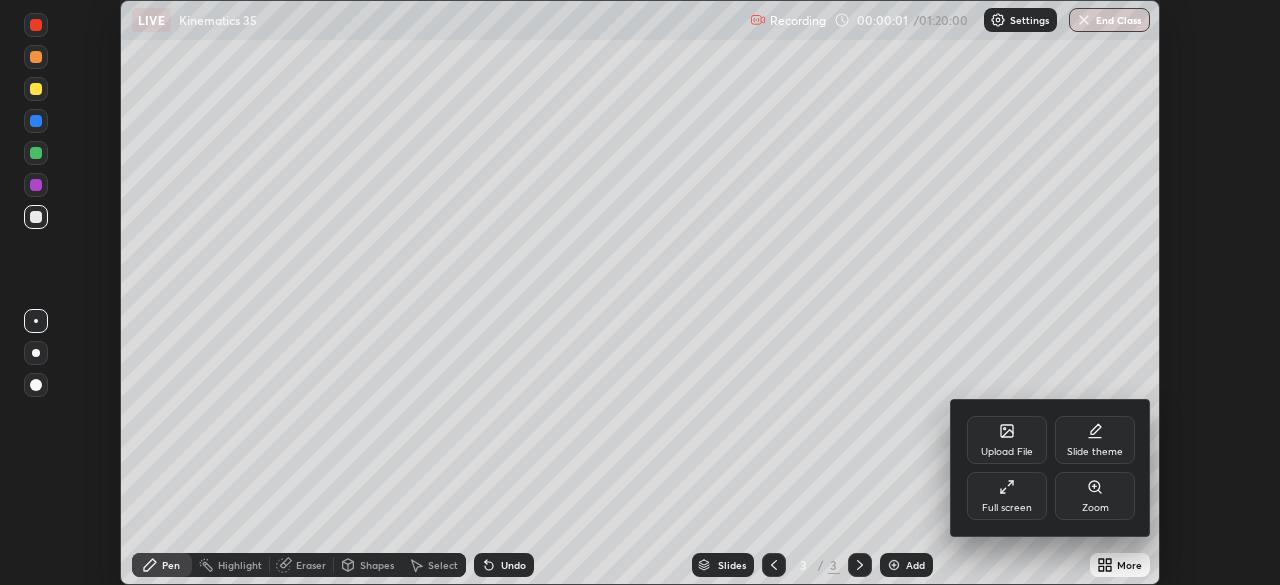 click on "Full screen" at bounding box center (1007, 496) 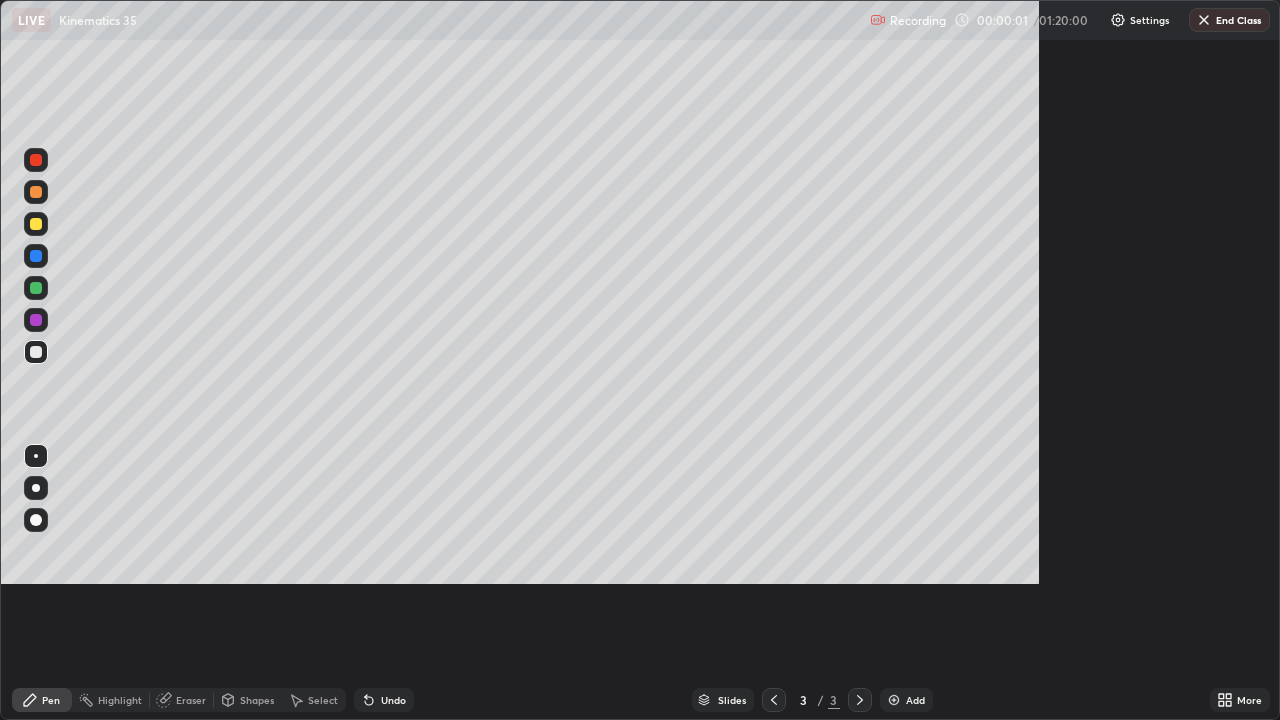 scroll, scrollTop: 99280, scrollLeft: 98720, axis: both 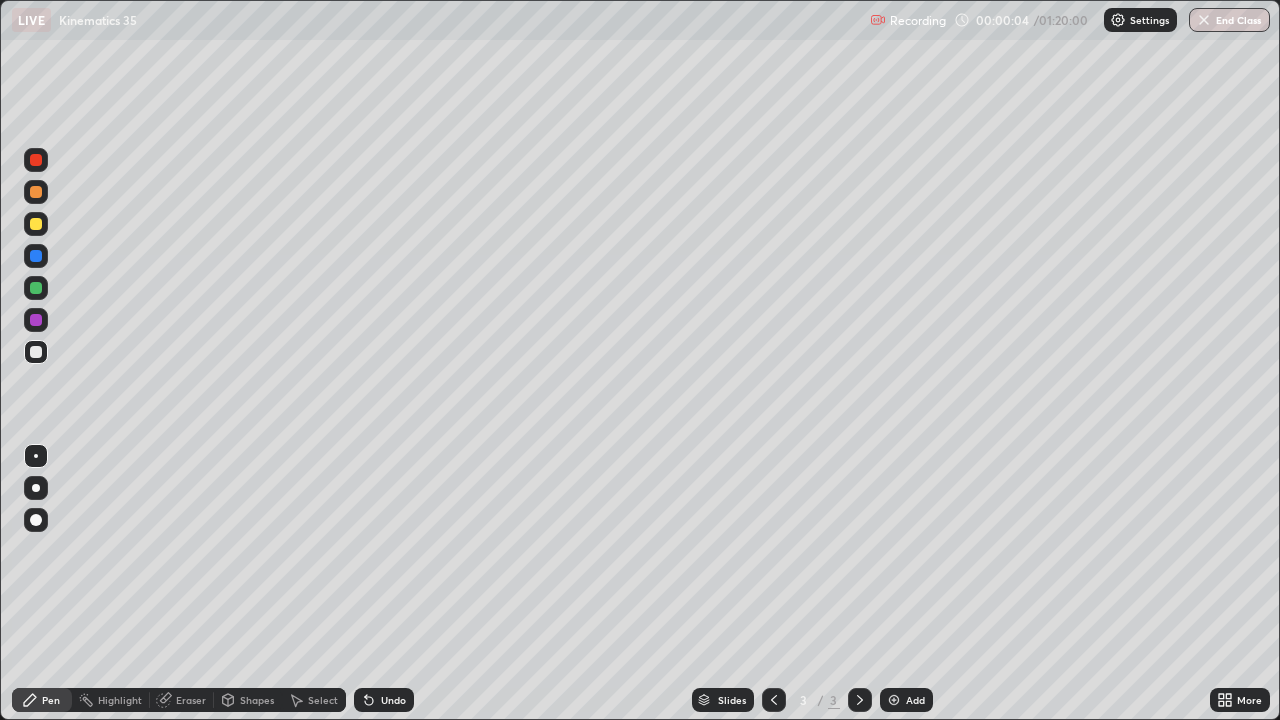 click at bounding box center [36, 224] 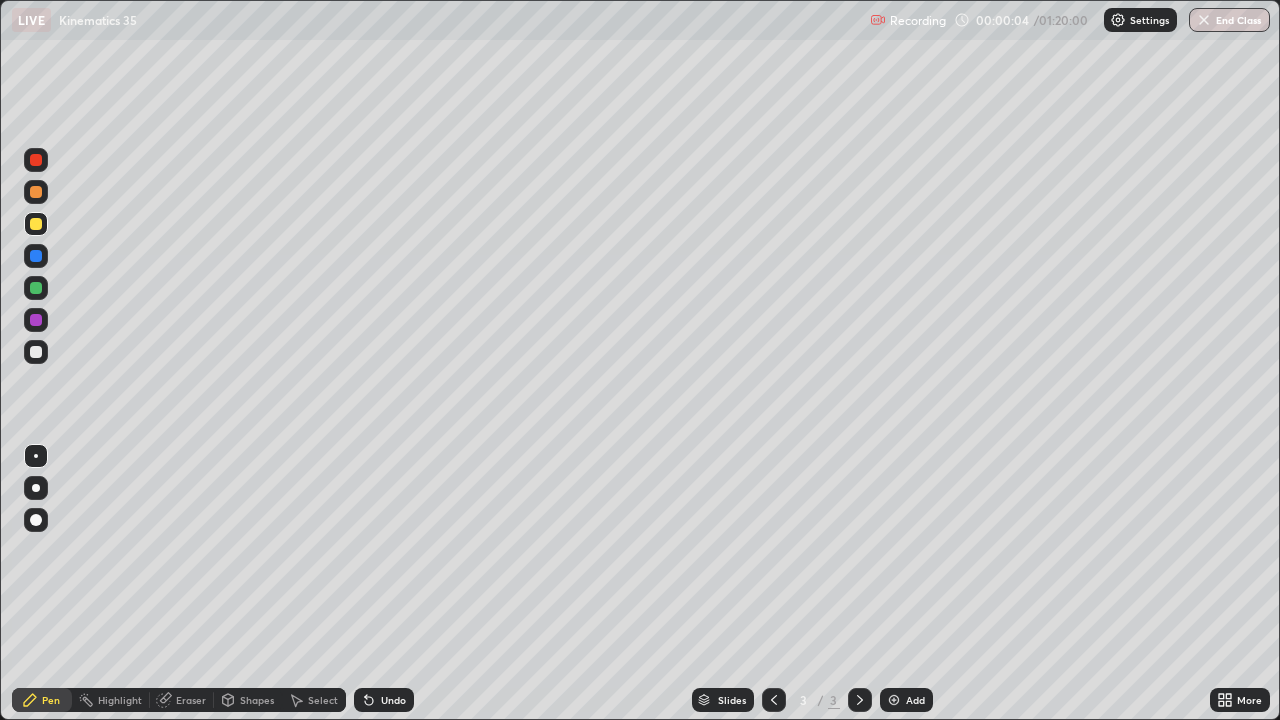 click at bounding box center [36, 488] 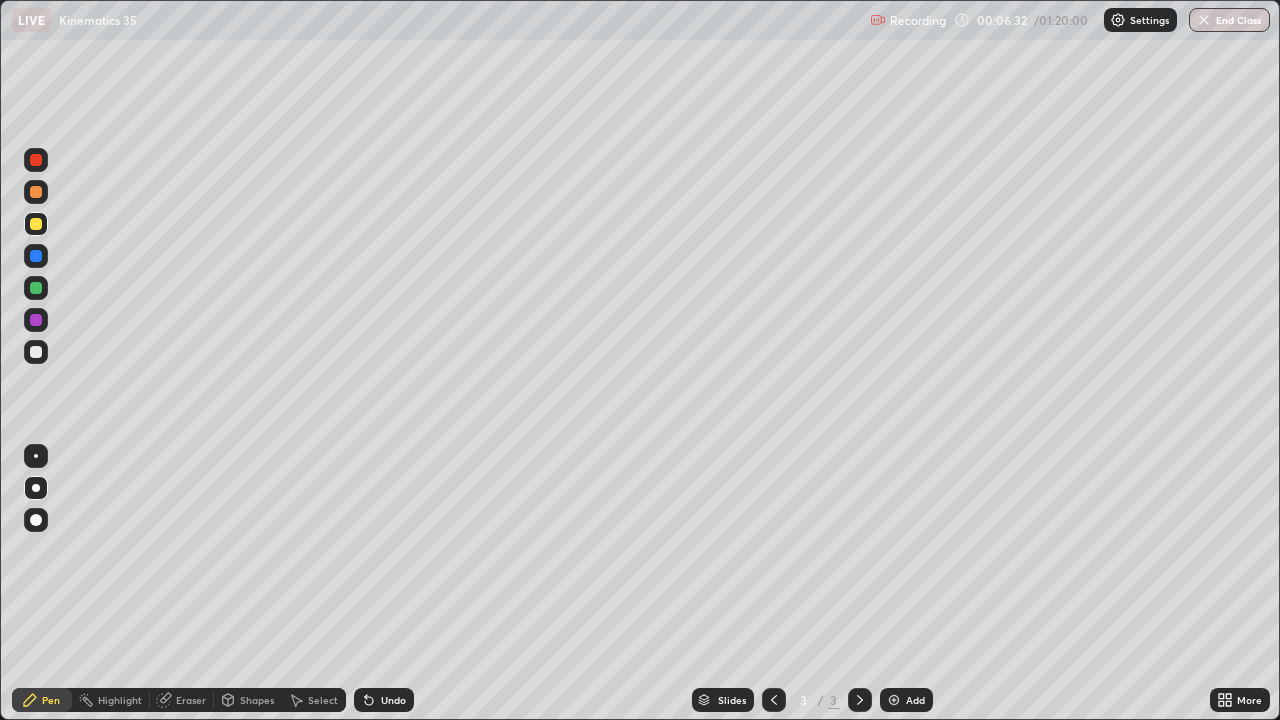 click at bounding box center (36, 224) 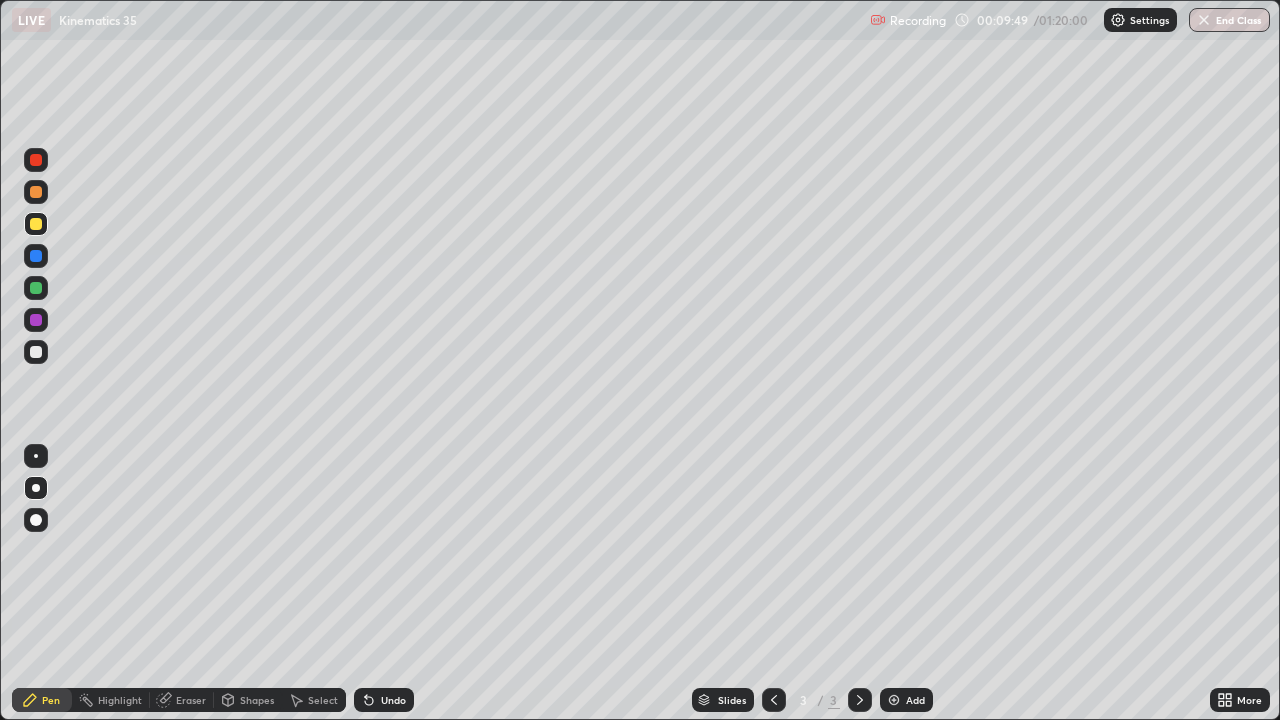 click at bounding box center (36, 192) 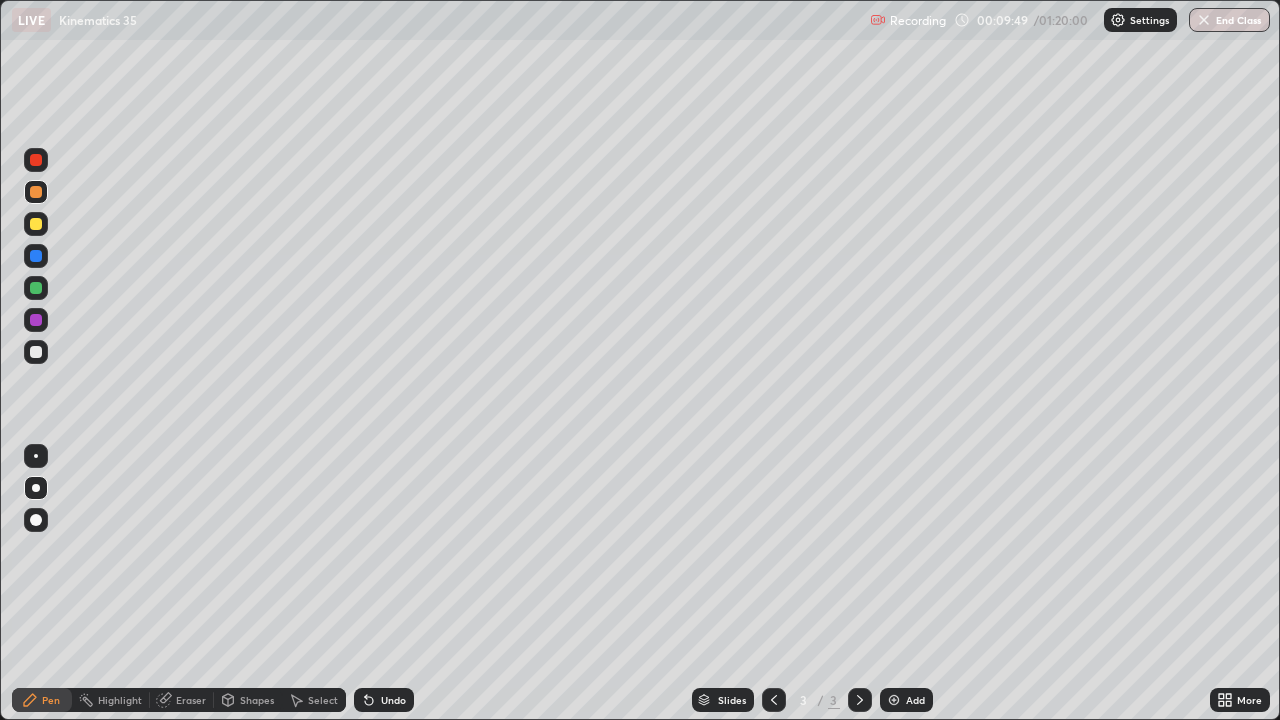 click at bounding box center (36, 192) 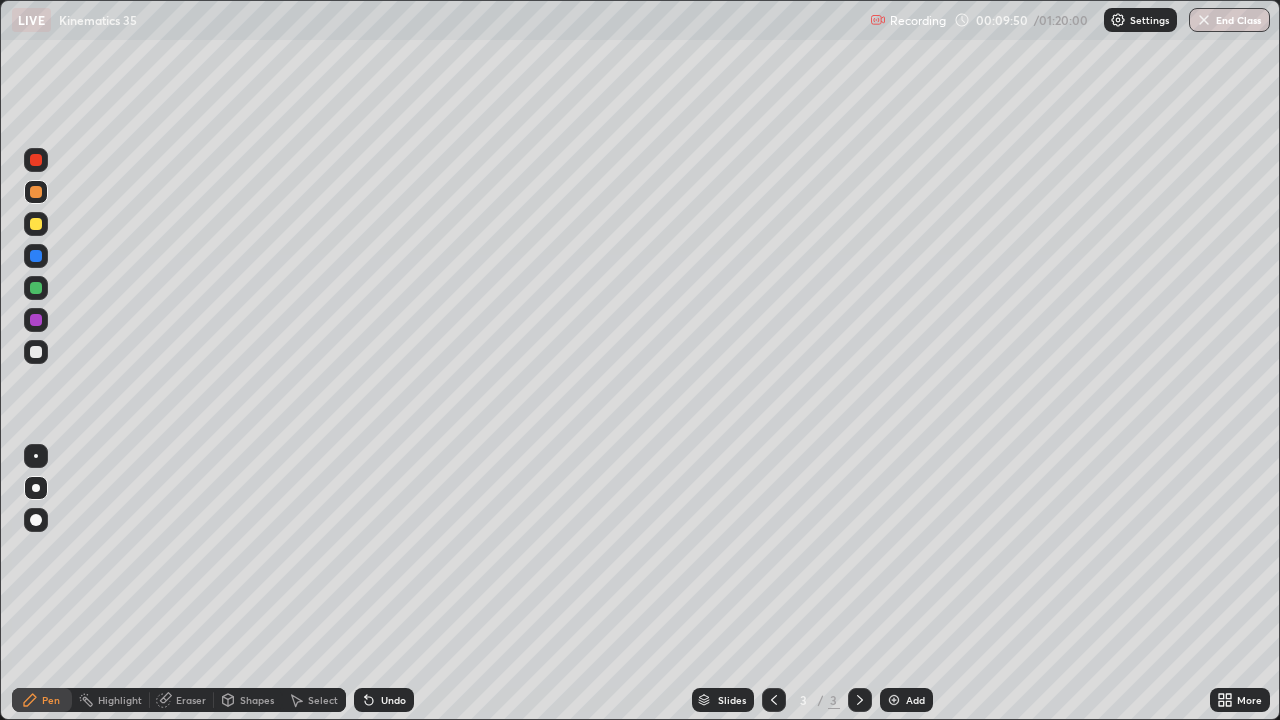 click at bounding box center (36, 160) 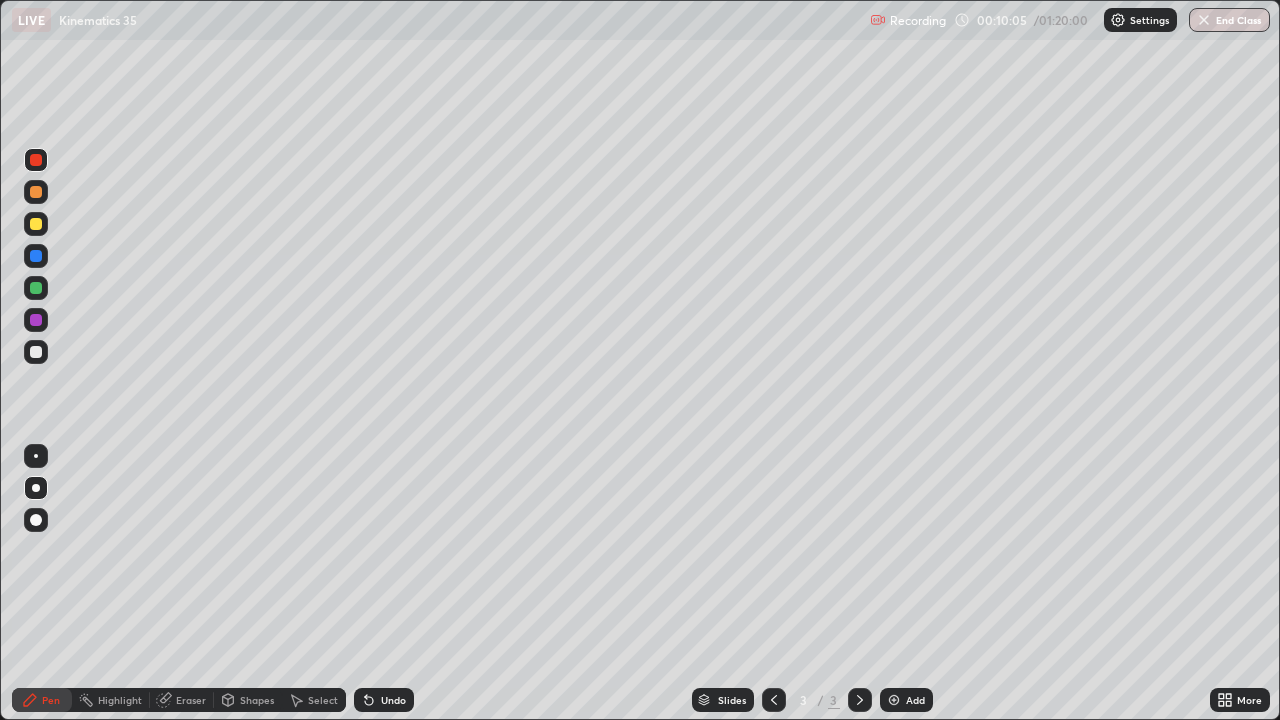 click on "Undo" at bounding box center [384, 700] 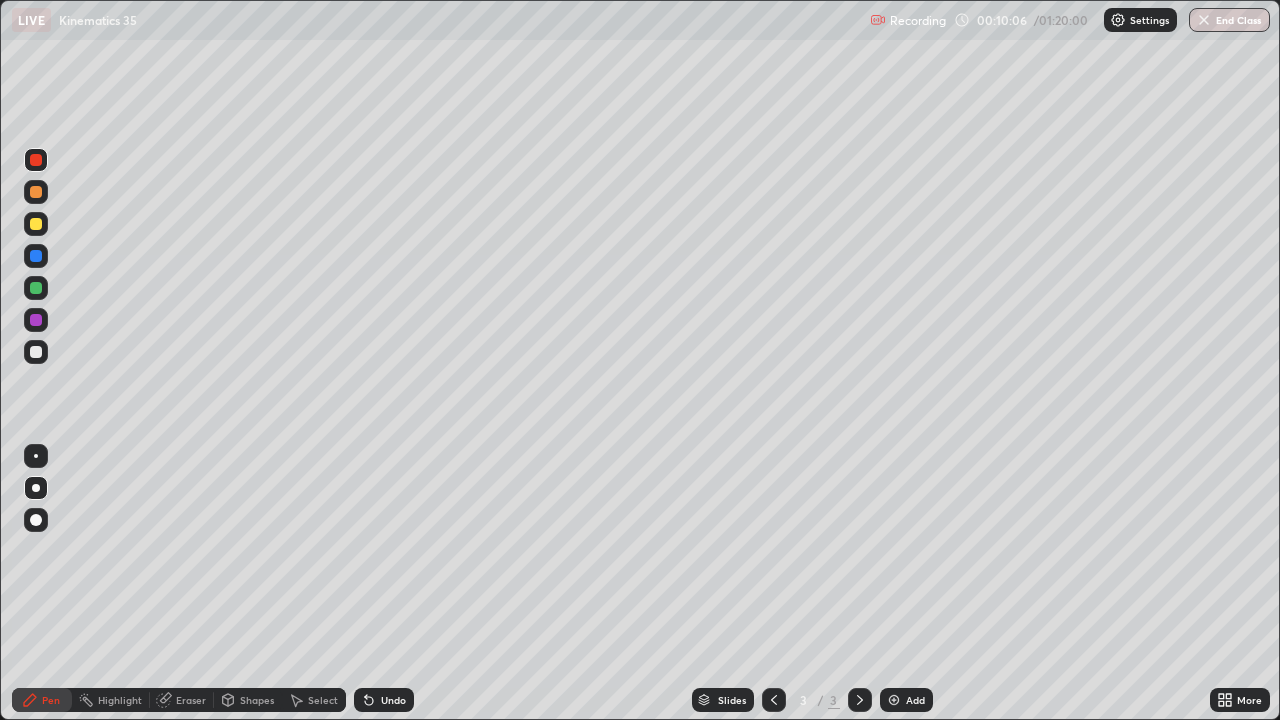 click on "Undo" at bounding box center (384, 700) 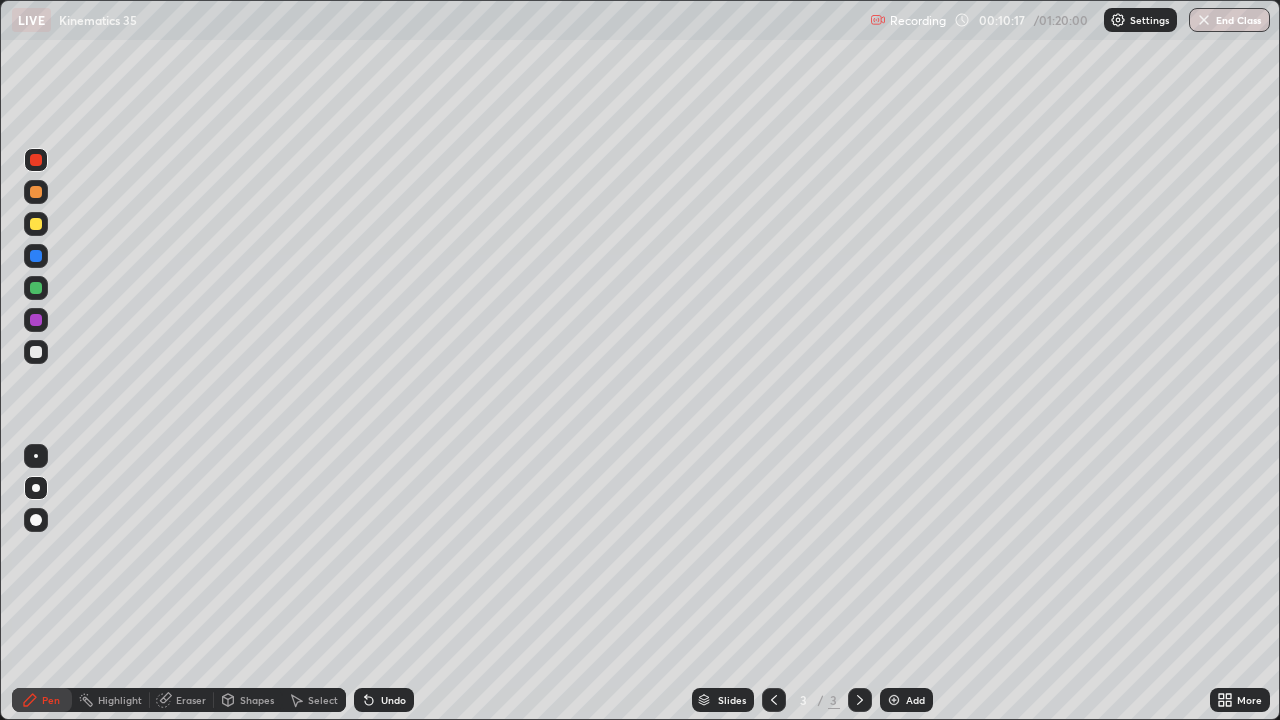 click at bounding box center [36, 224] 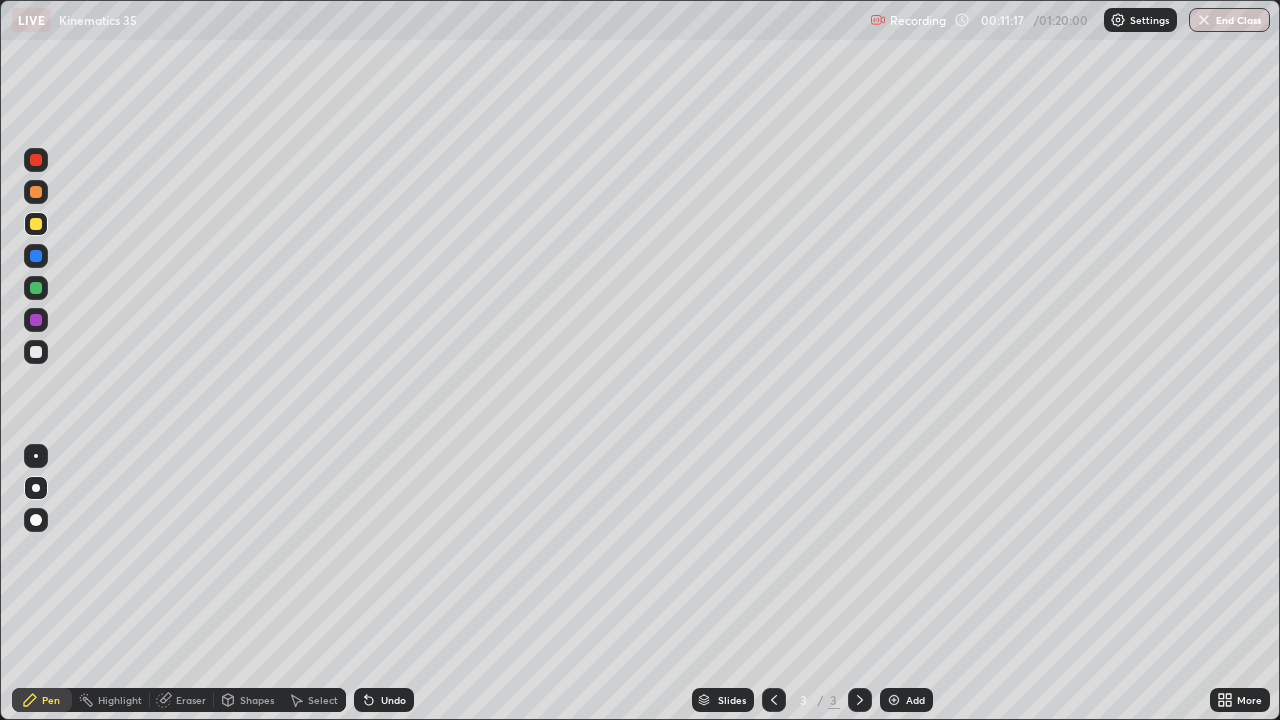 click at bounding box center (36, 352) 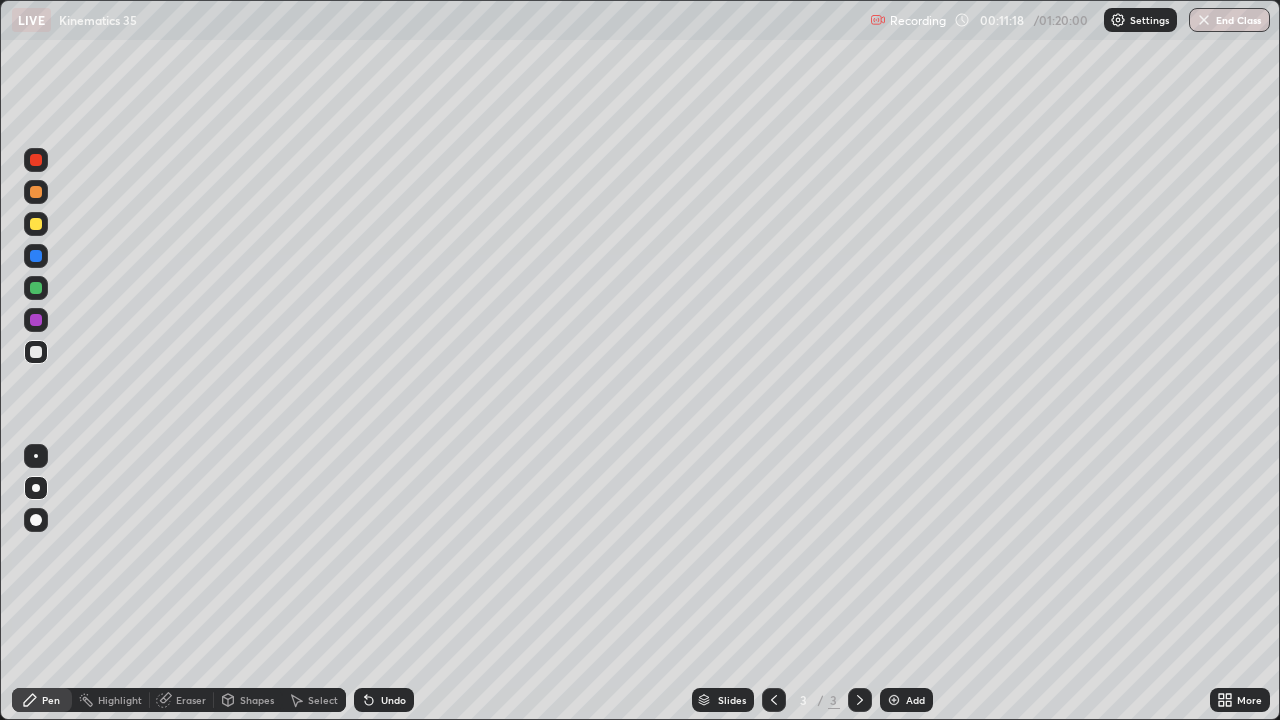 click at bounding box center (36, 352) 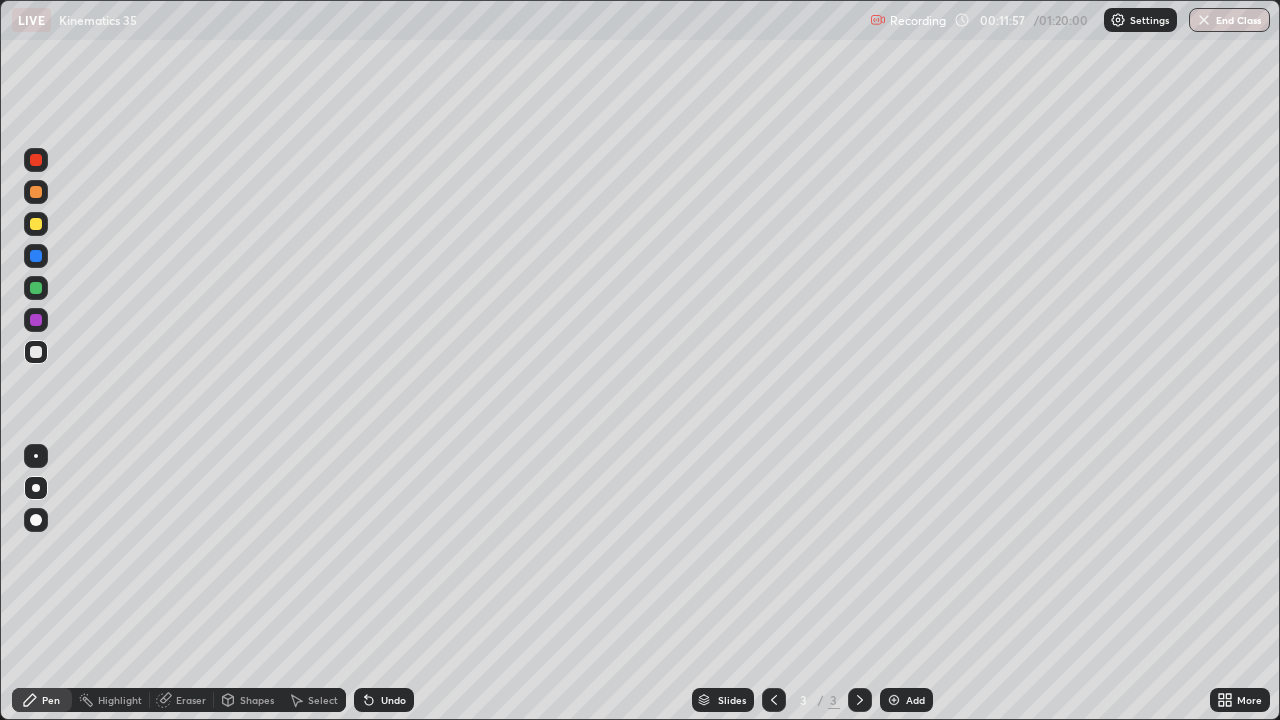 click at bounding box center (36, 288) 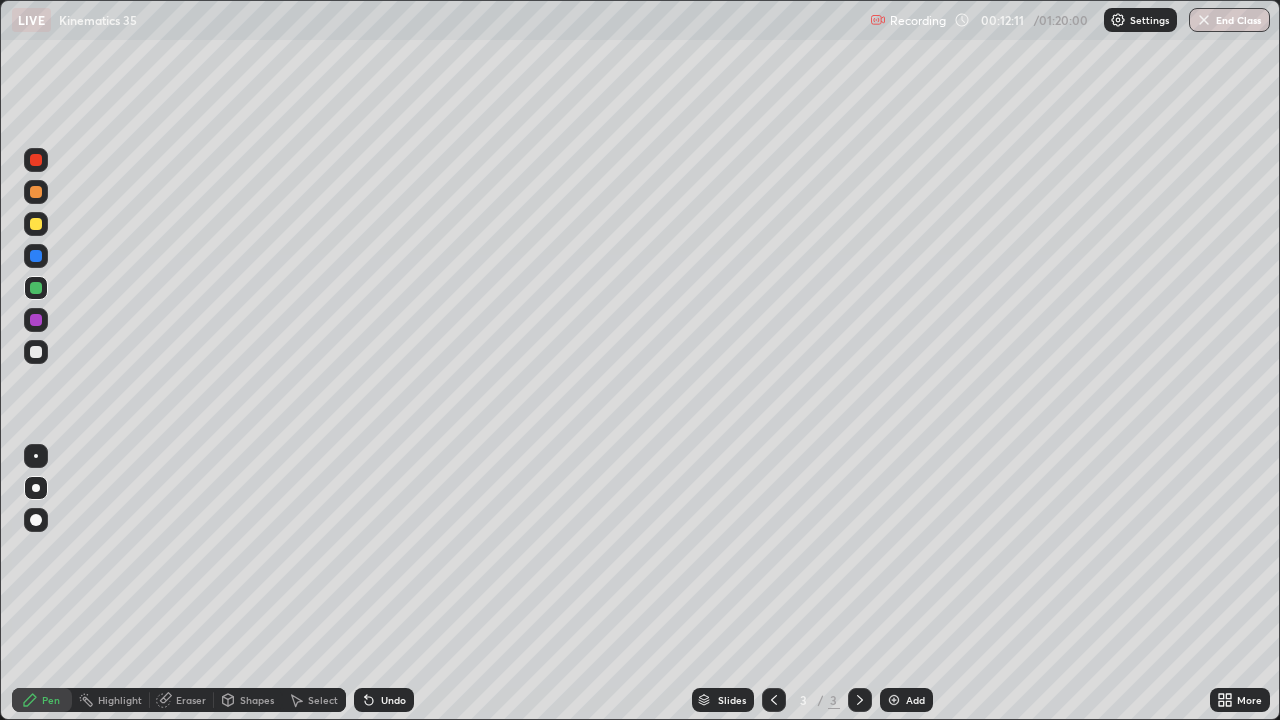 click on "Undo" at bounding box center (393, 700) 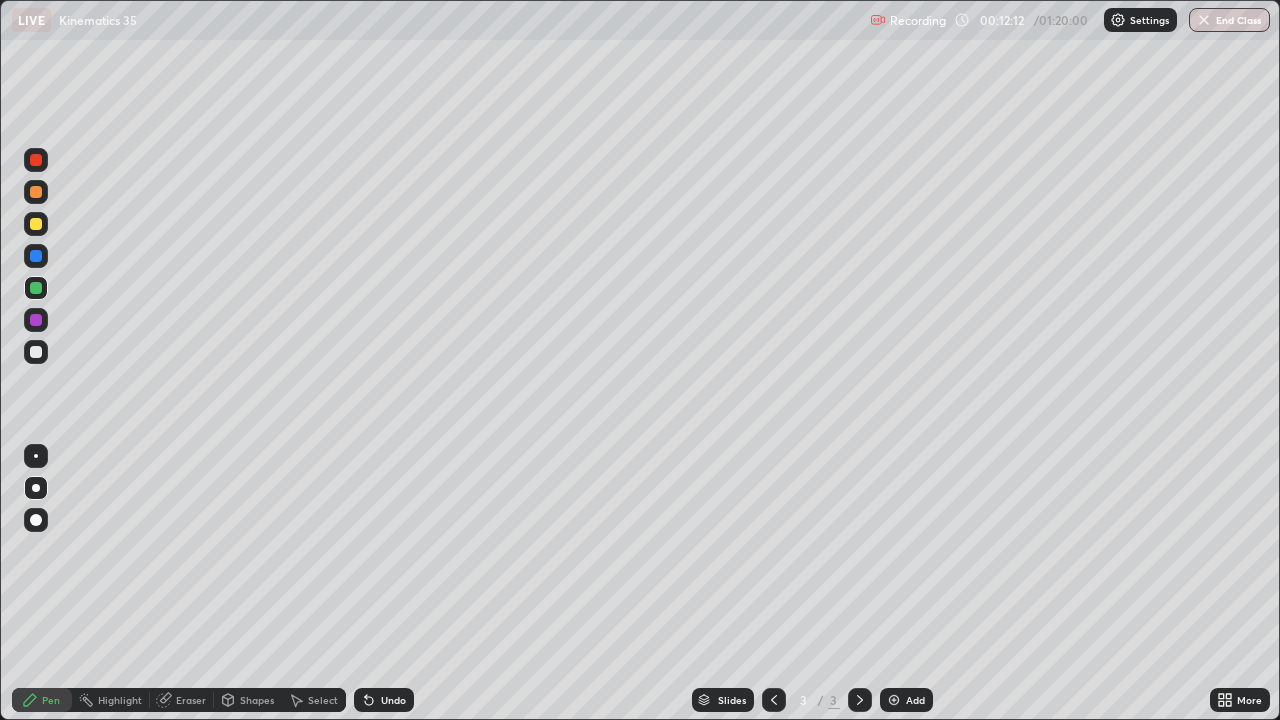 click on "Undo" at bounding box center (393, 700) 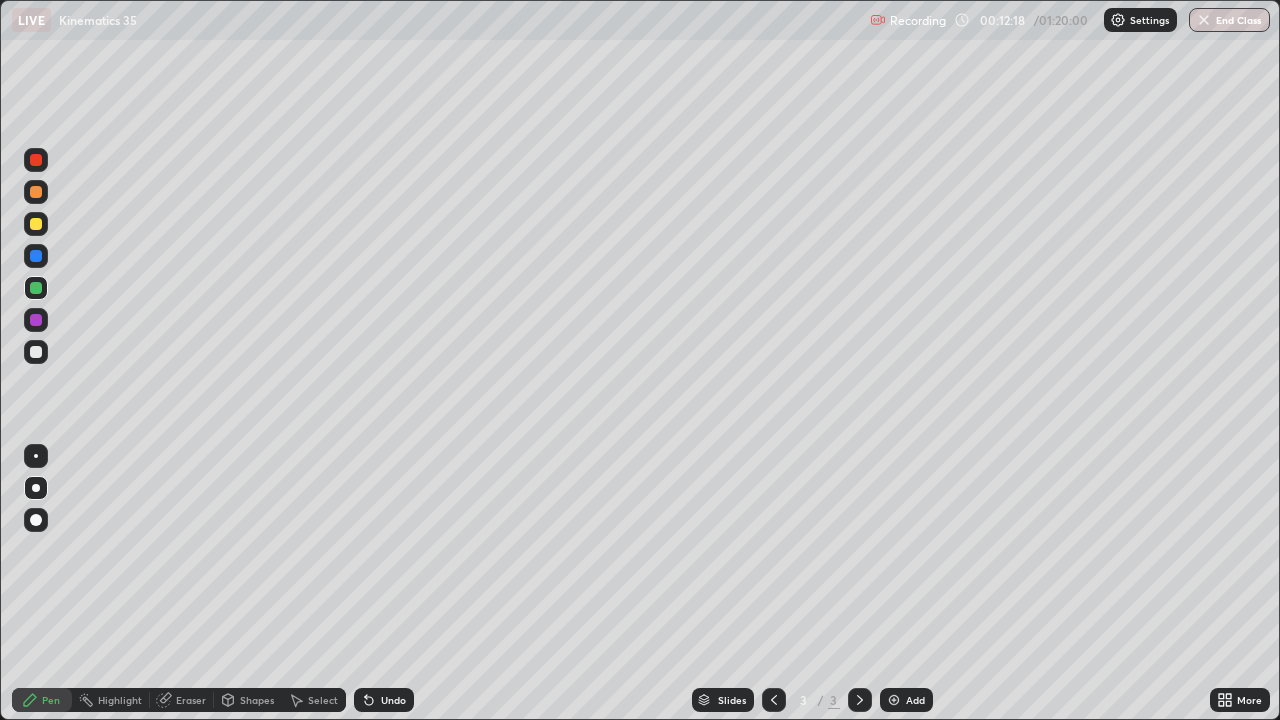 click at bounding box center (36, 320) 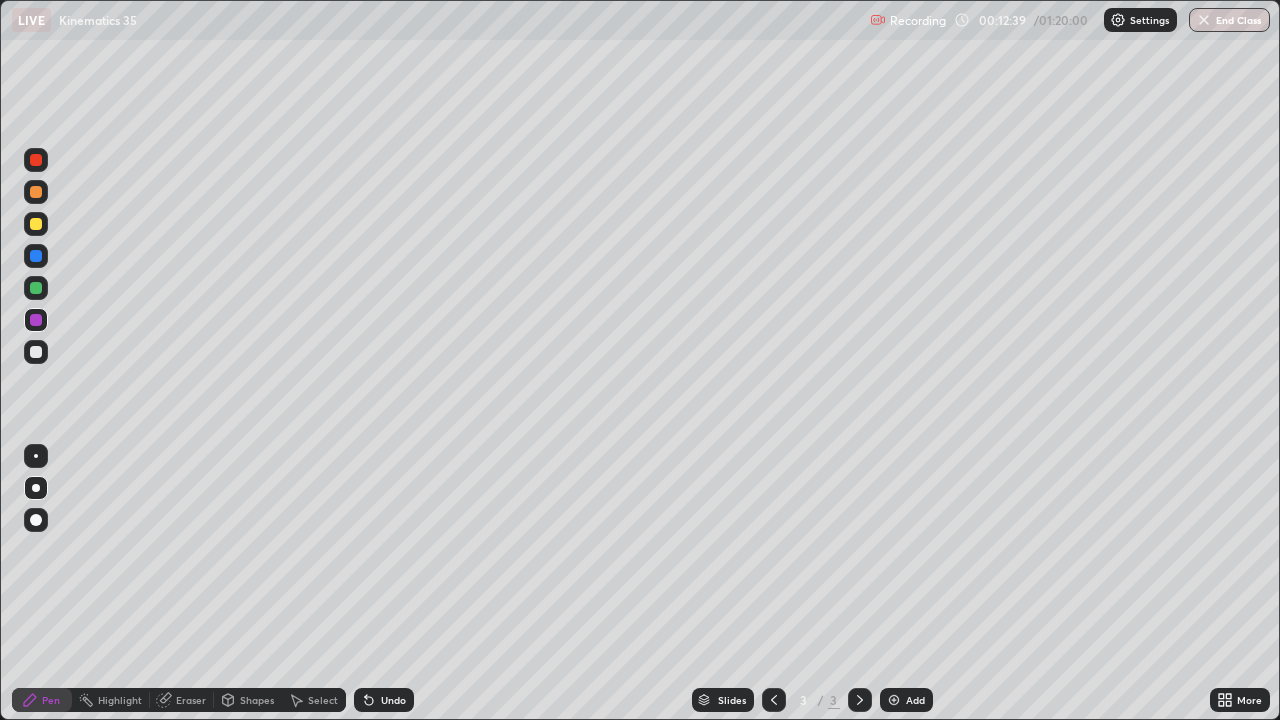 click at bounding box center [36, 224] 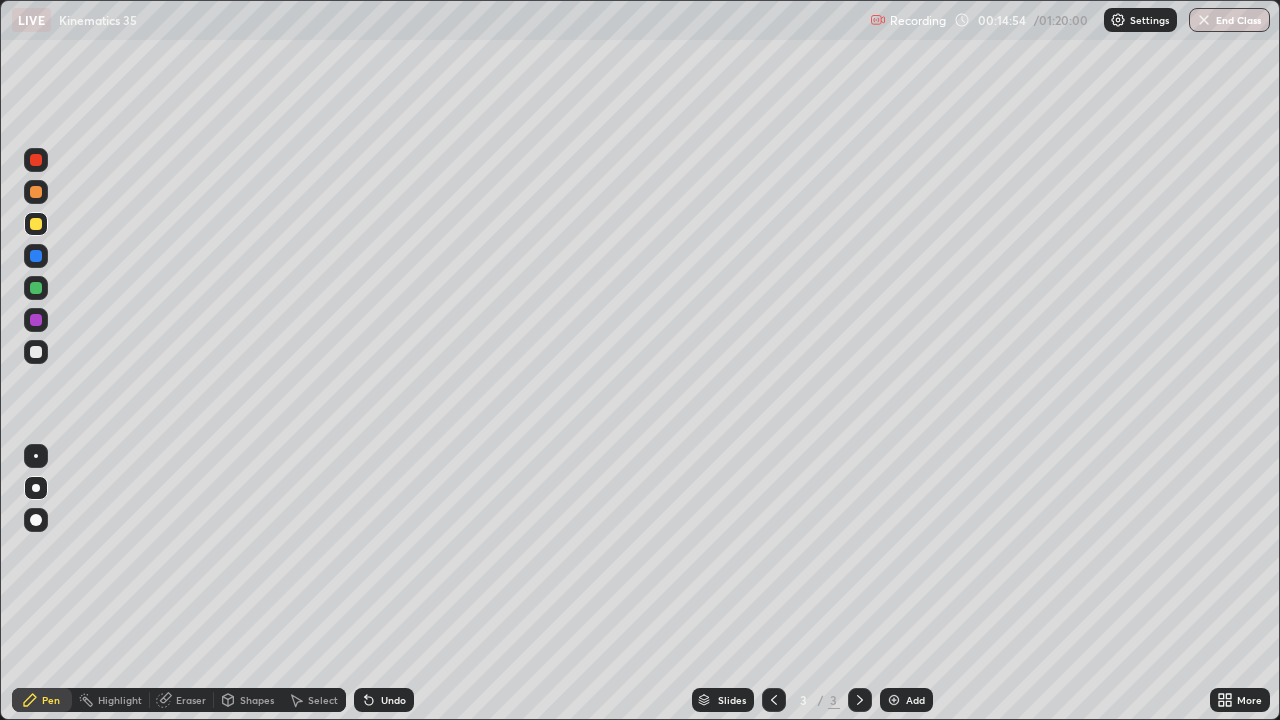 click at bounding box center (36, 224) 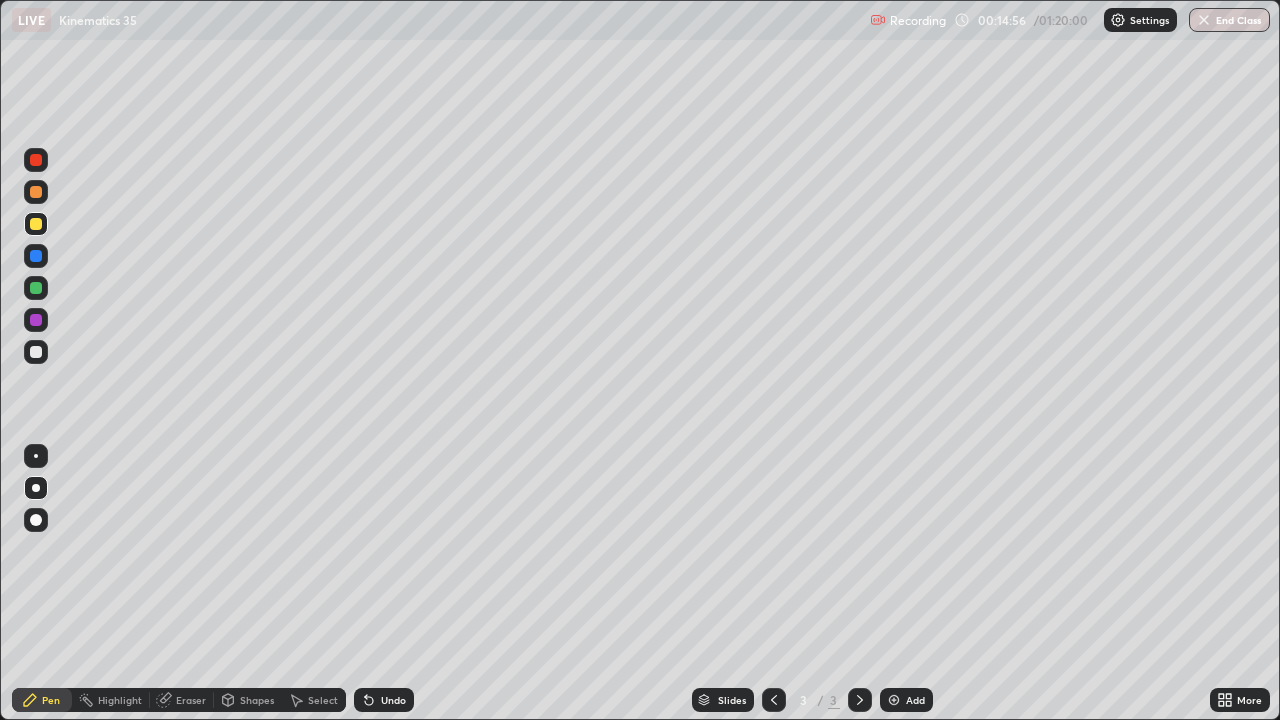 click on "Add" at bounding box center [915, 700] 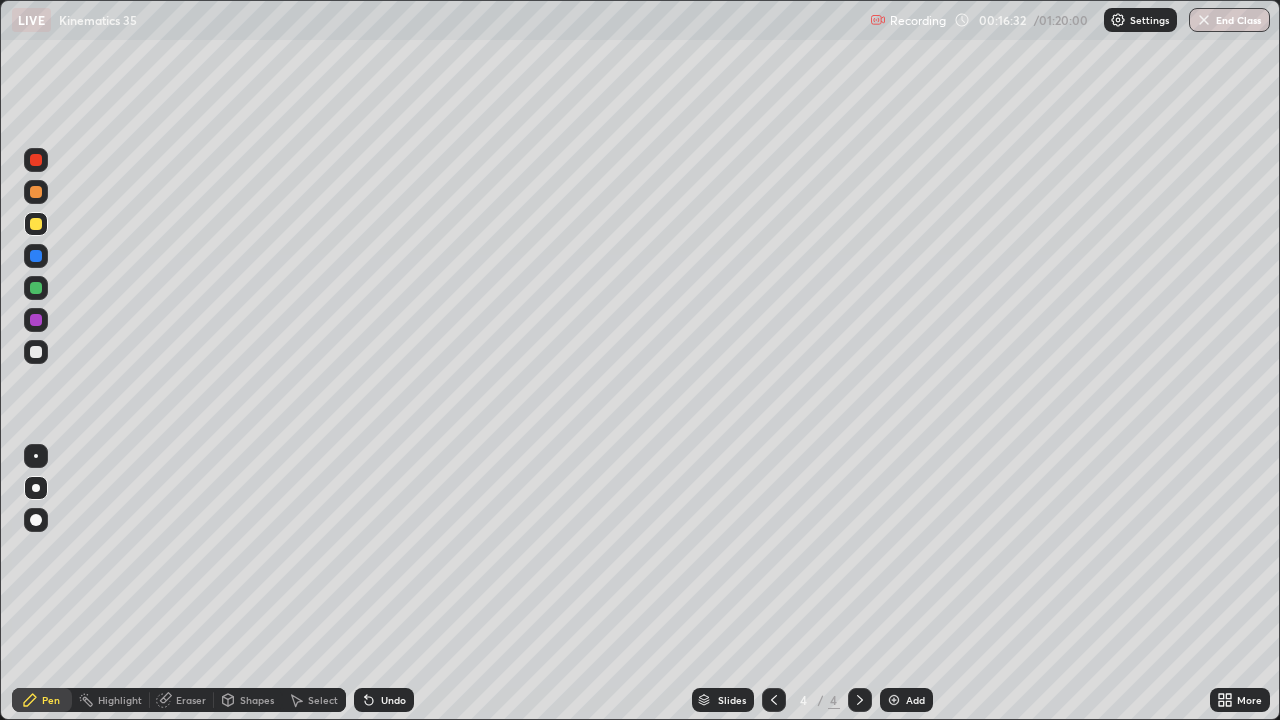 click at bounding box center [36, 288] 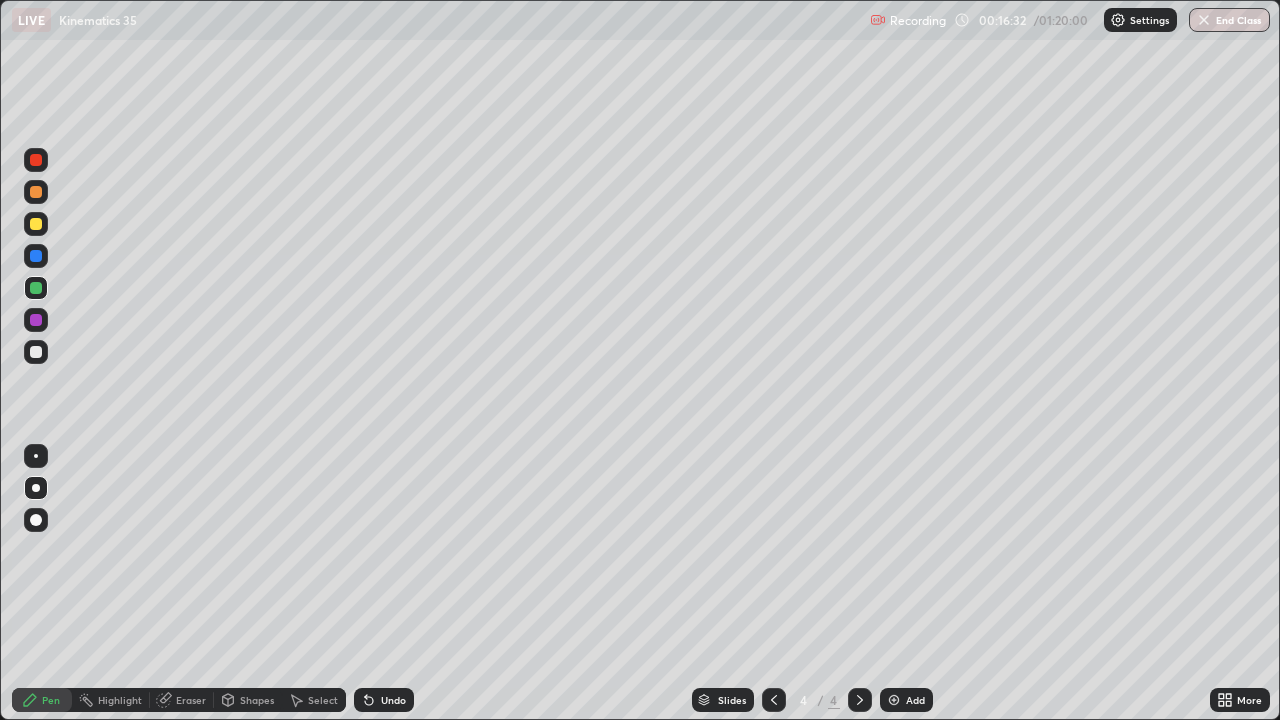 click at bounding box center [36, 288] 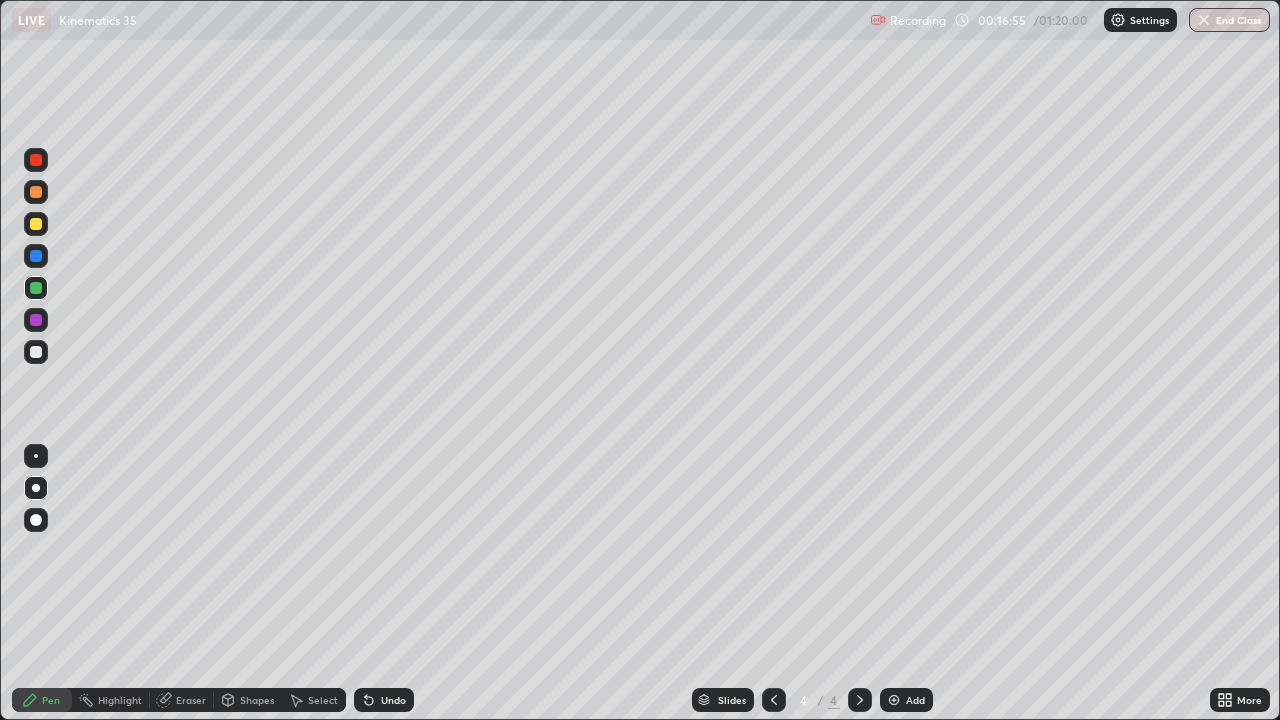 click on "Undo" at bounding box center (393, 700) 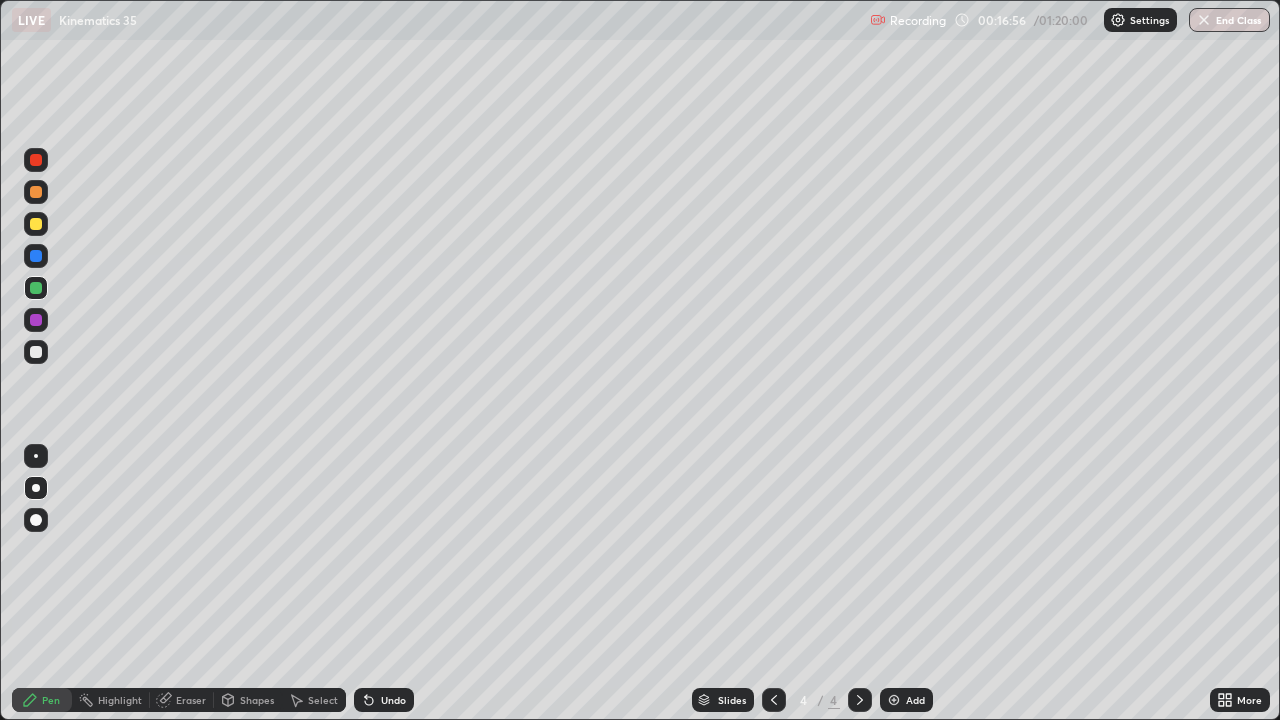 click on "Undo" at bounding box center [393, 700] 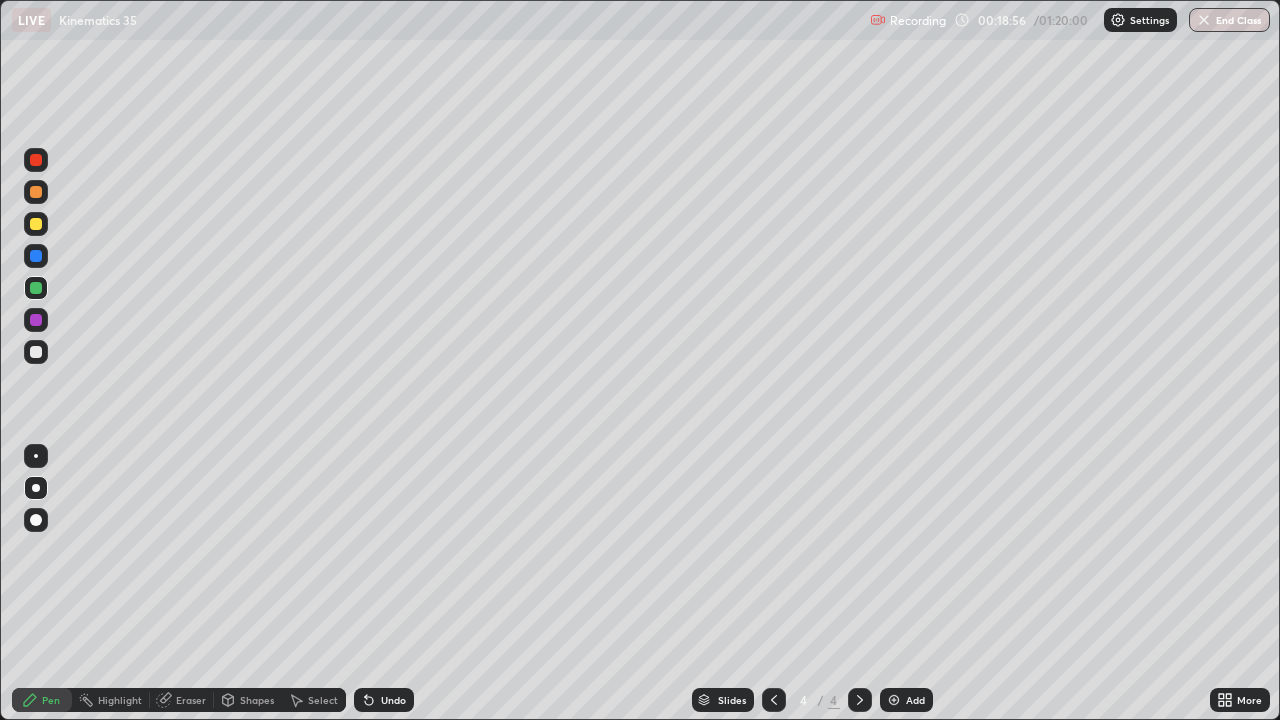 click at bounding box center [36, 224] 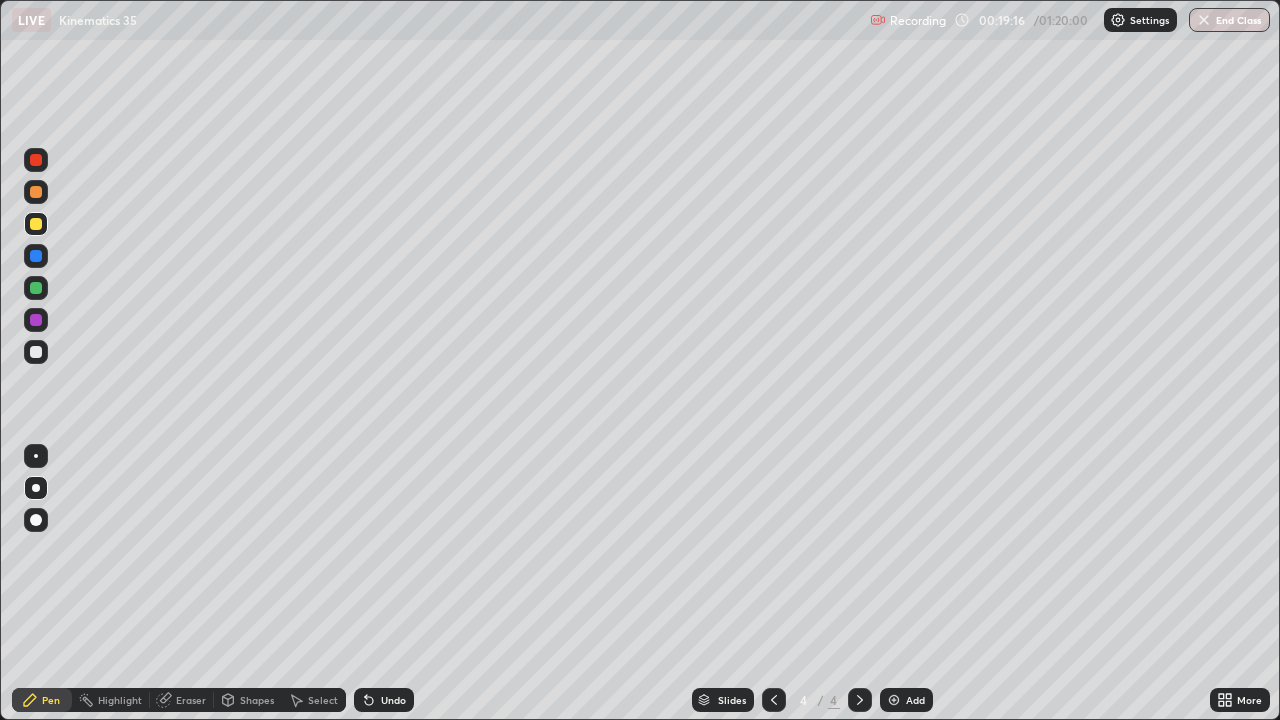 click at bounding box center (36, 160) 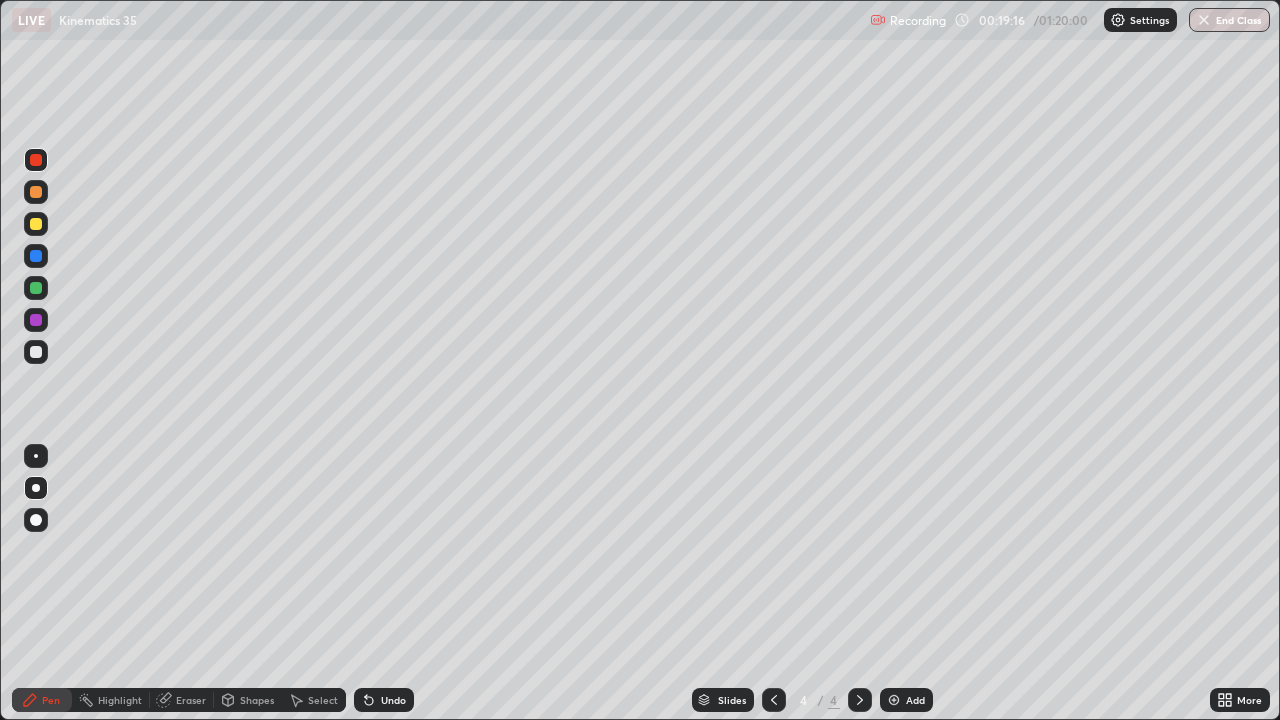click at bounding box center (36, 160) 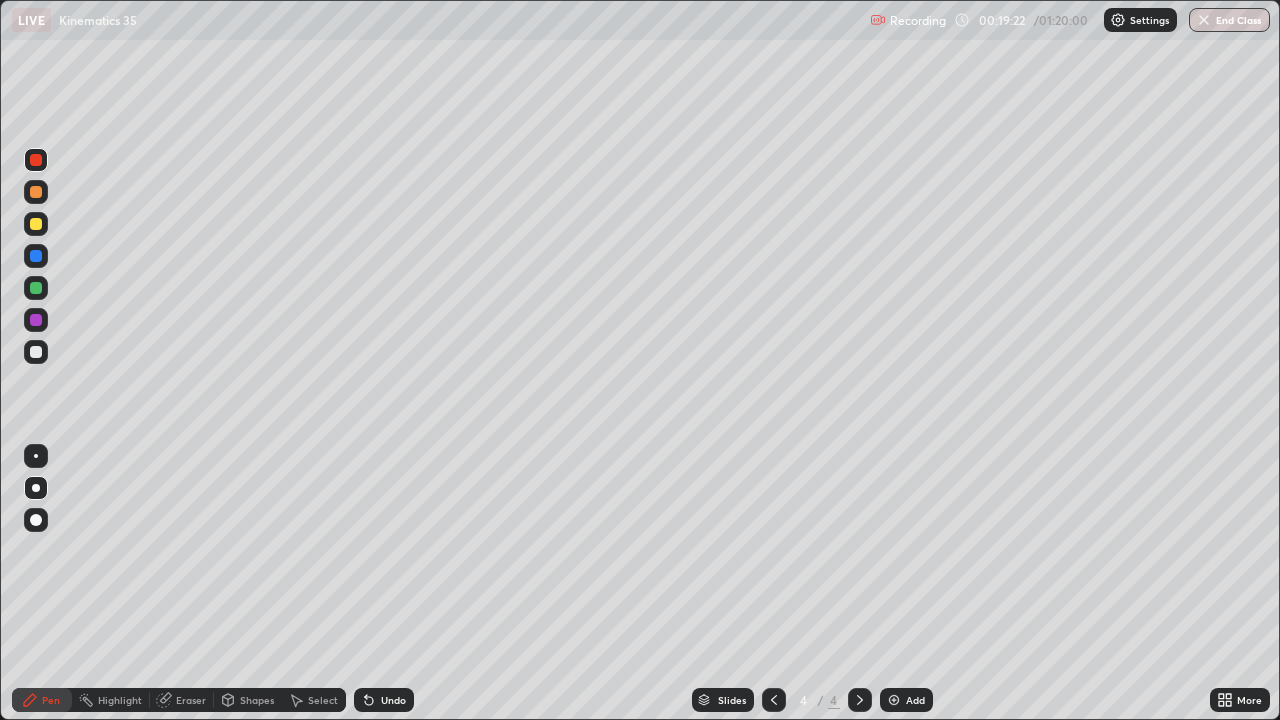 click on "Undo" at bounding box center [384, 700] 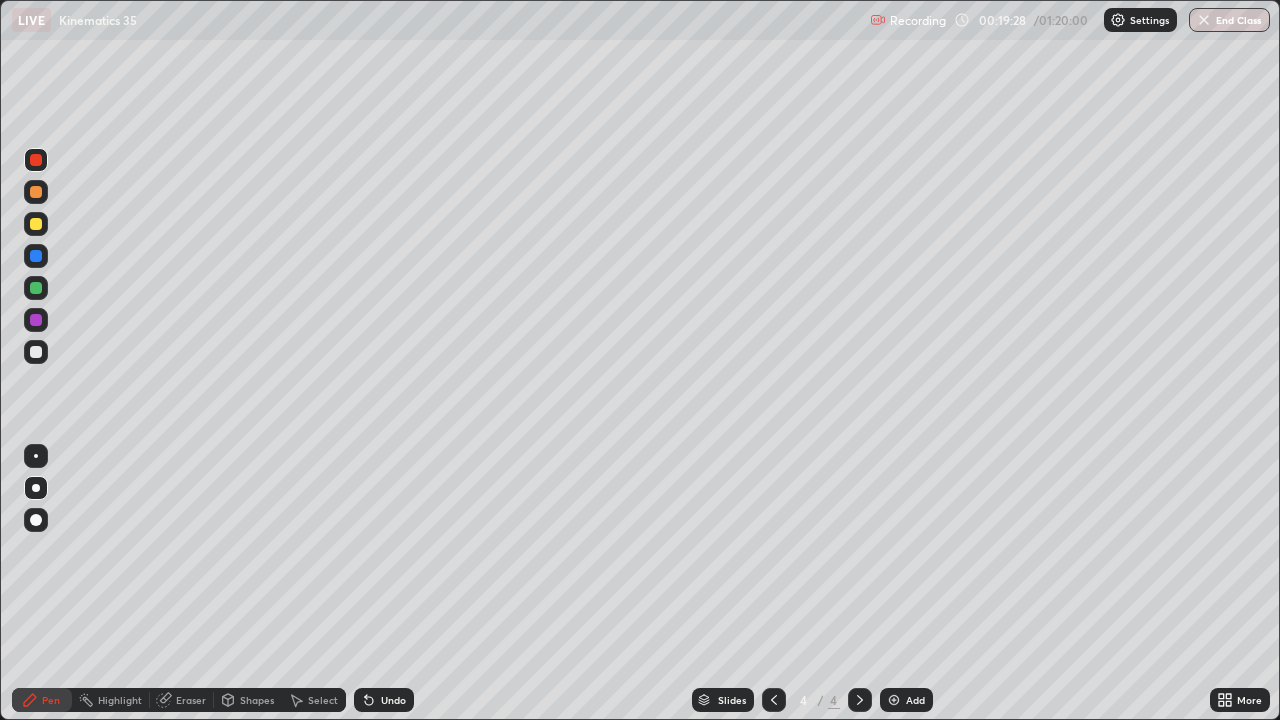 click on "Undo" at bounding box center [384, 700] 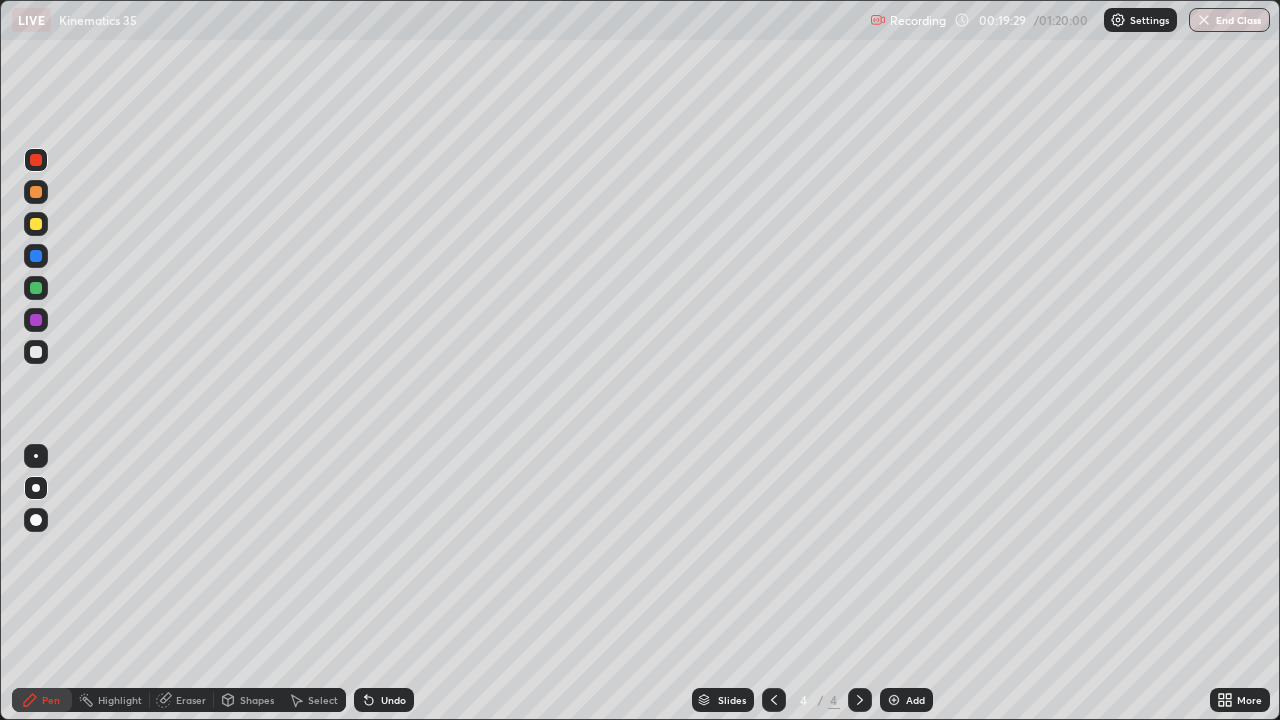 click on "Undo" at bounding box center (393, 700) 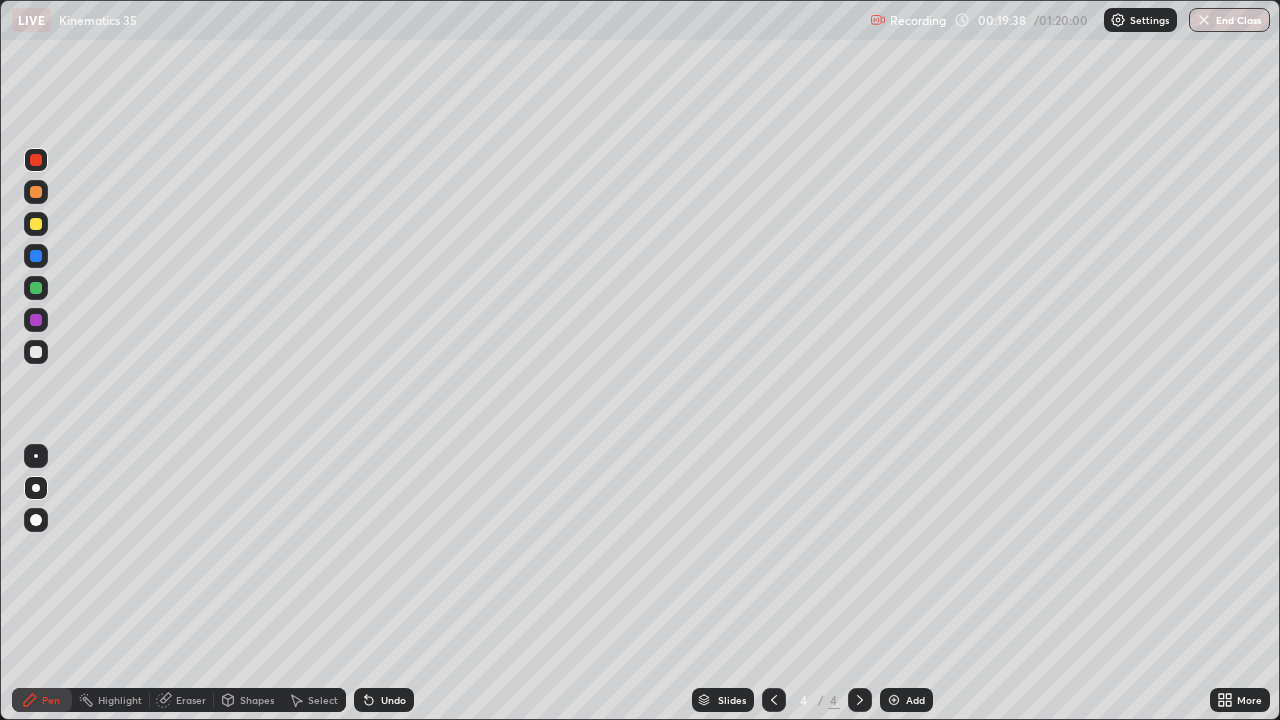 click at bounding box center (36, 224) 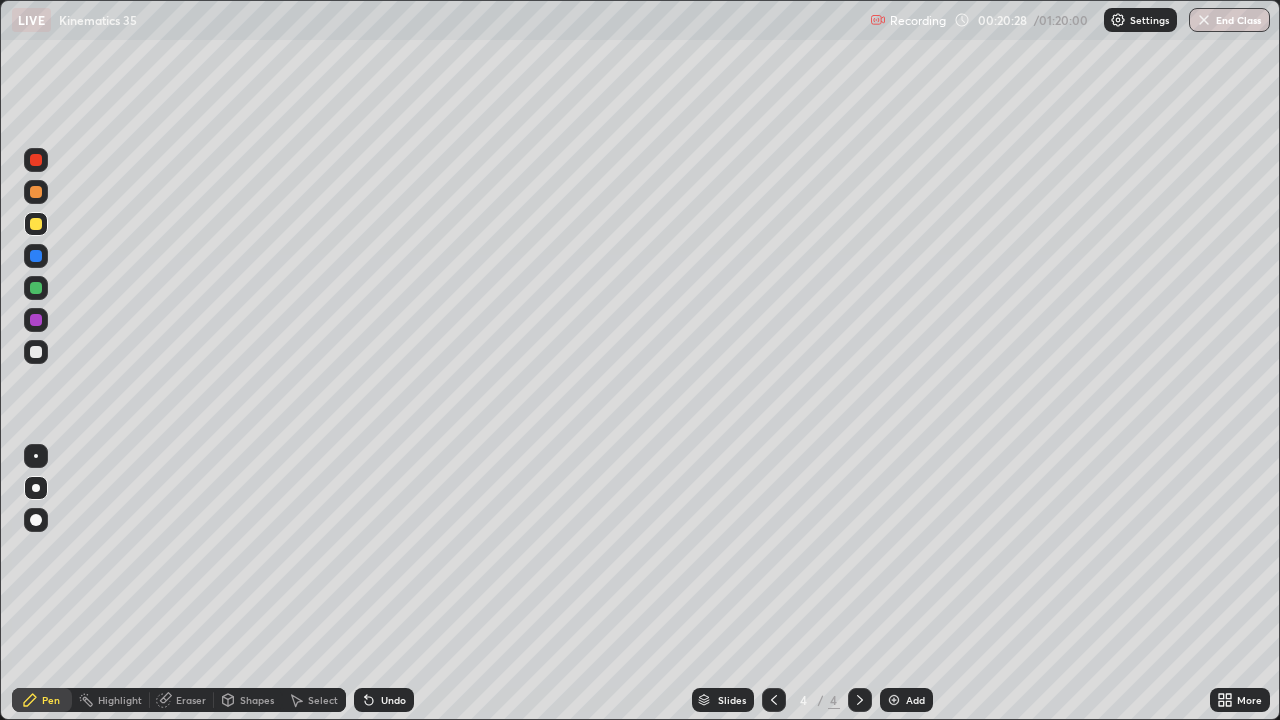 click on "Add" at bounding box center [906, 700] 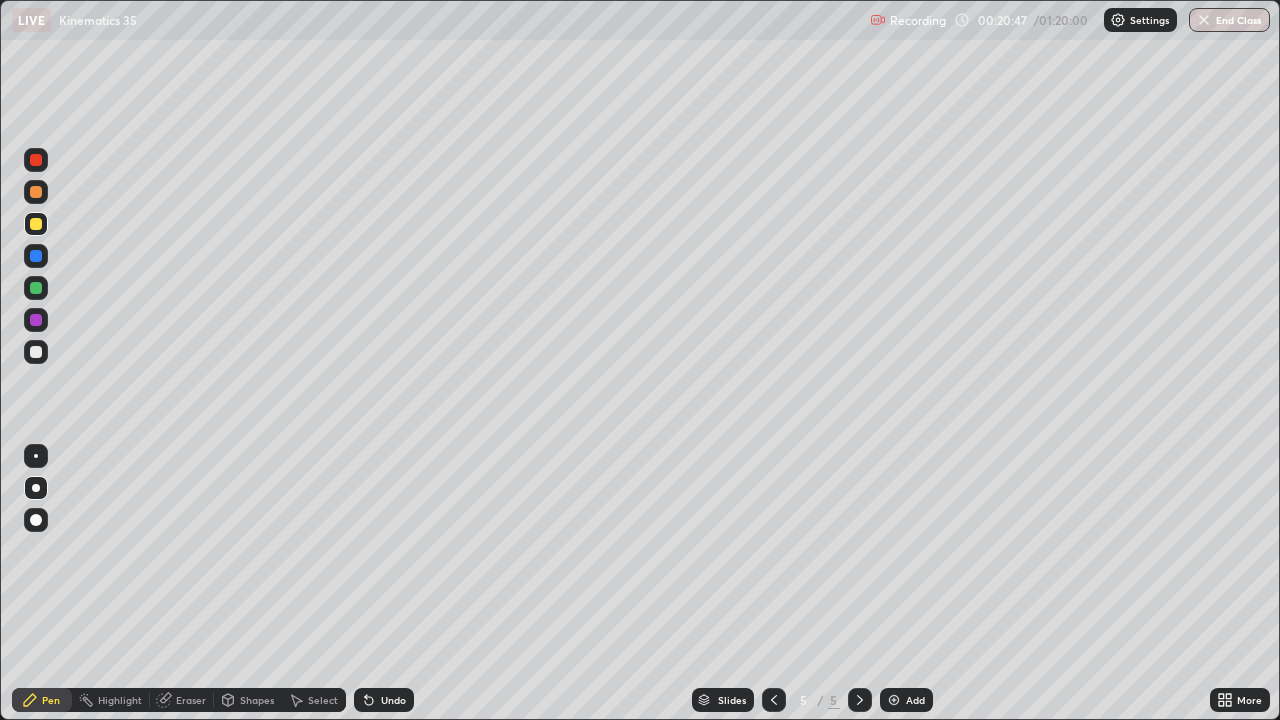 click at bounding box center [36, 288] 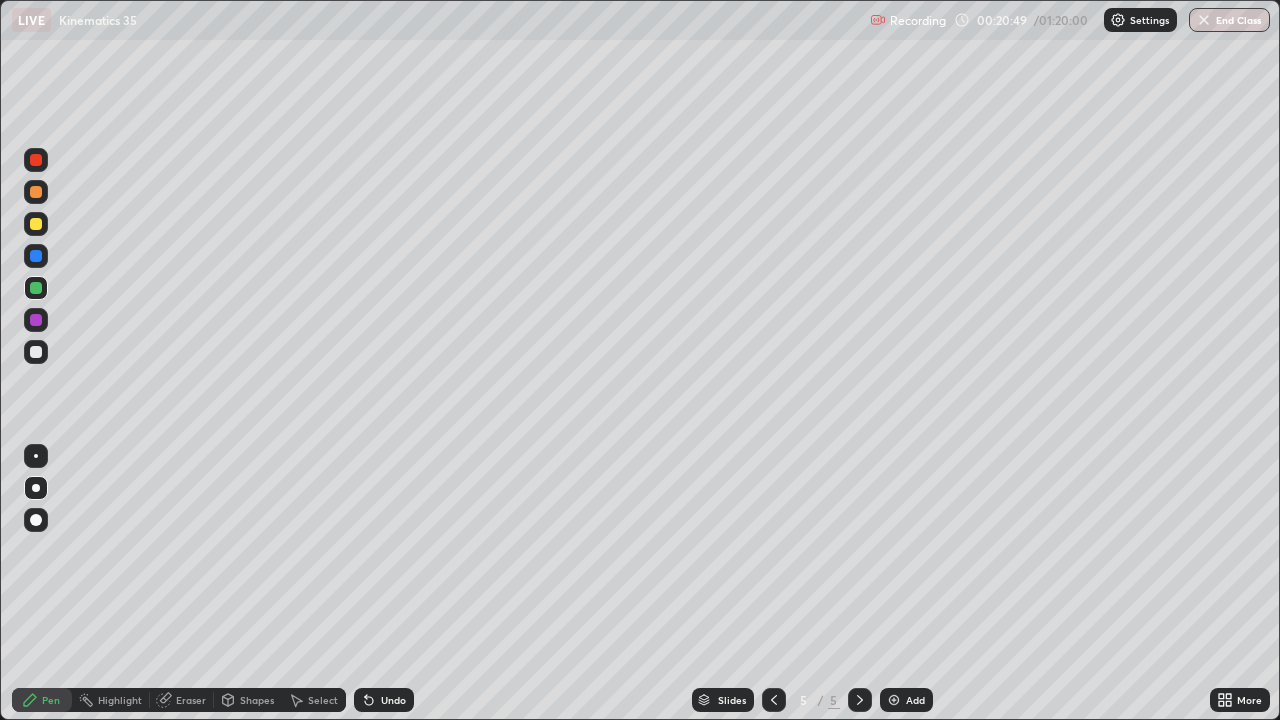click 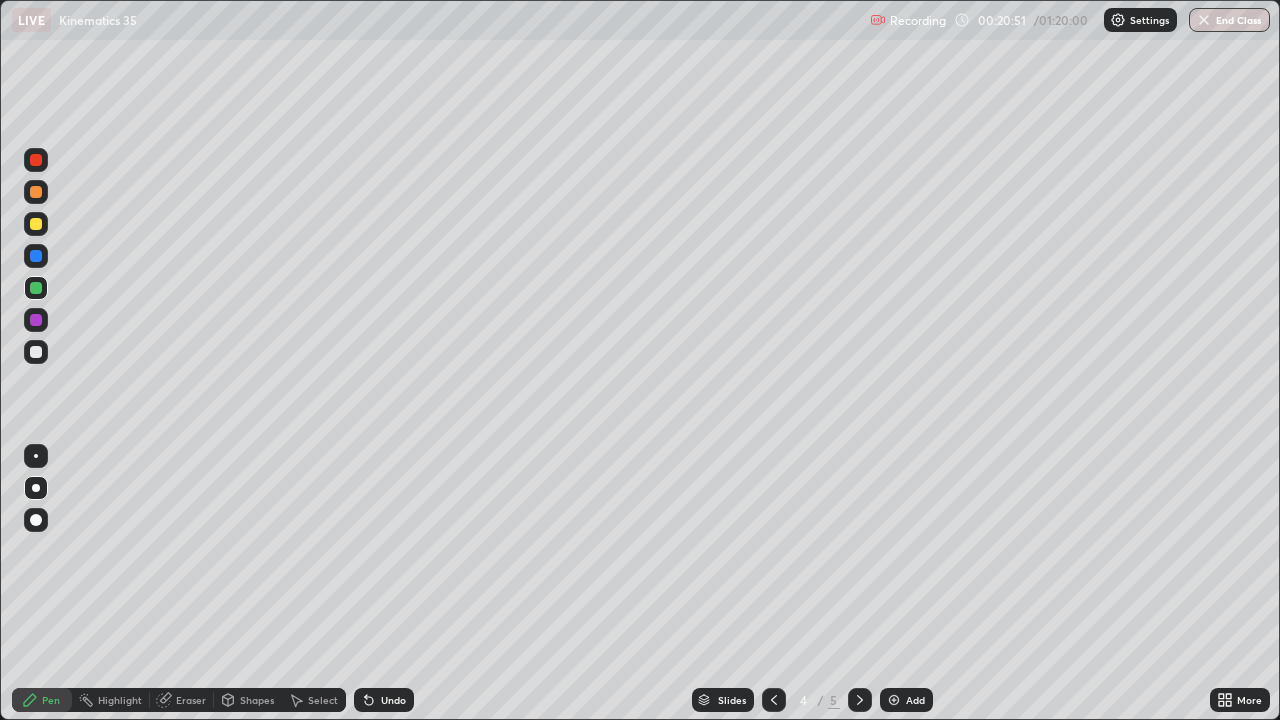 click 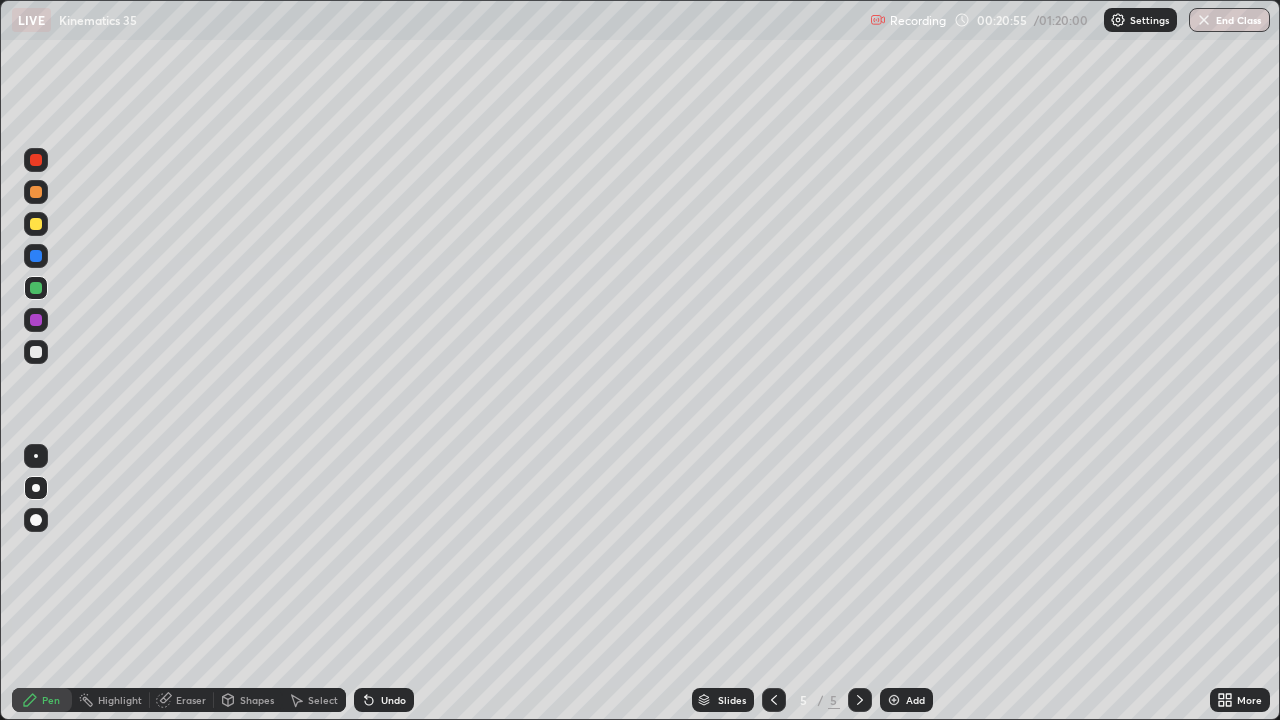 click on "Undo" at bounding box center [393, 700] 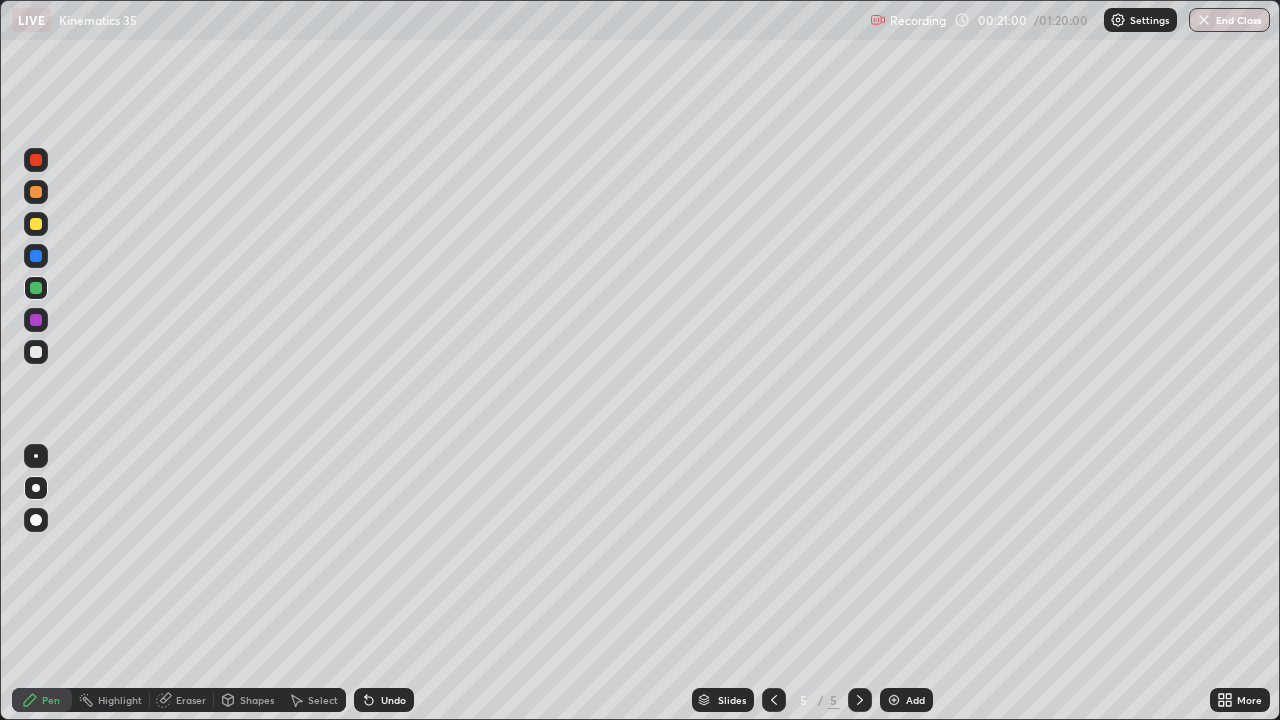 click at bounding box center [36, 352] 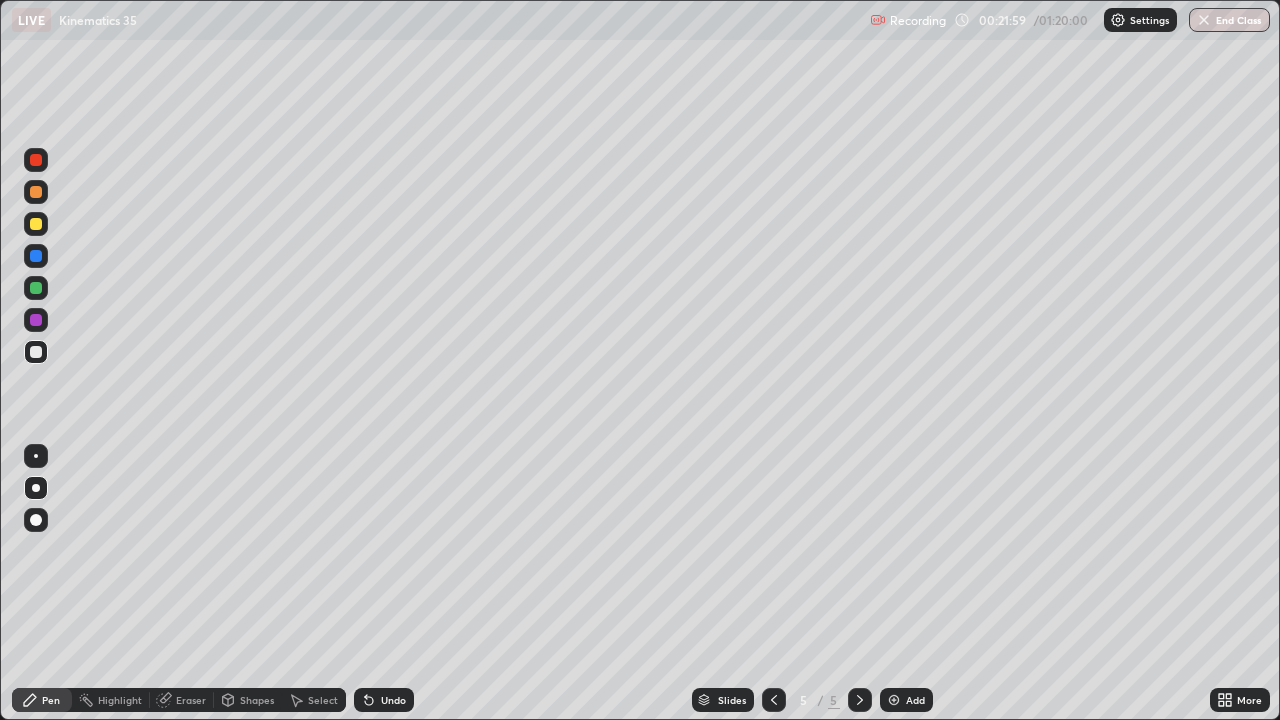 click 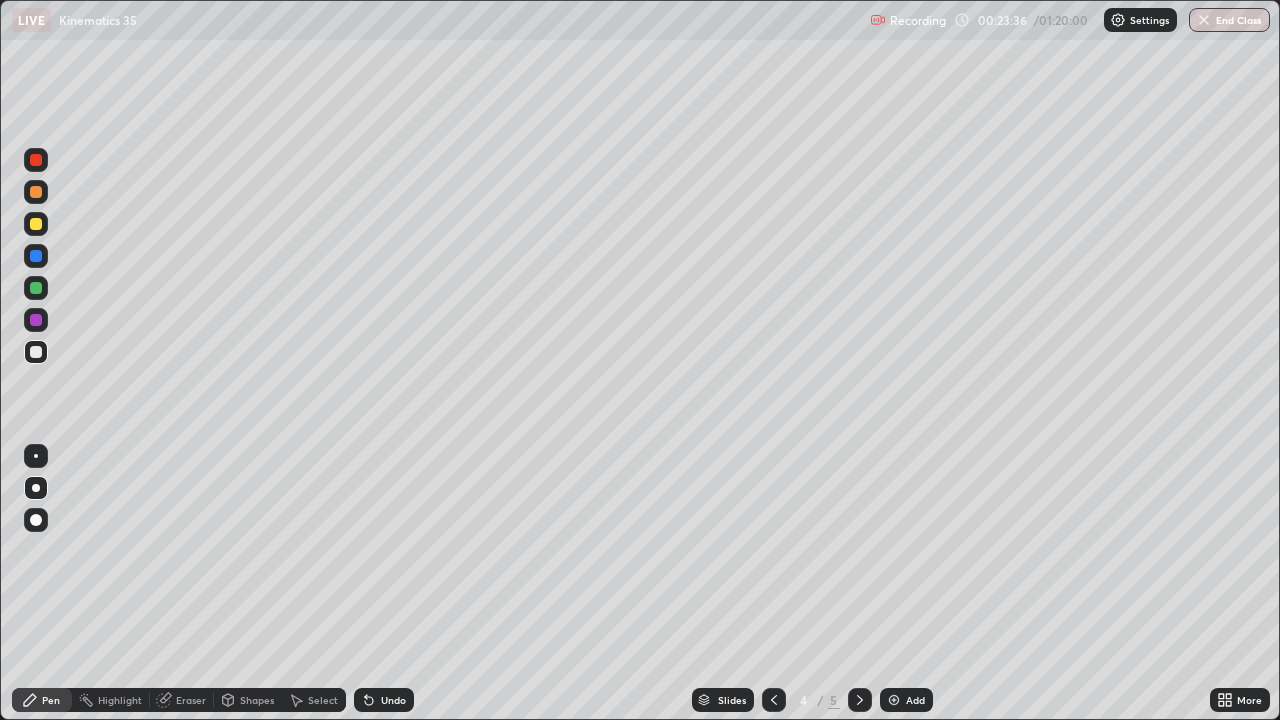 click 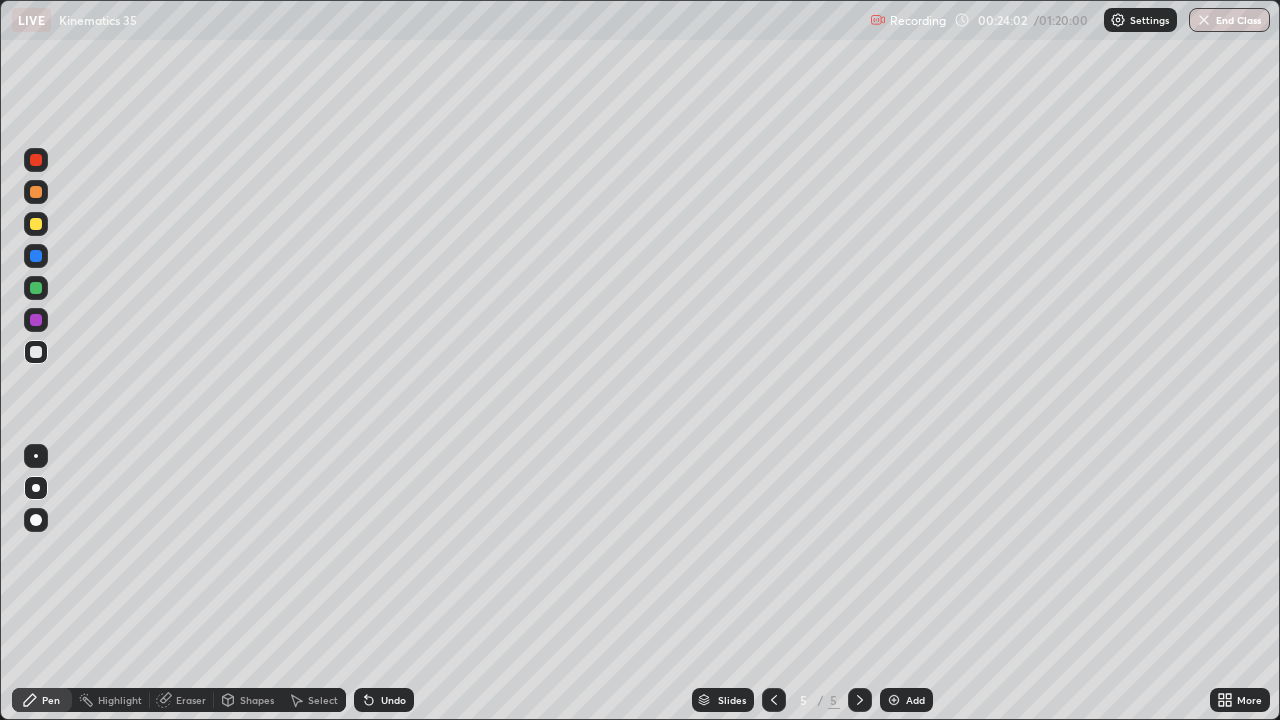 click 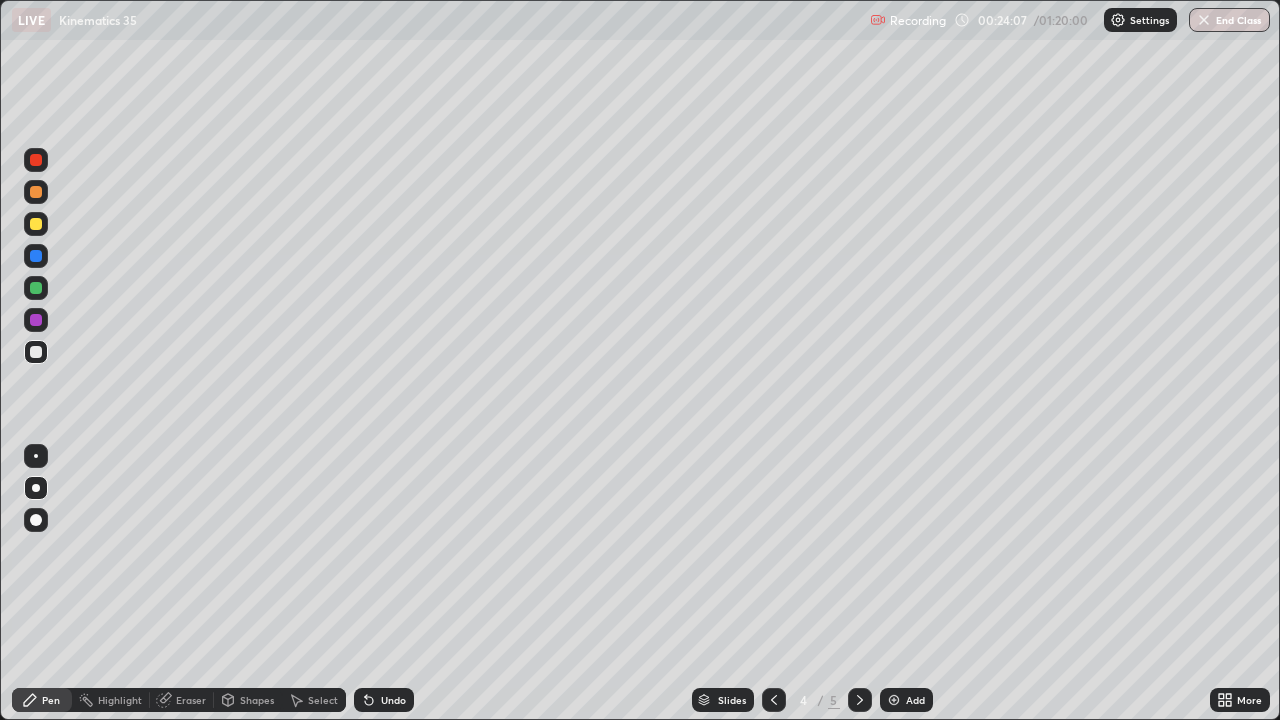 click 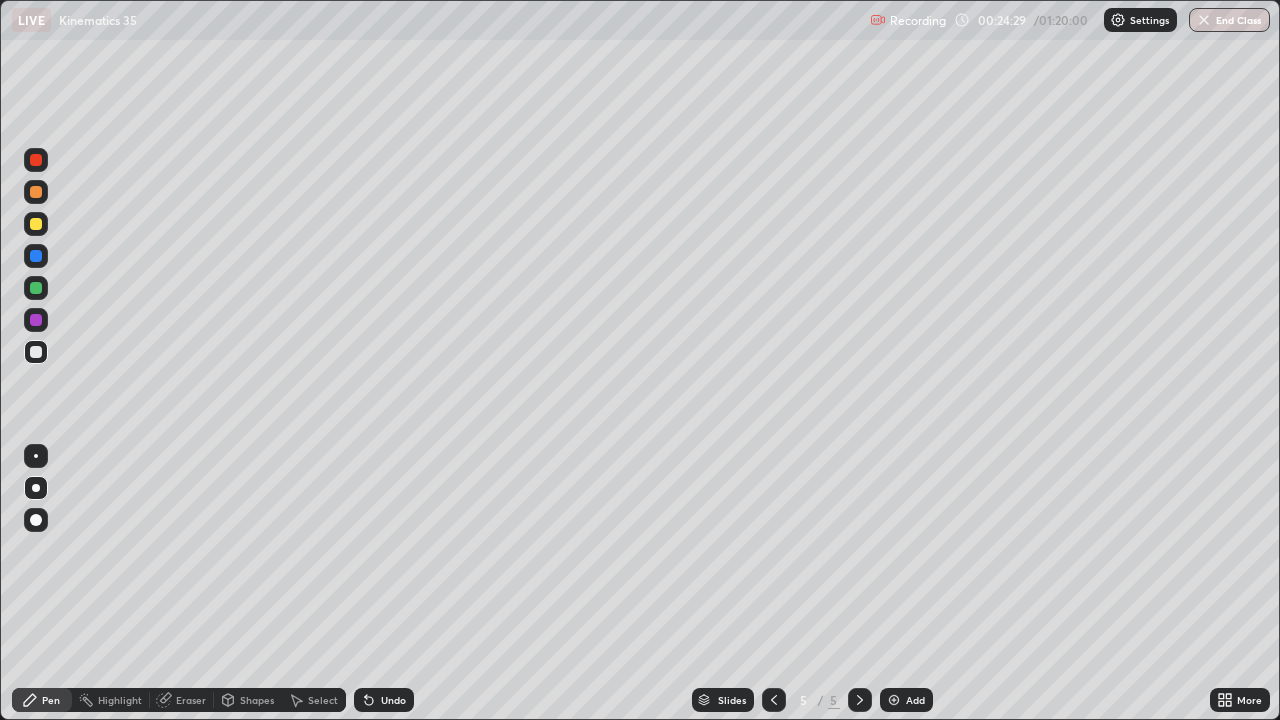click 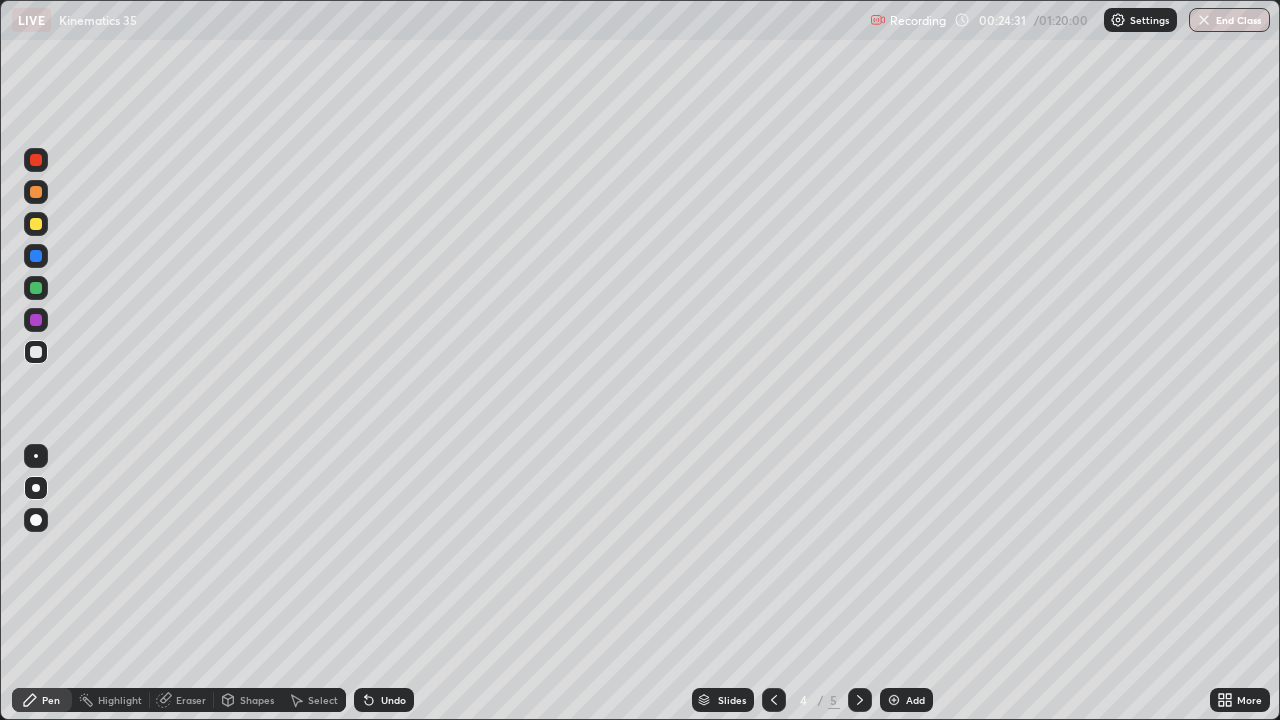 click 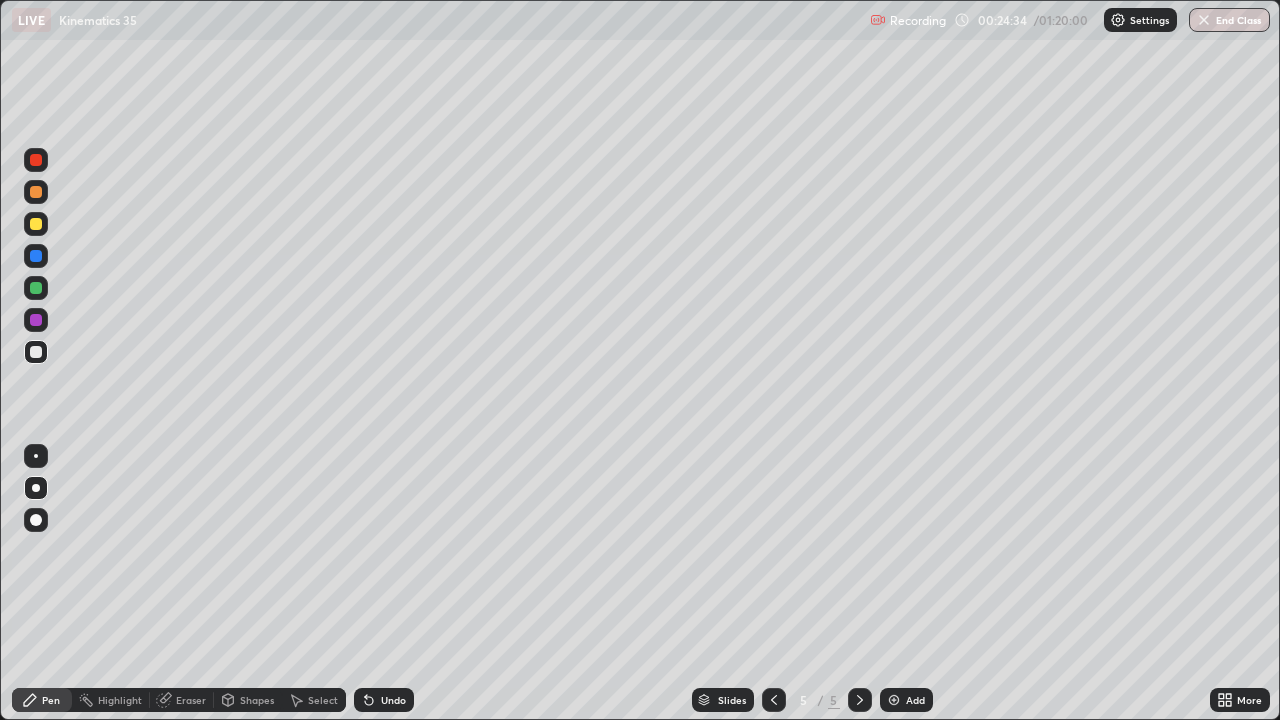 click on "Undo" at bounding box center [393, 700] 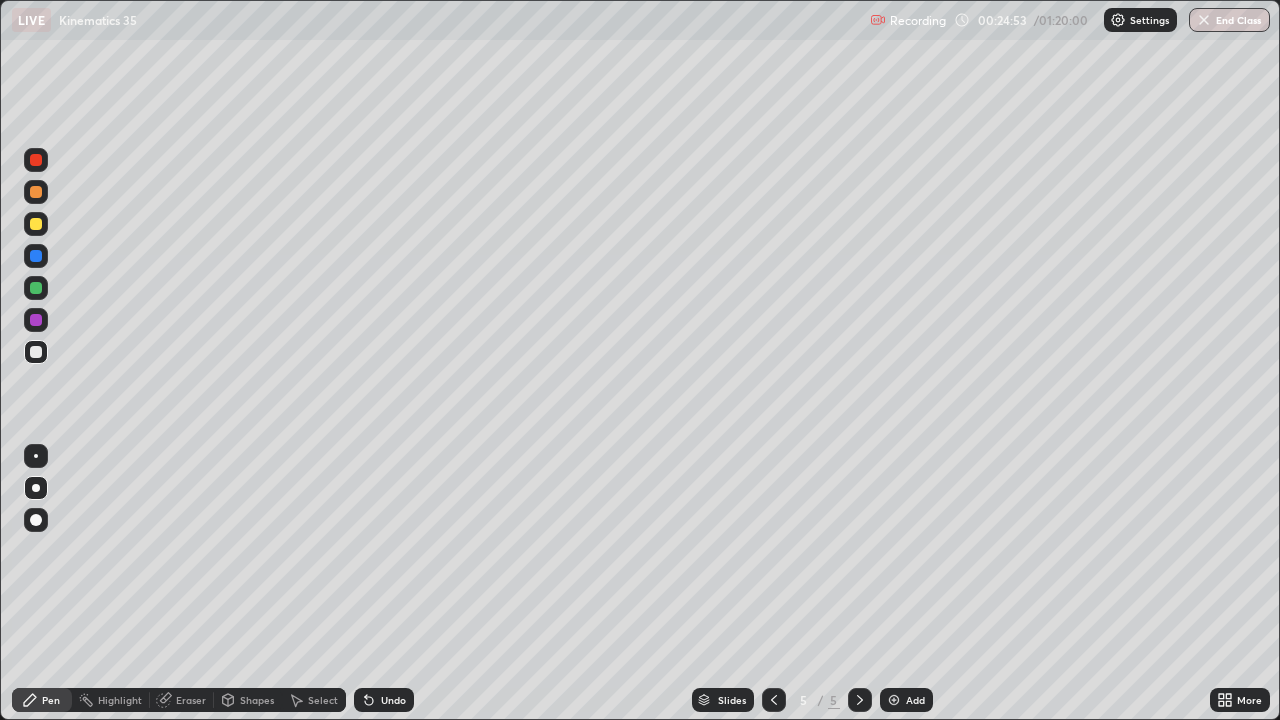 click 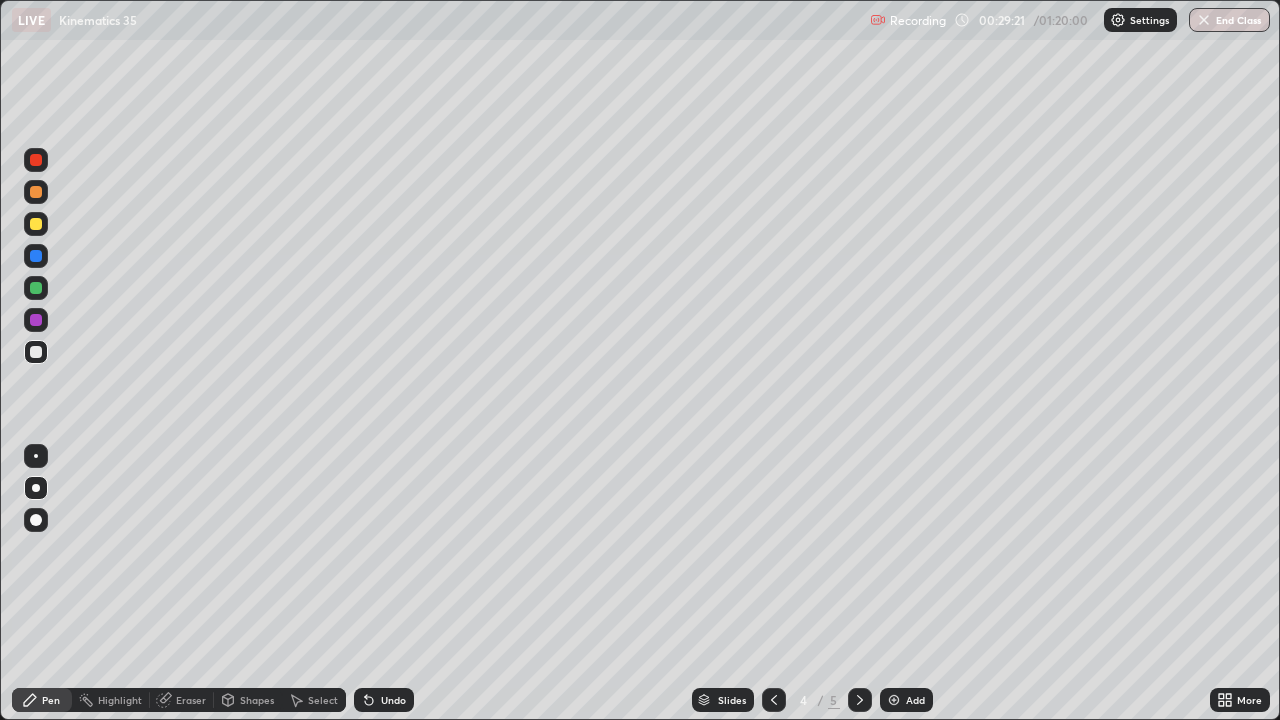 click at bounding box center [860, 700] 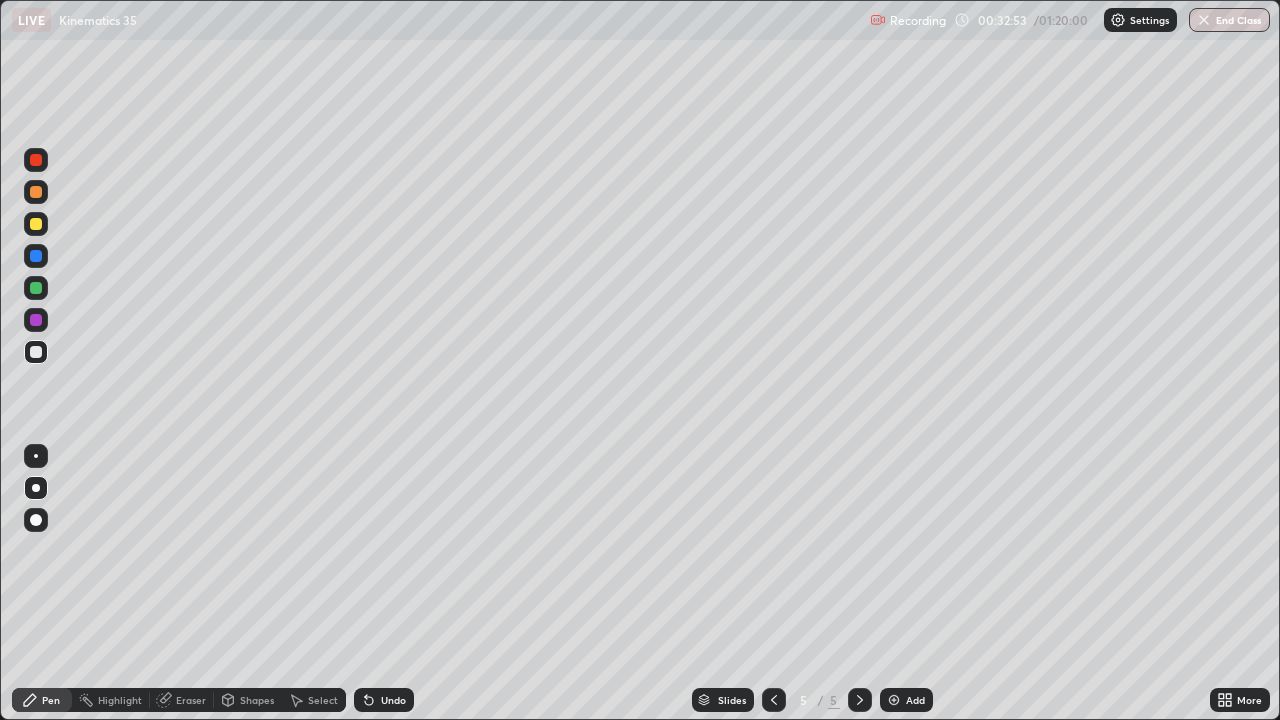 click on "Add" at bounding box center (915, 700) 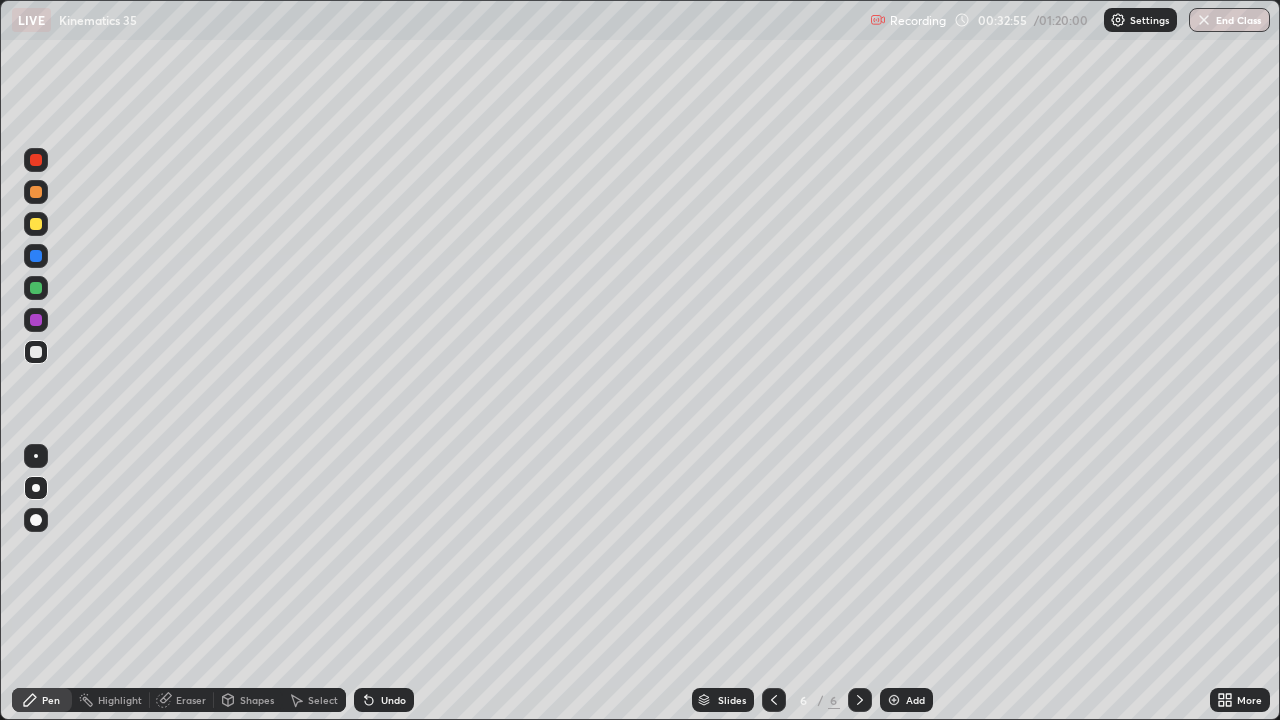 click at bounding box center [36, 224] 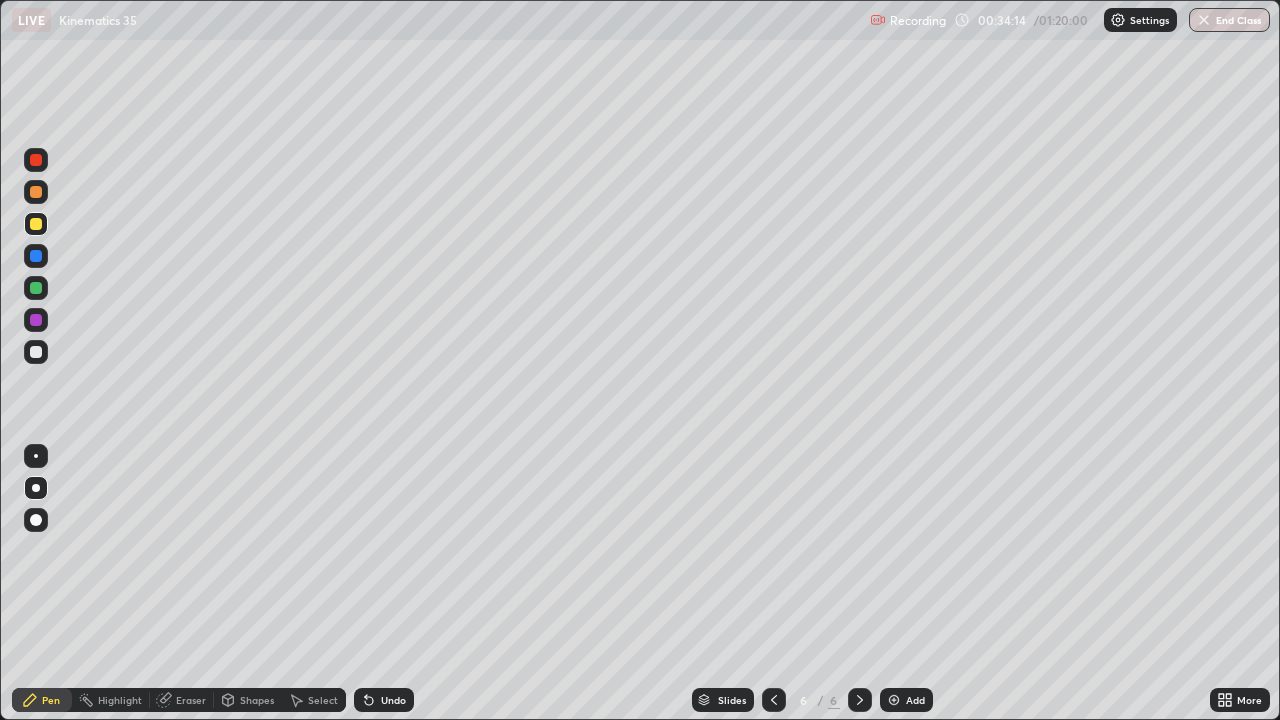 click at bounding box center [36, 288] 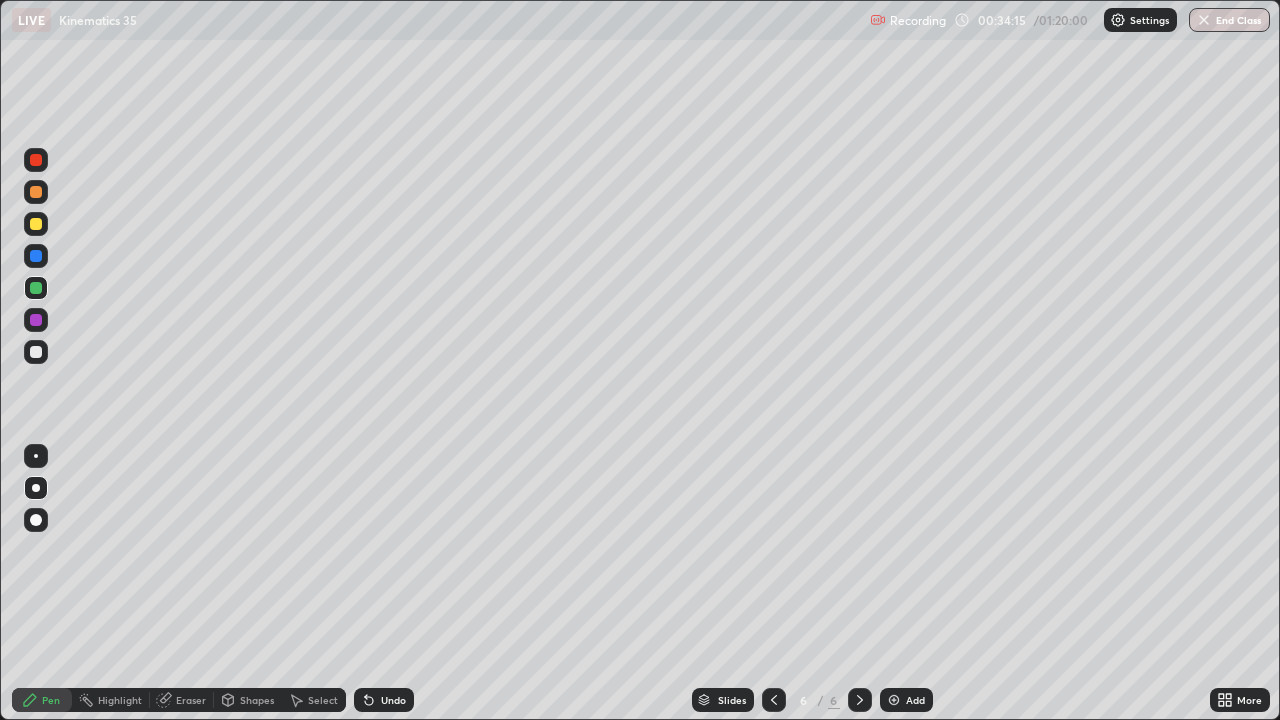 click at bounding box center [36, 288] 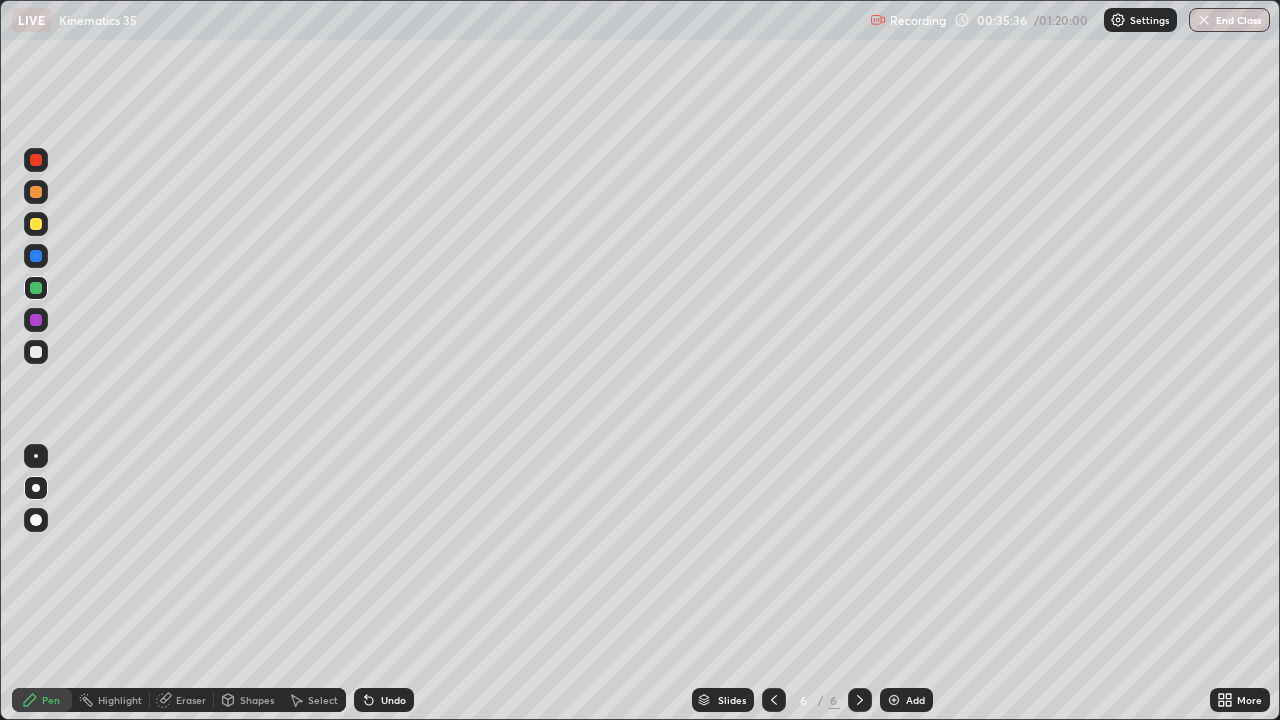 click on "Eraser" at bounding box center [191, 700] 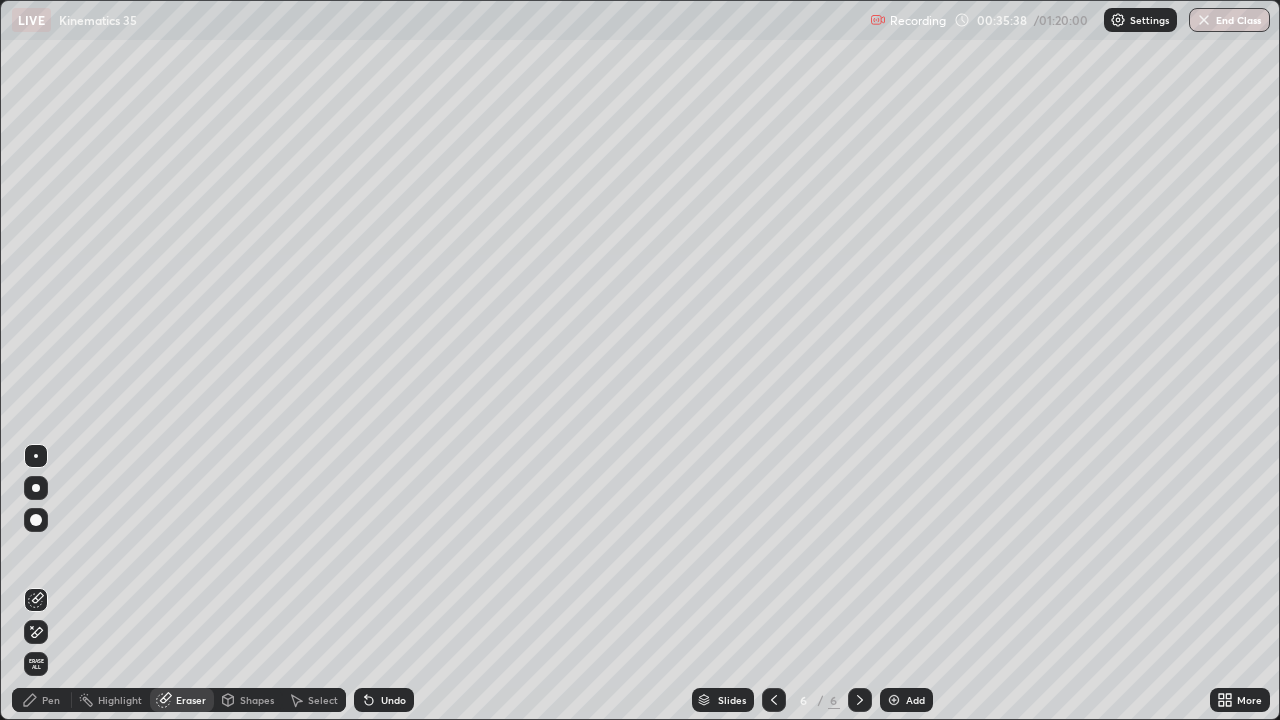 click on "Pen" at bounding box center (51, 700) 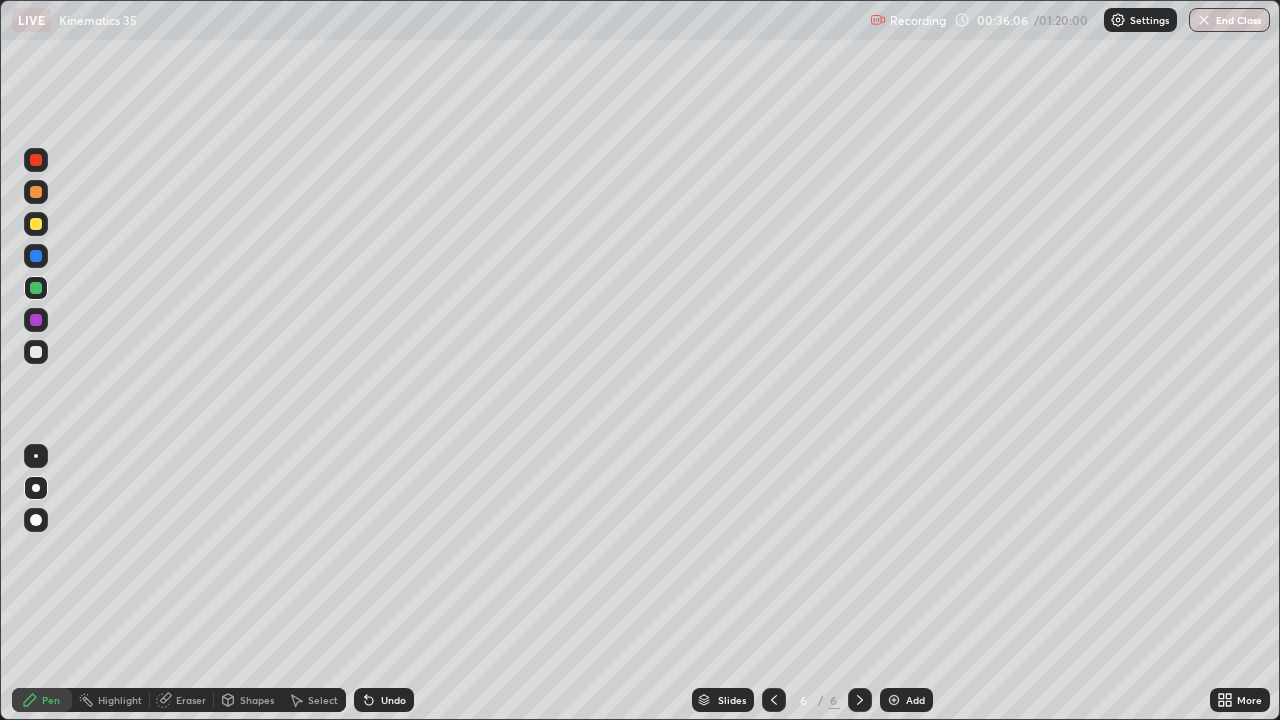click at bounding box center [36, 224] 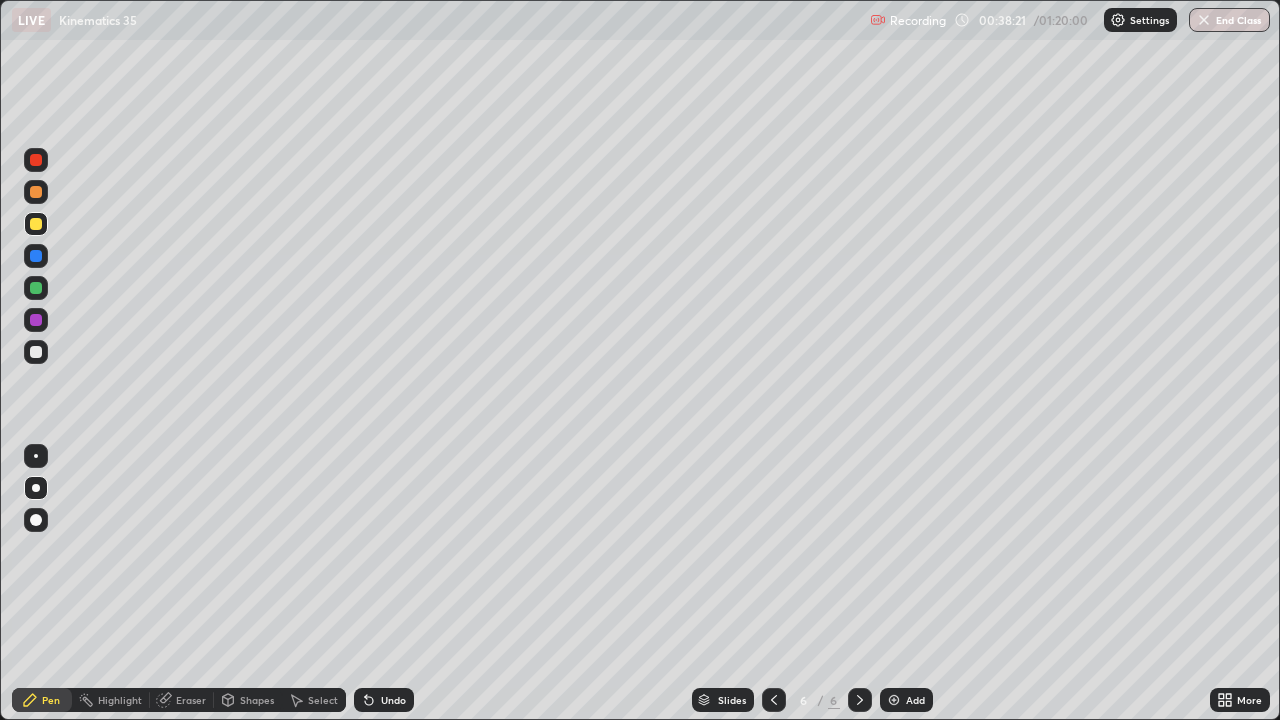 click on "Add" at bounding box center [906, 700] 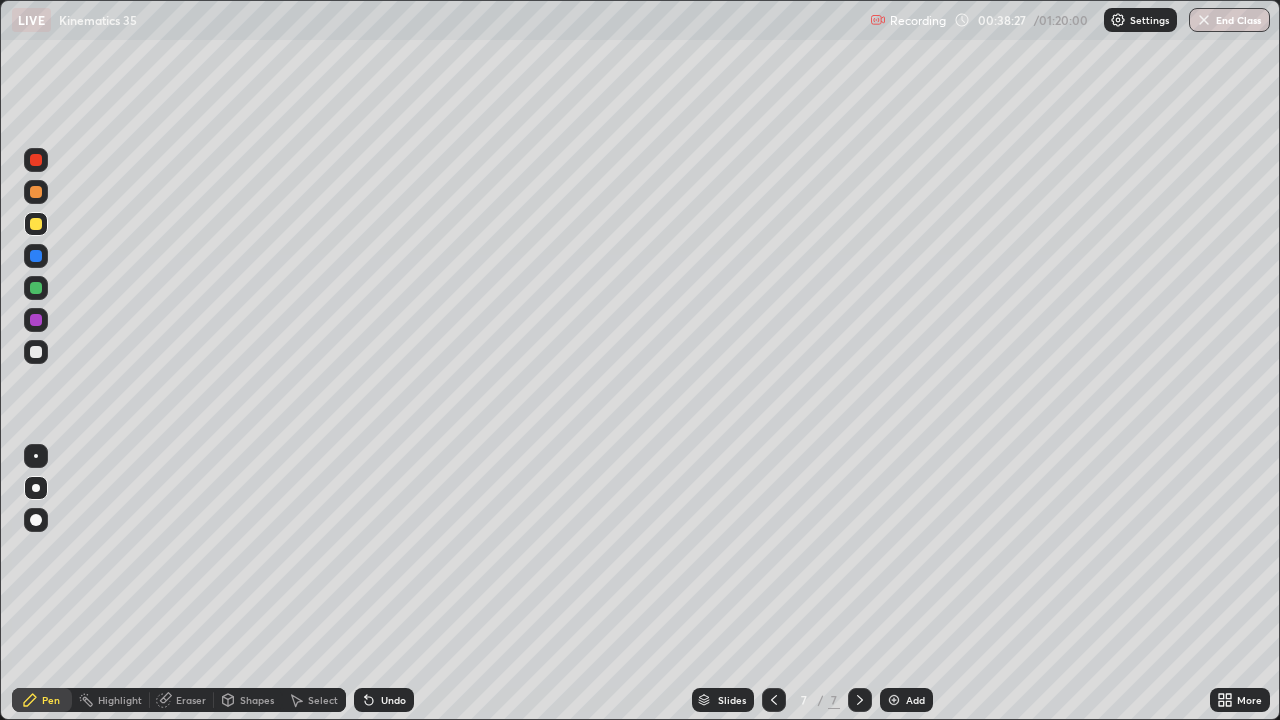click on "Undo" at bounding box center (393, 700) 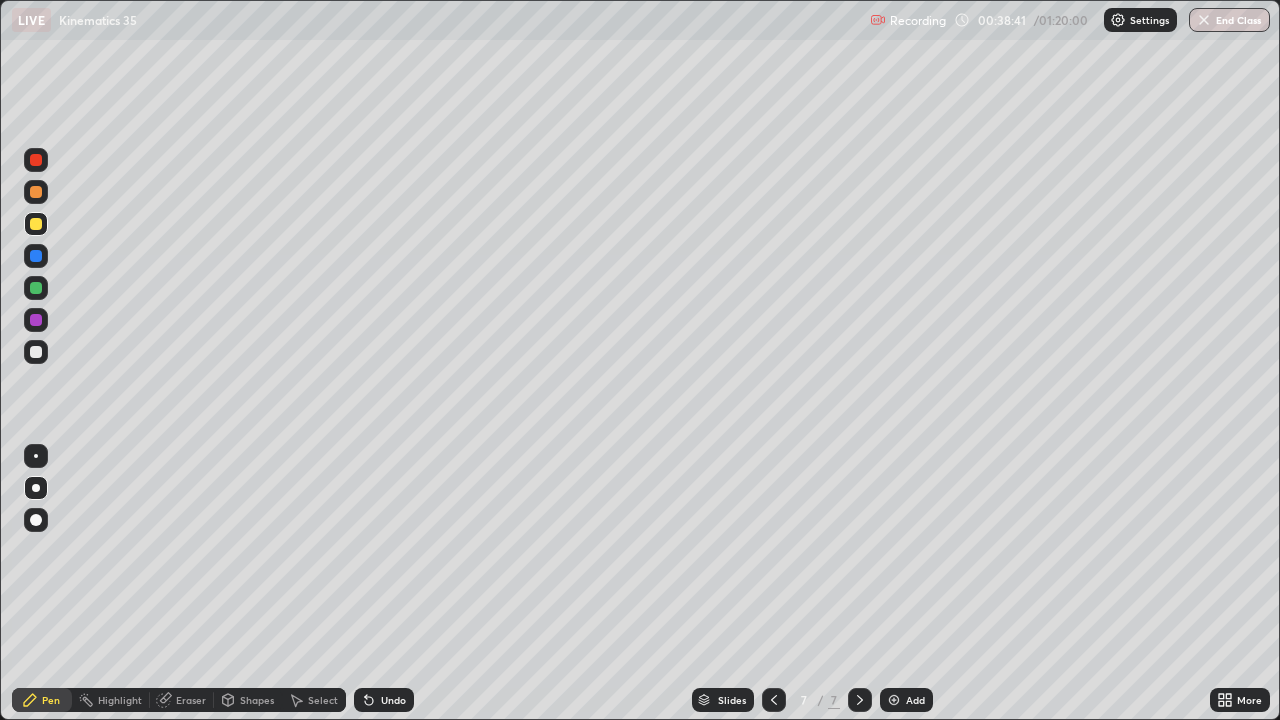 click 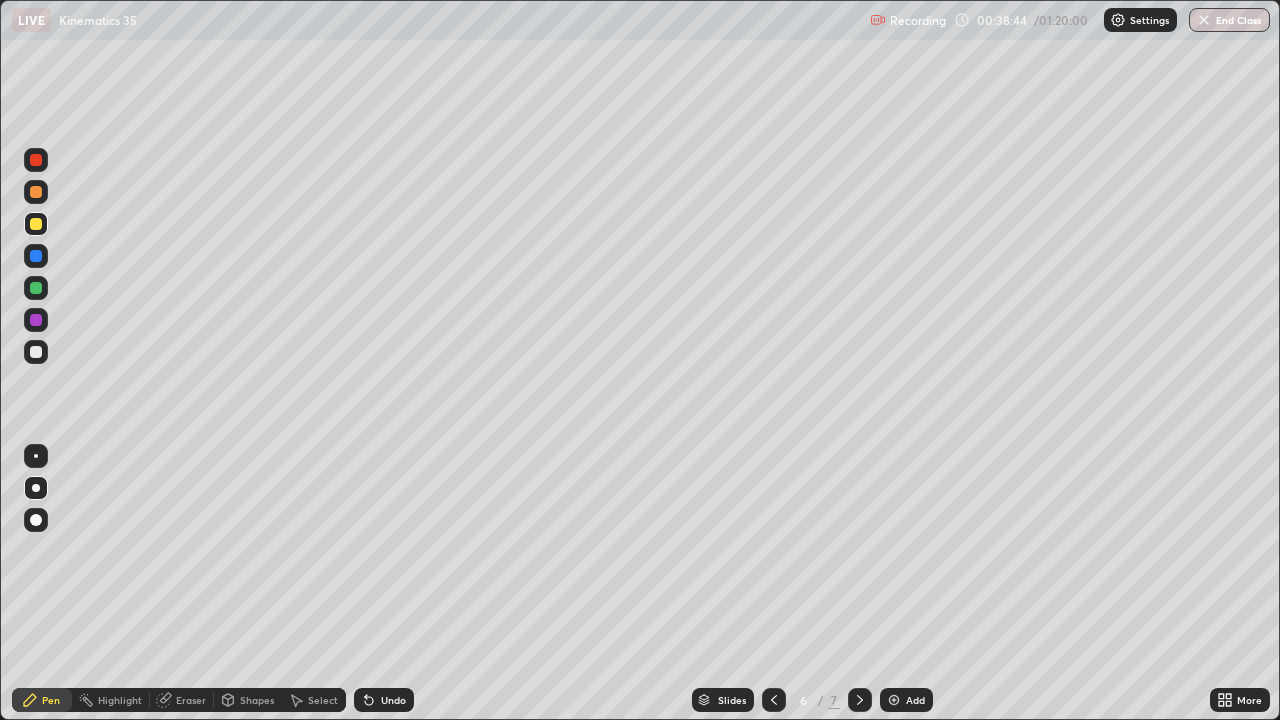 click 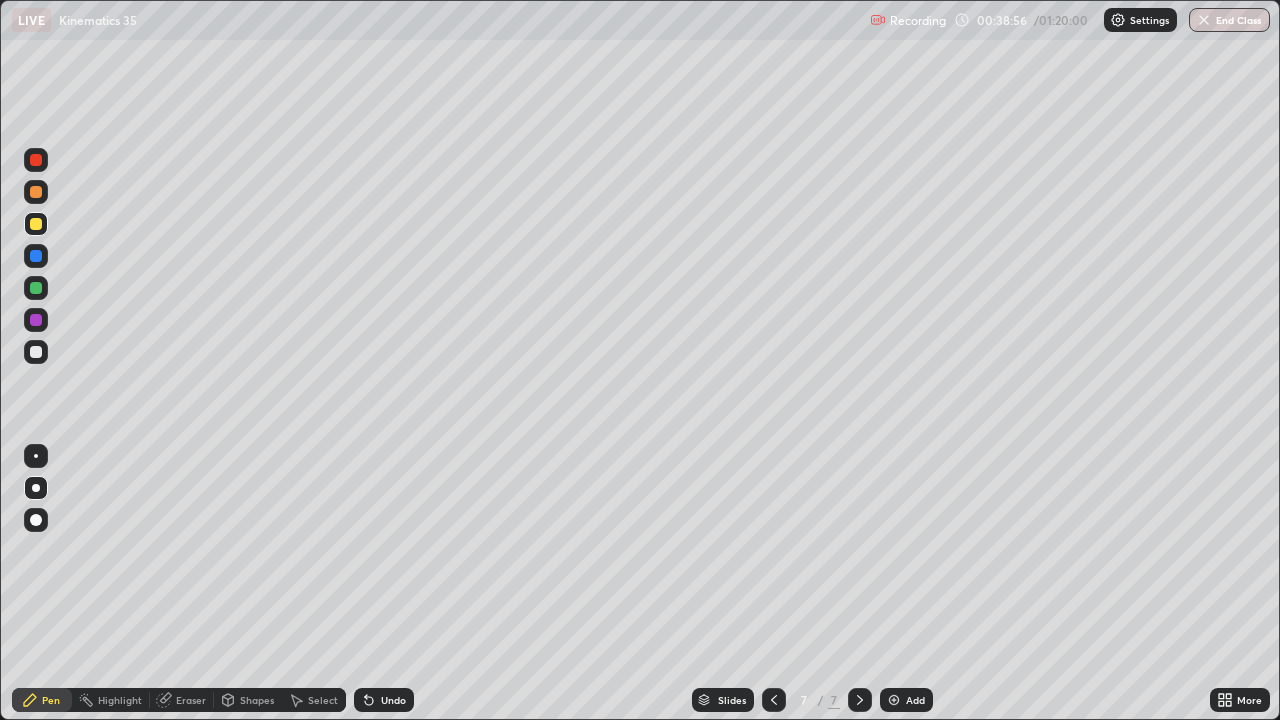 click on "Undo" at bounding box center (393, 700) 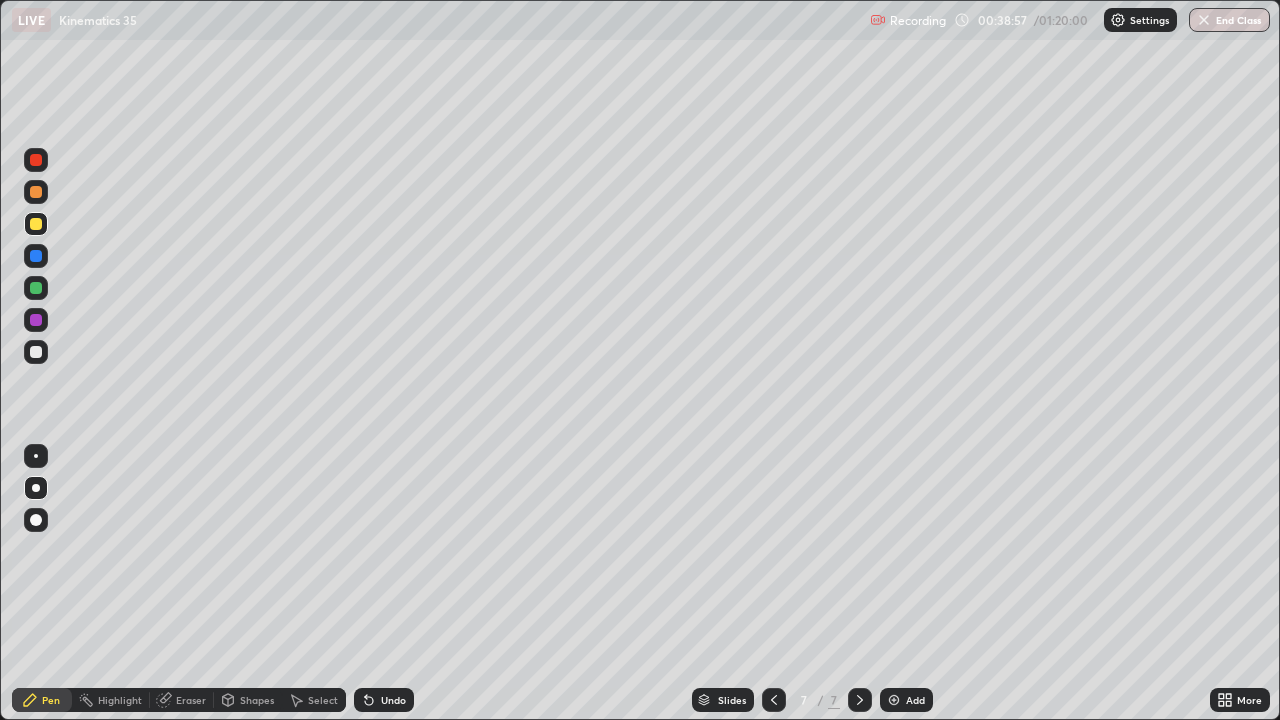 click on "Undo" at bounding box center (393, 700) 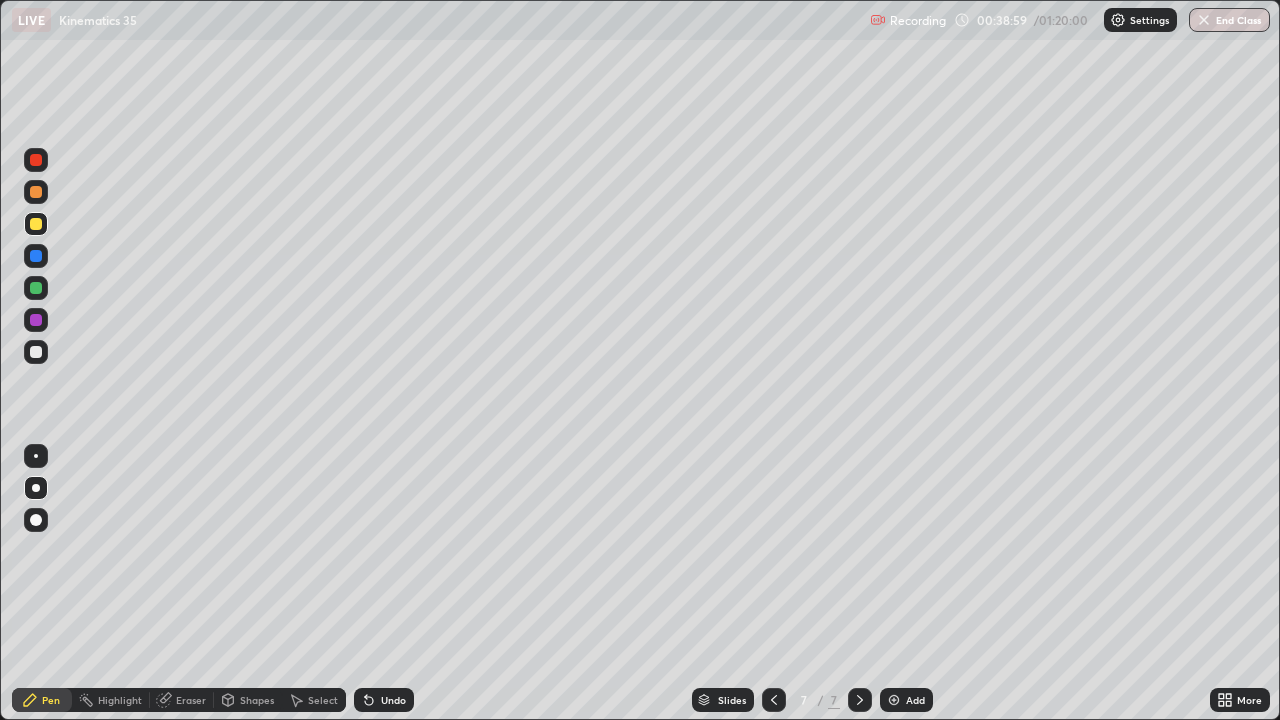 click on "Undo" at bounding box center [393, 700] 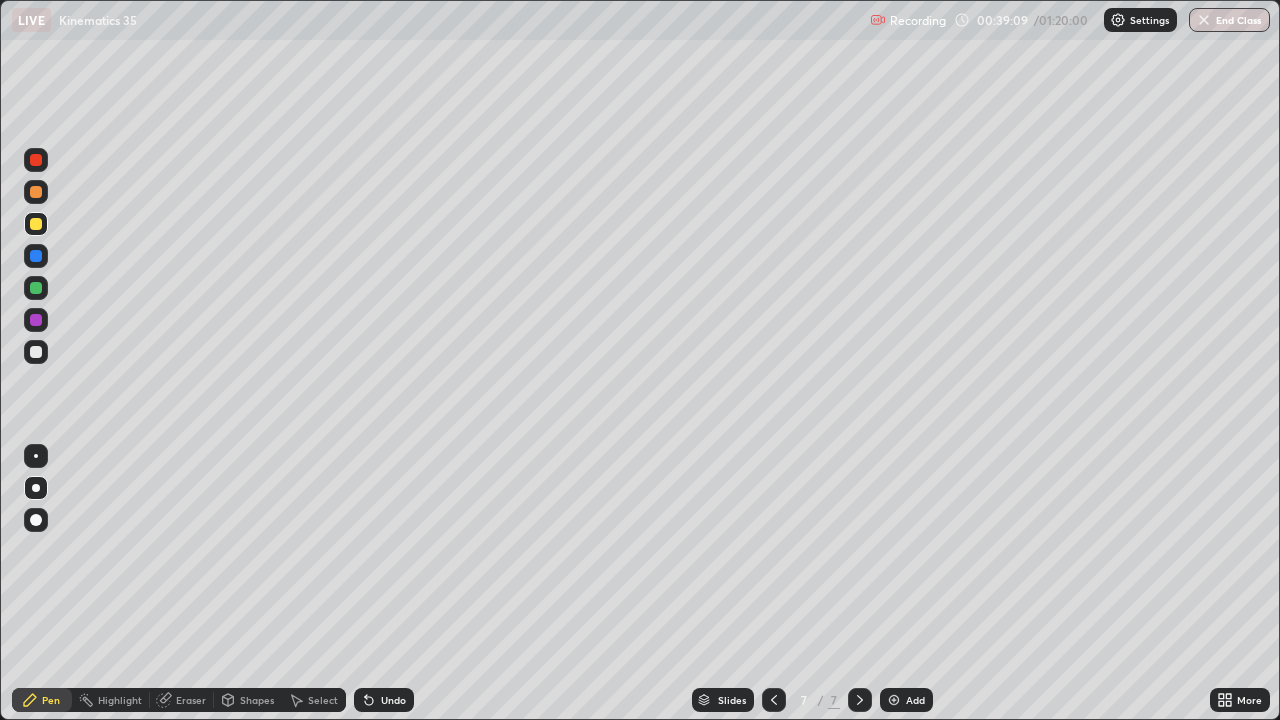 click 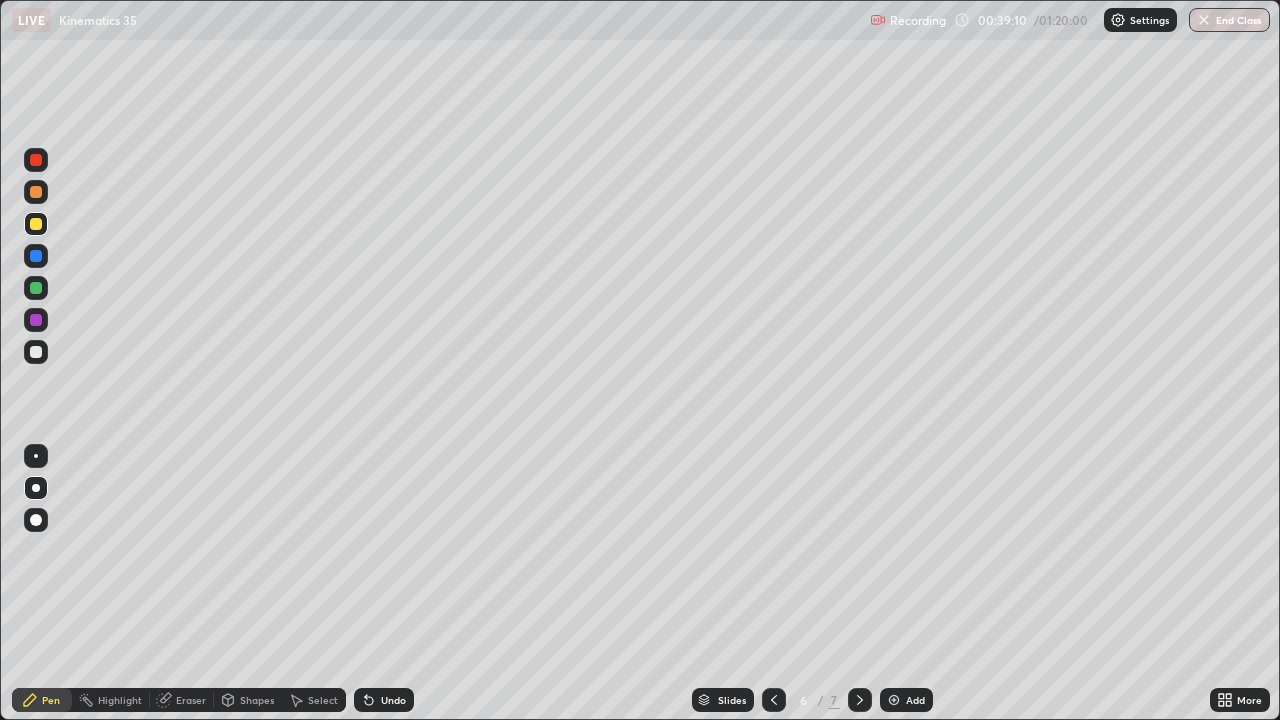 click at bounding box center (860, 700) 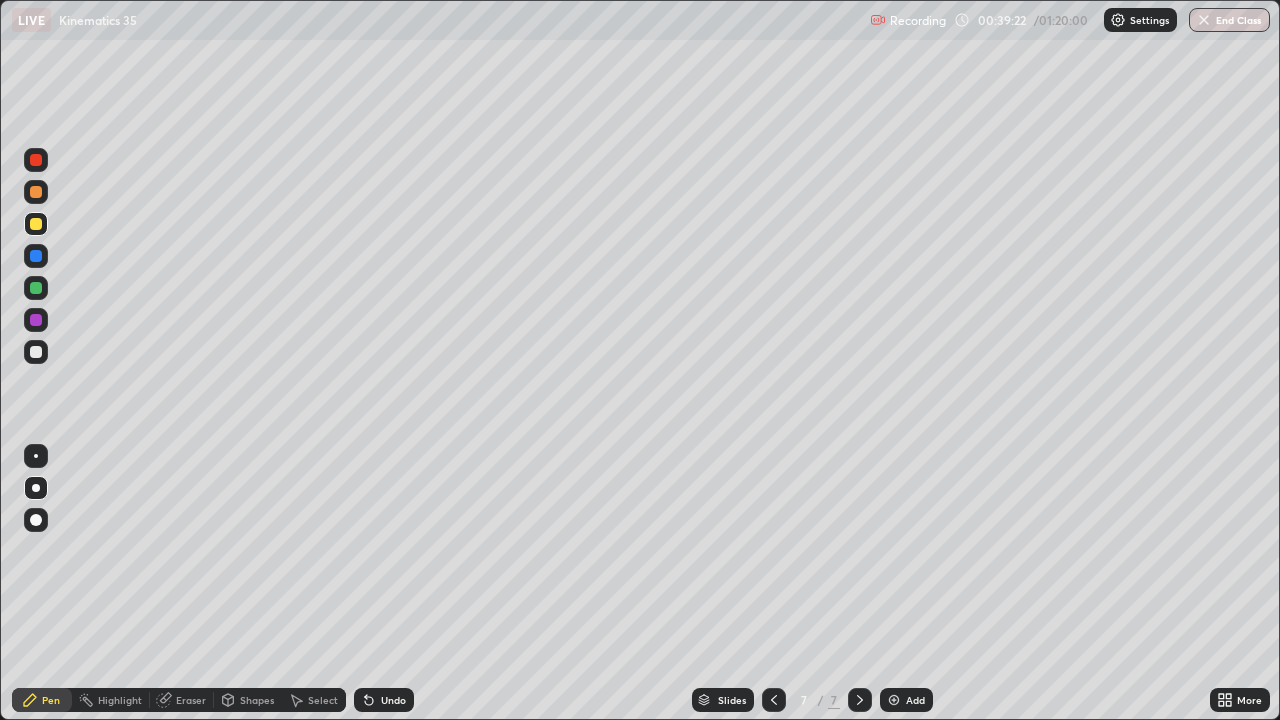 click 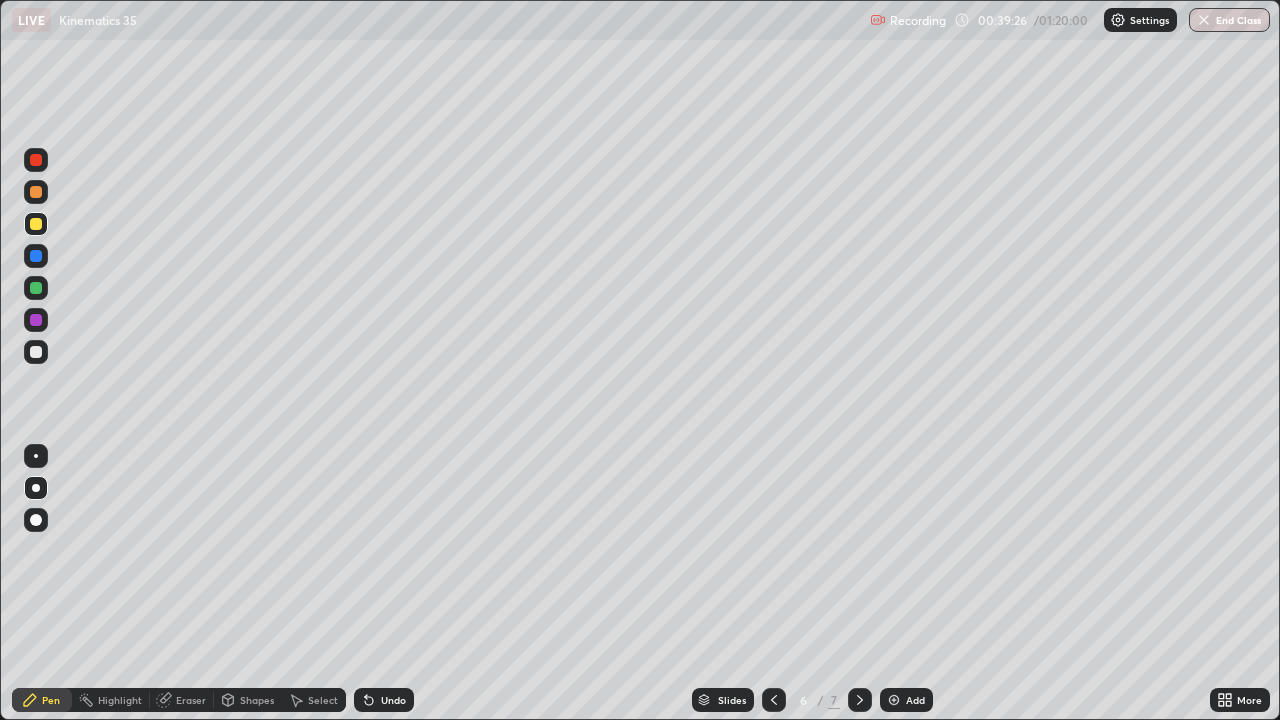 click 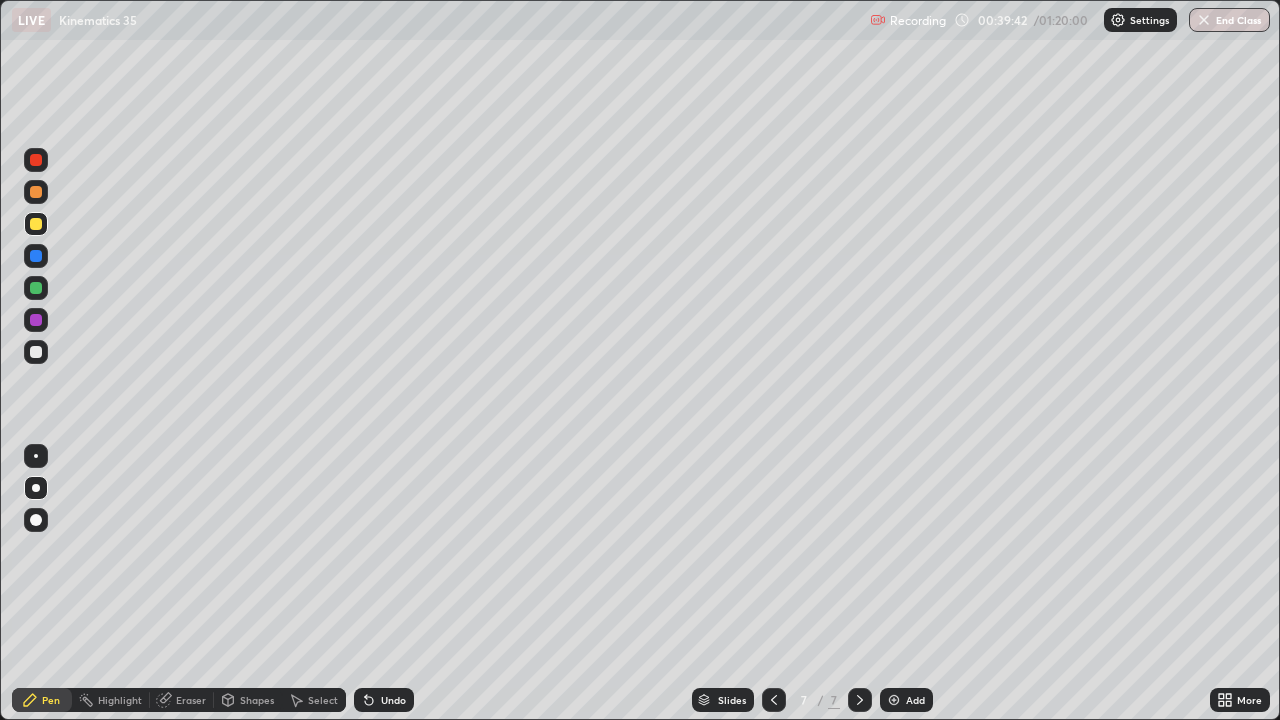 click at bounding box center (36, 352) 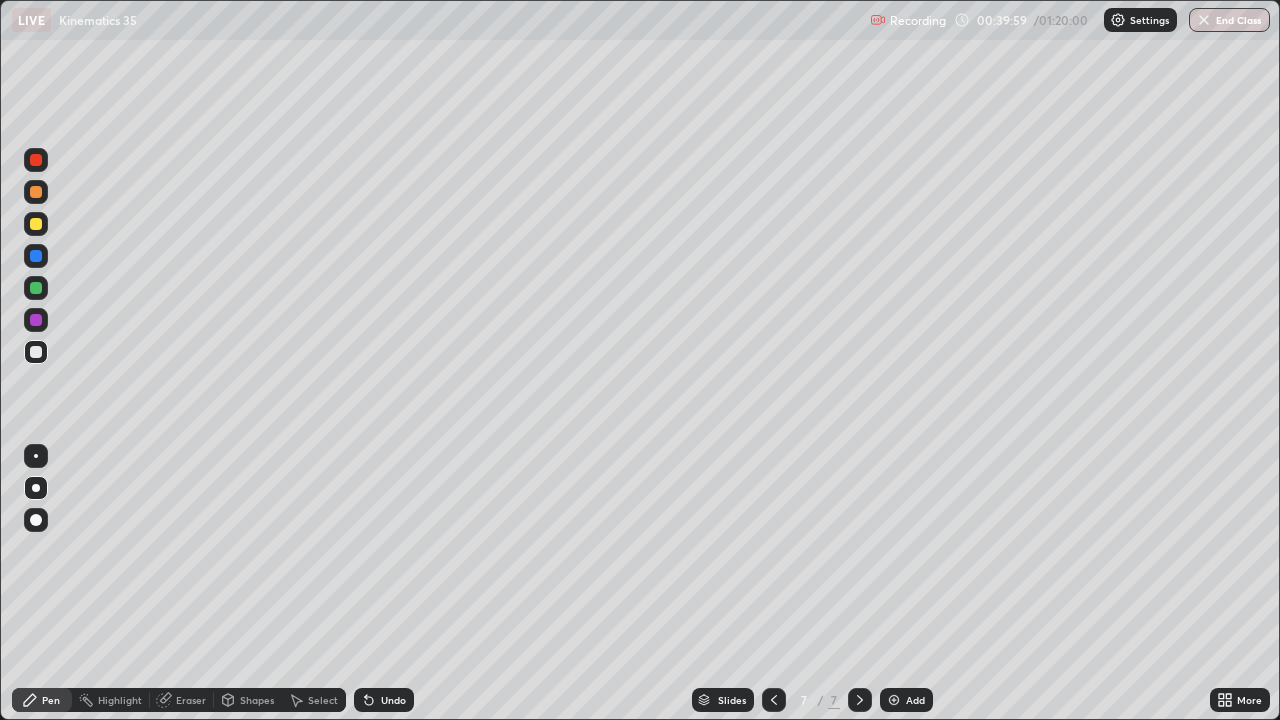 click 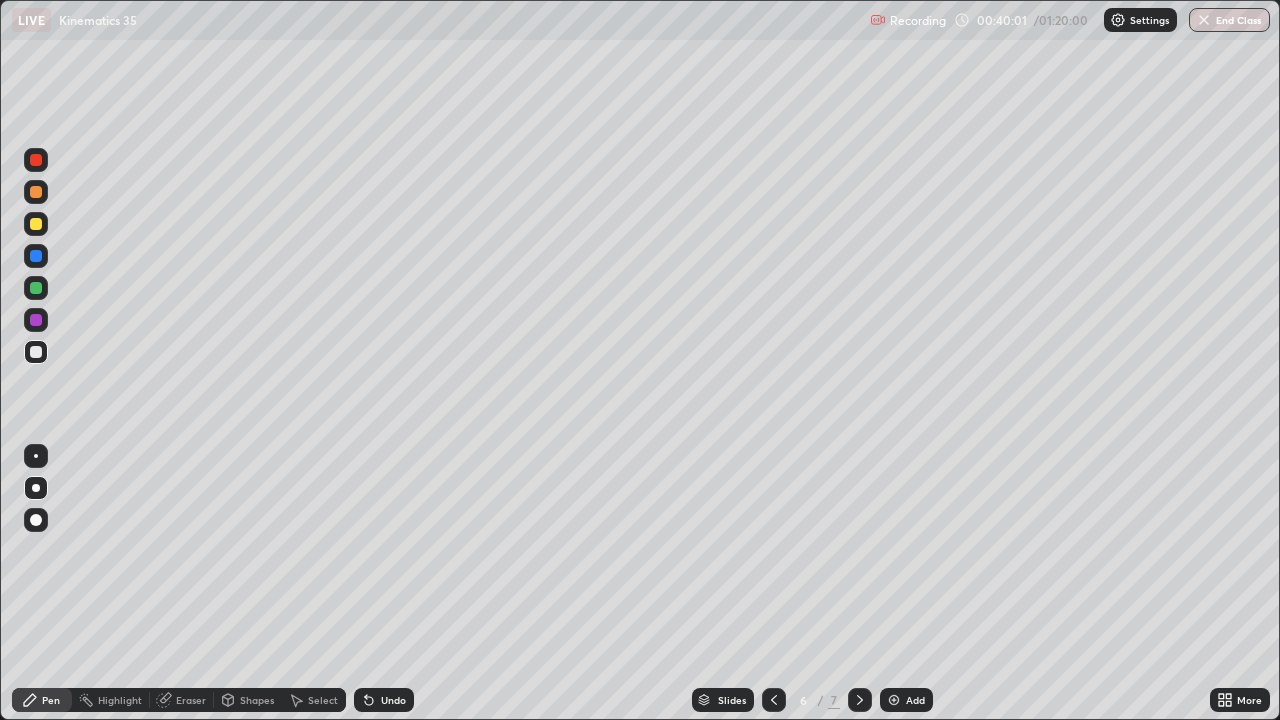 click 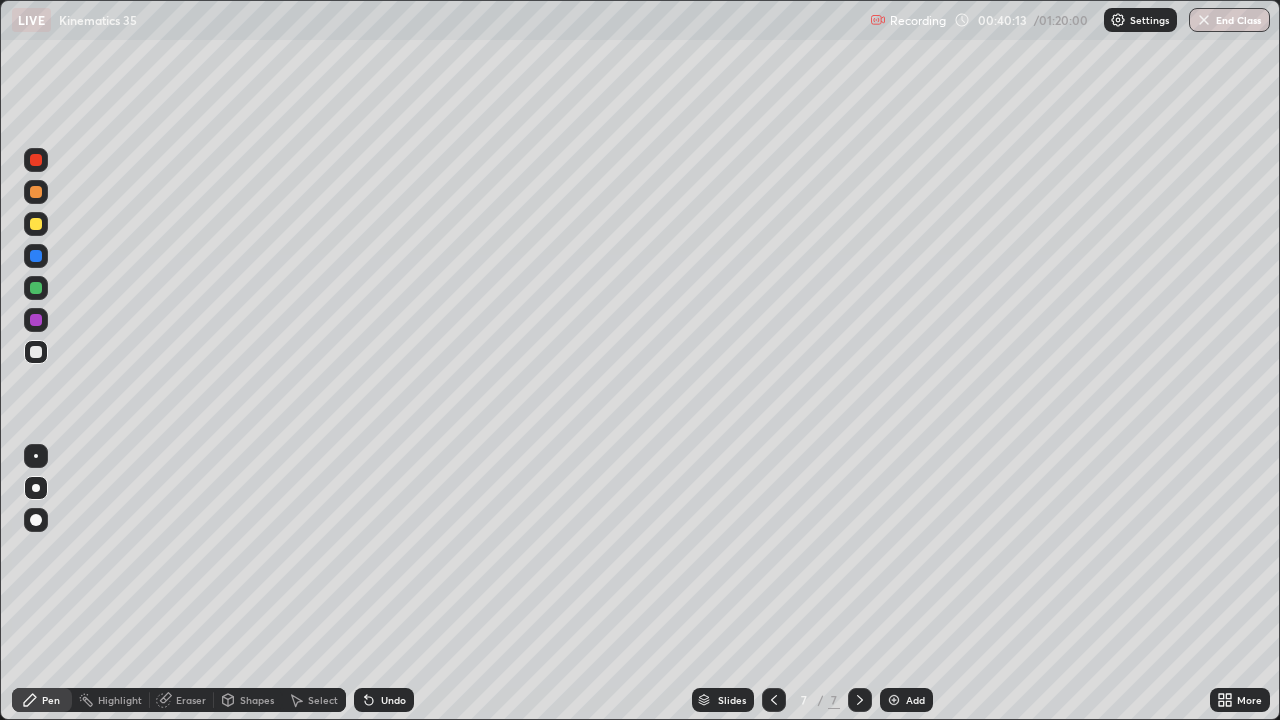 click 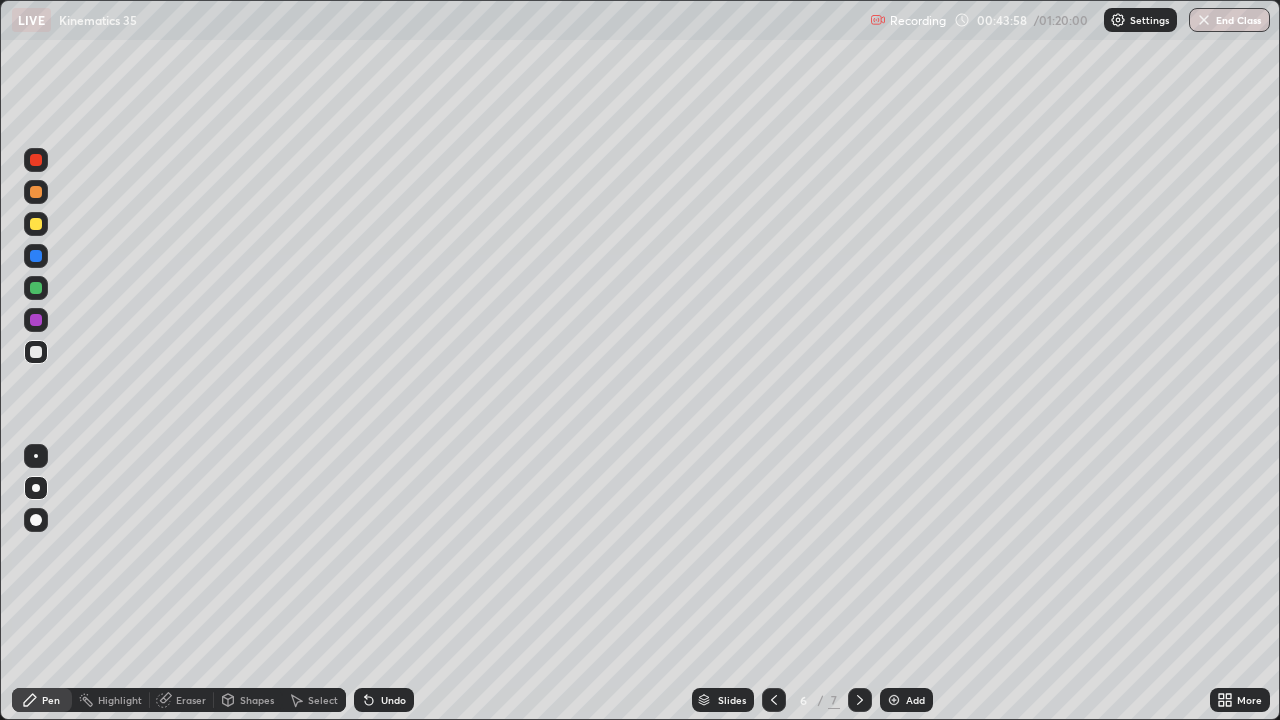 click 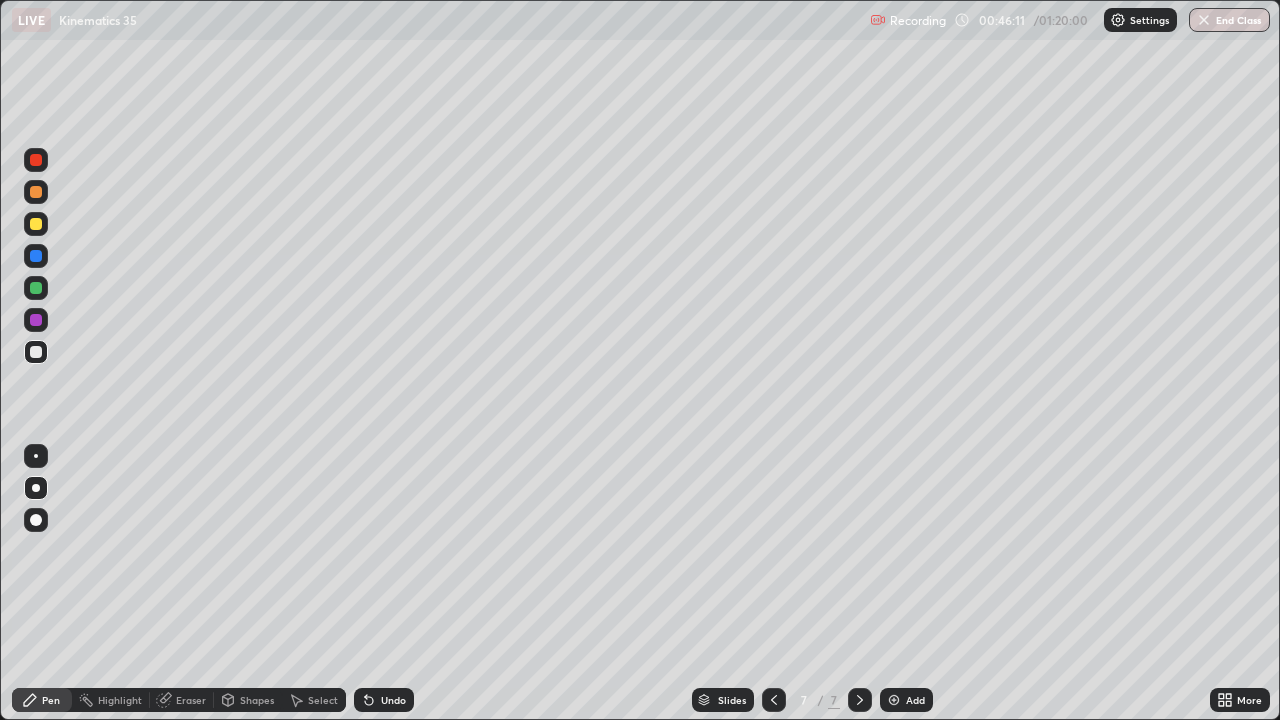 click on "Add" at bounding box center (915, 700) 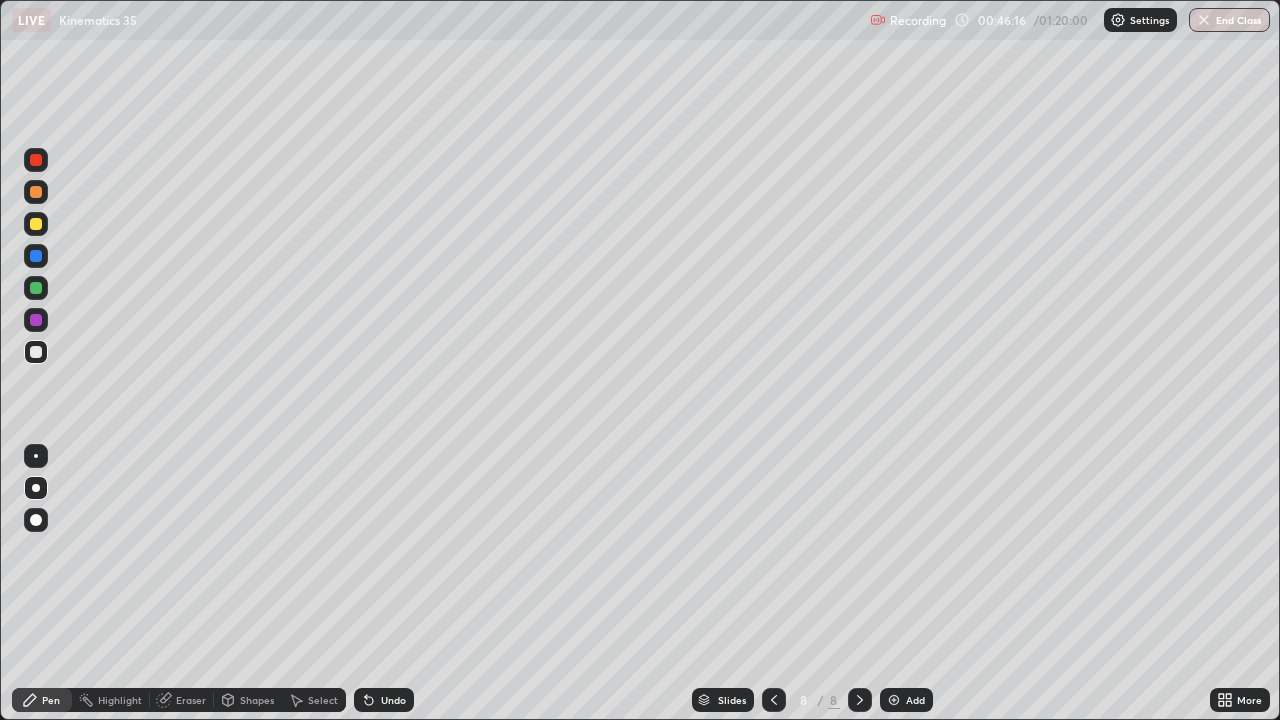 click at bounding box center (36, 224) 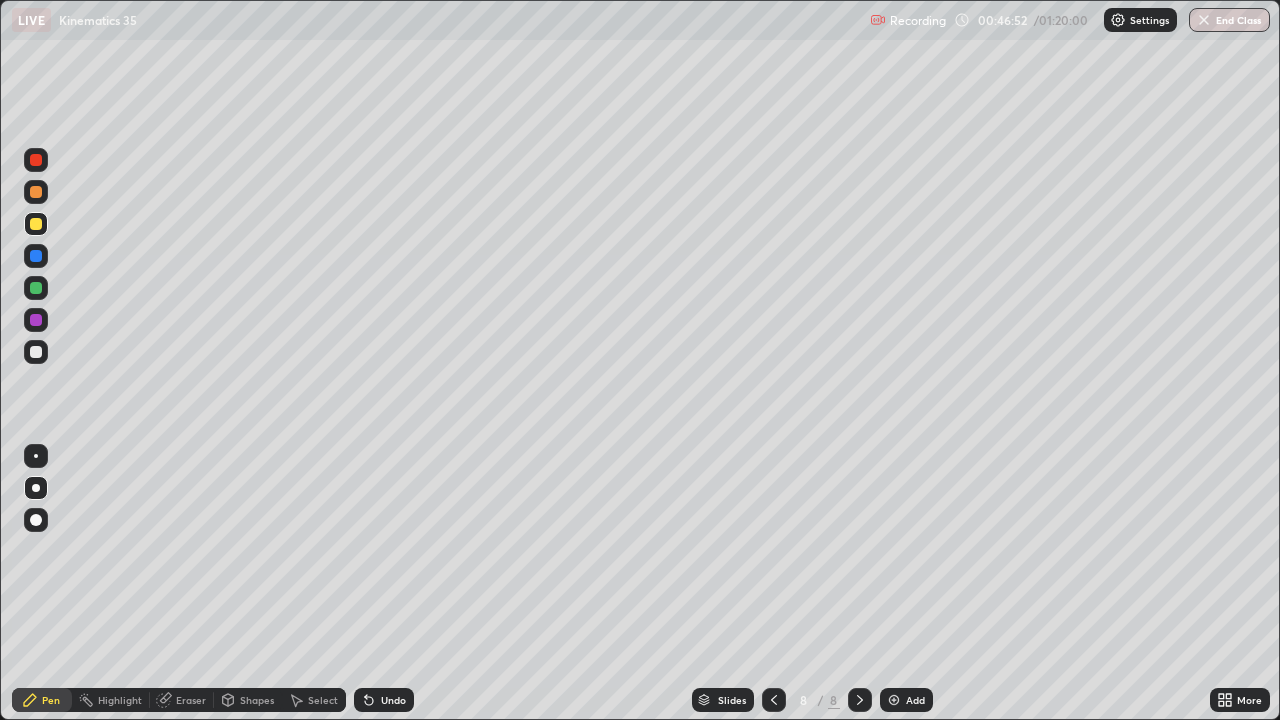click on "Eraser" at bounding box center [191, 700] 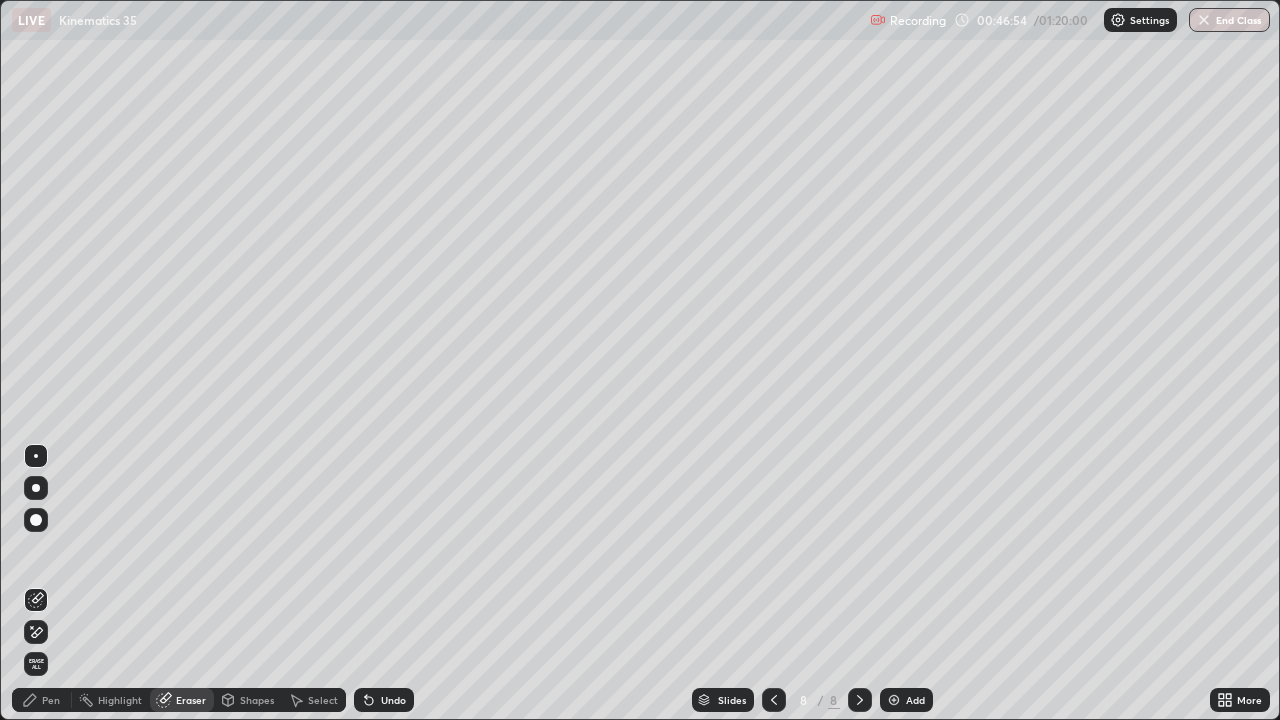 click on "Pen" at bounding box center (51, 700) 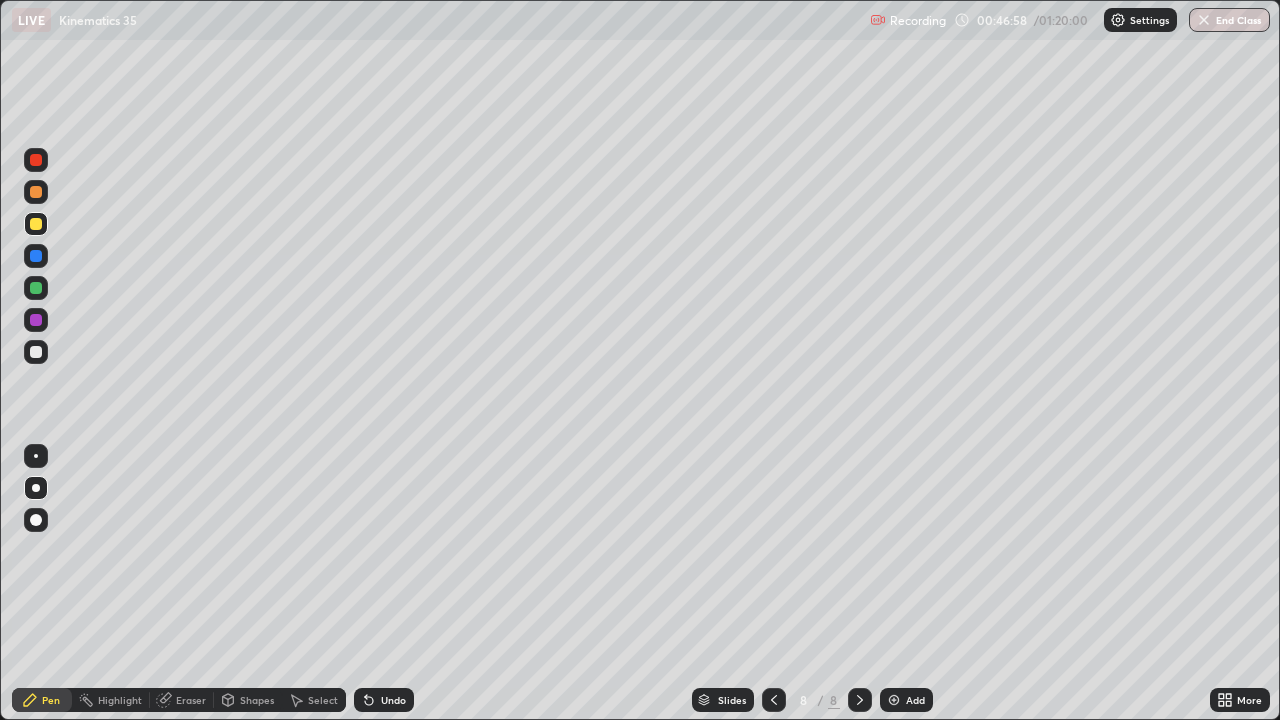 click at bounding box center [36, 160] 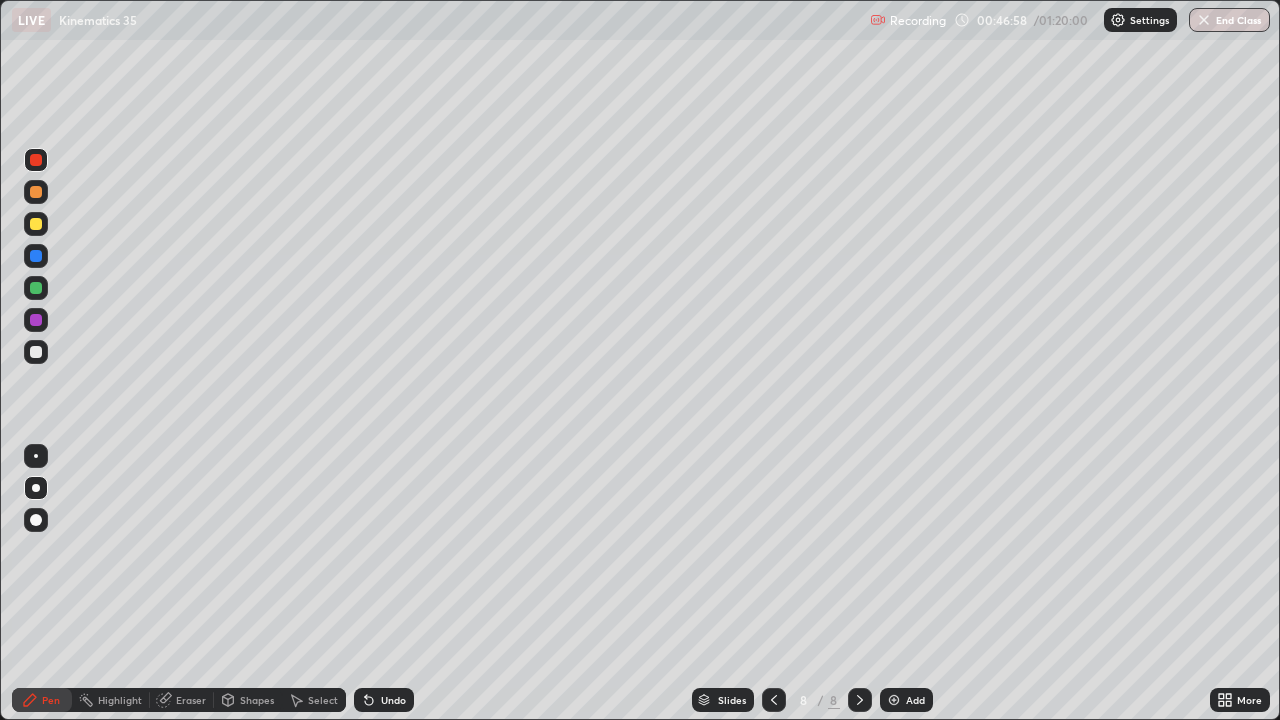 click at bounding box center [36, 160] 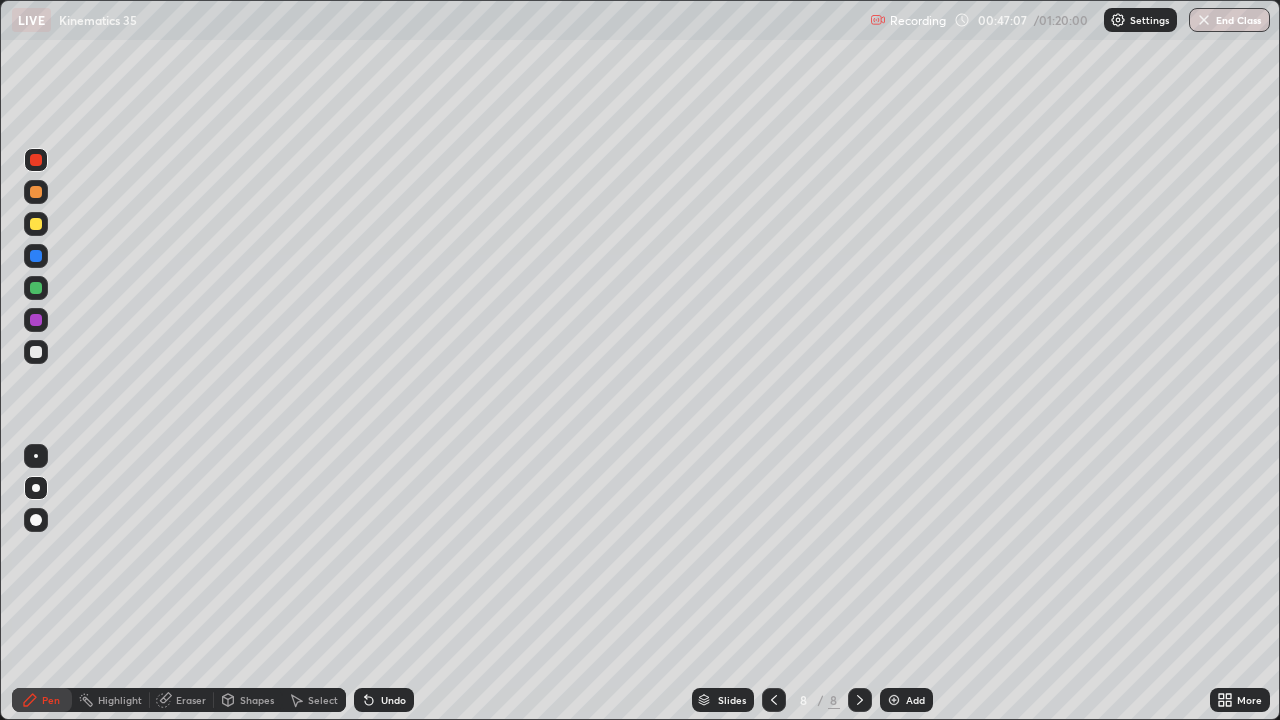 click on "Eraser" at bounding box center (191, 700) 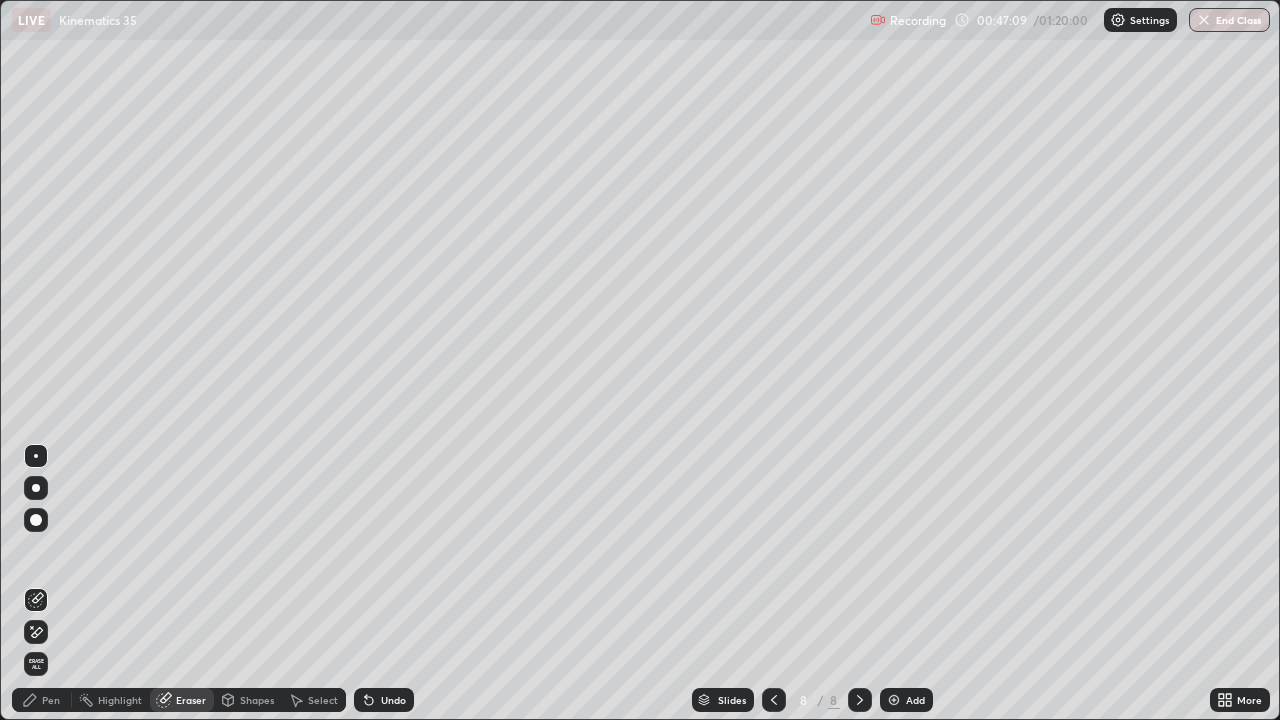 click on "Pen" at bounding box center (42, 700) 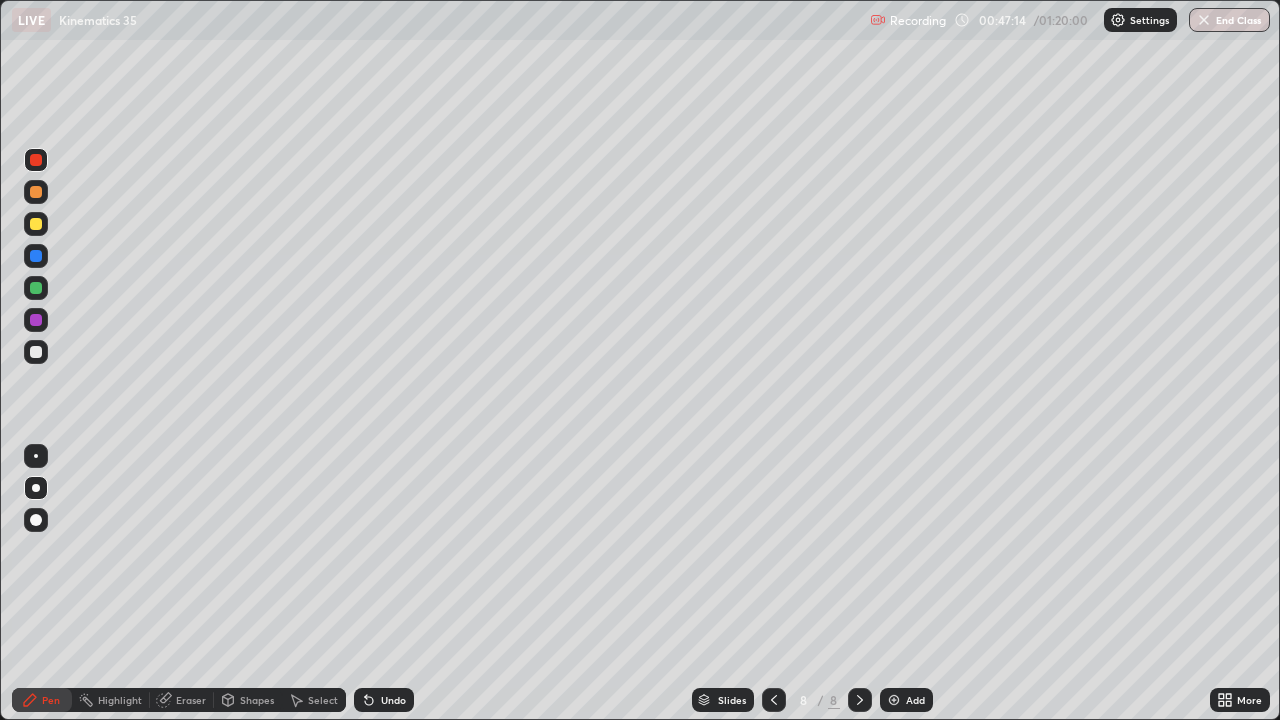 click at bounding box center (36, 224) 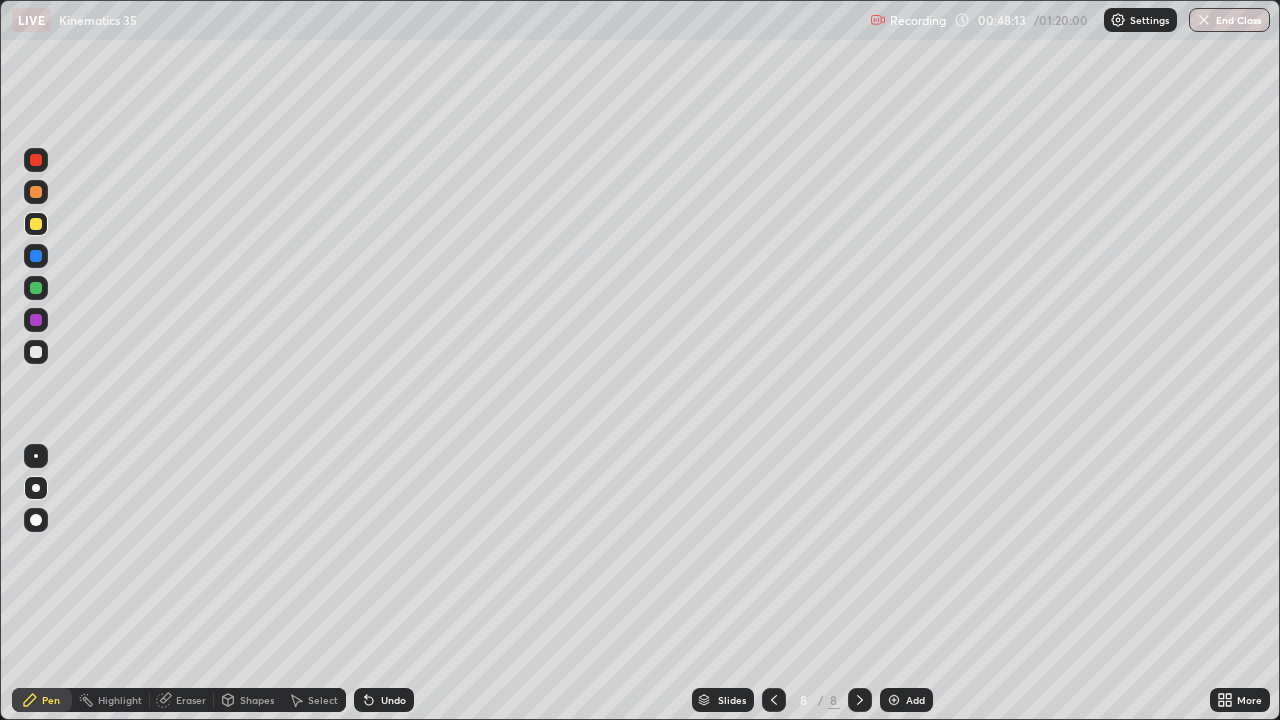 click at bounding box center [36, 352] 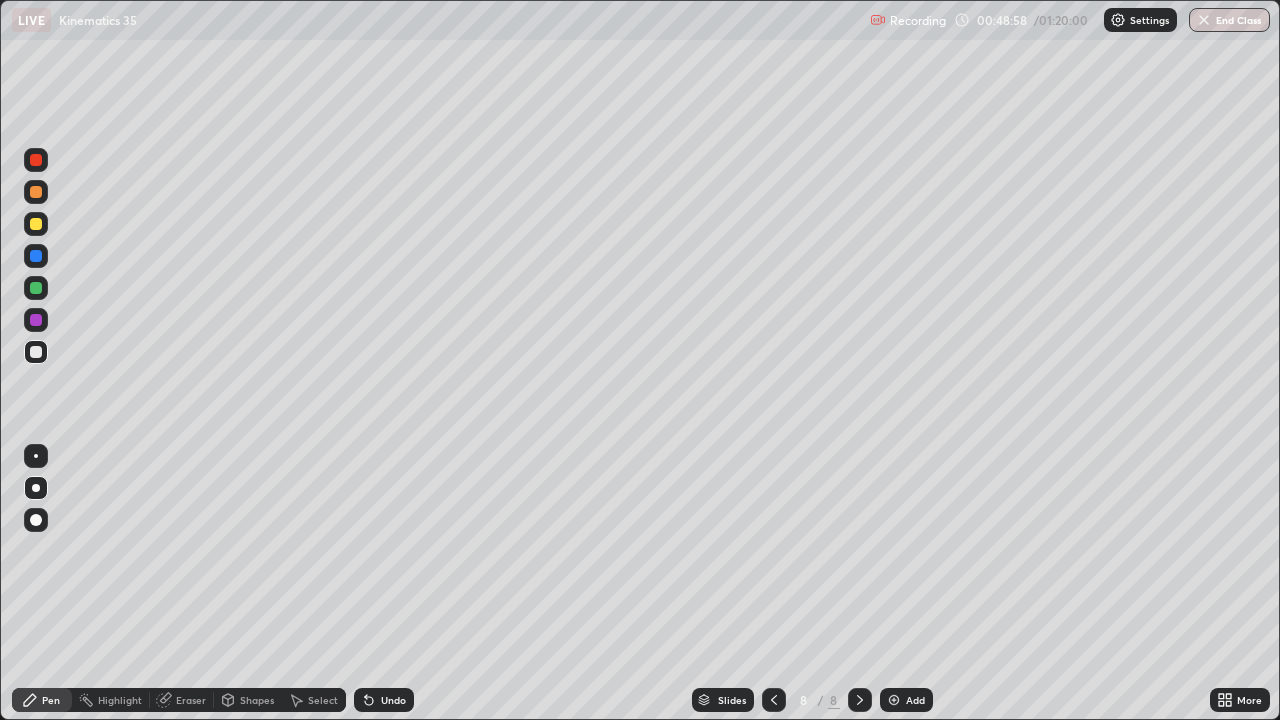click on "Add" at bounding box center [915, 700] 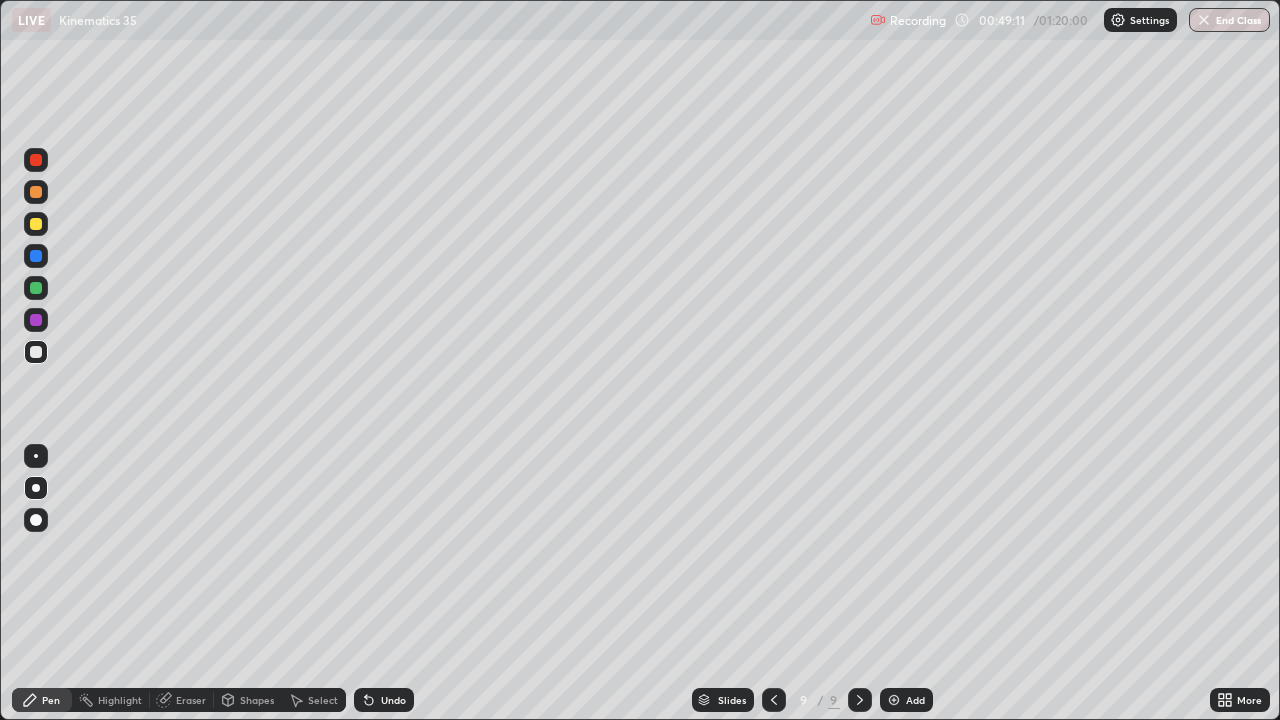 click at bounding box center (36, 224) 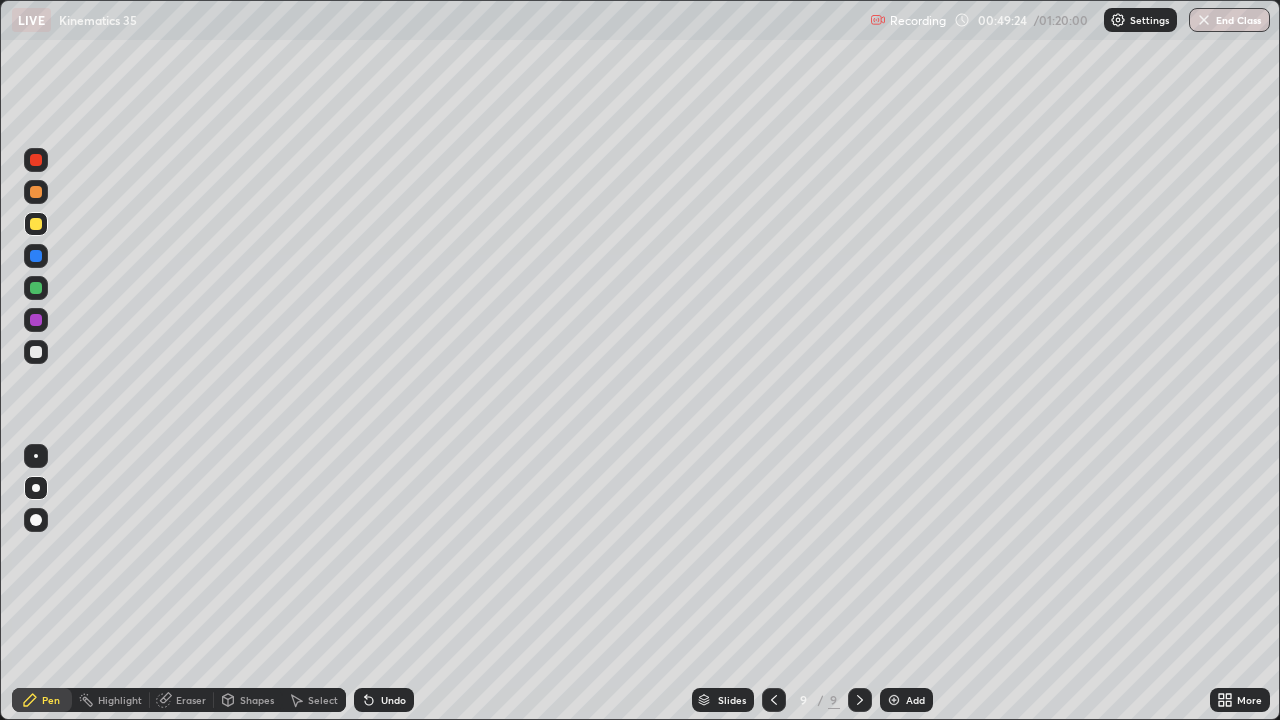 click on "Undo" at bounding box center (393, 700) 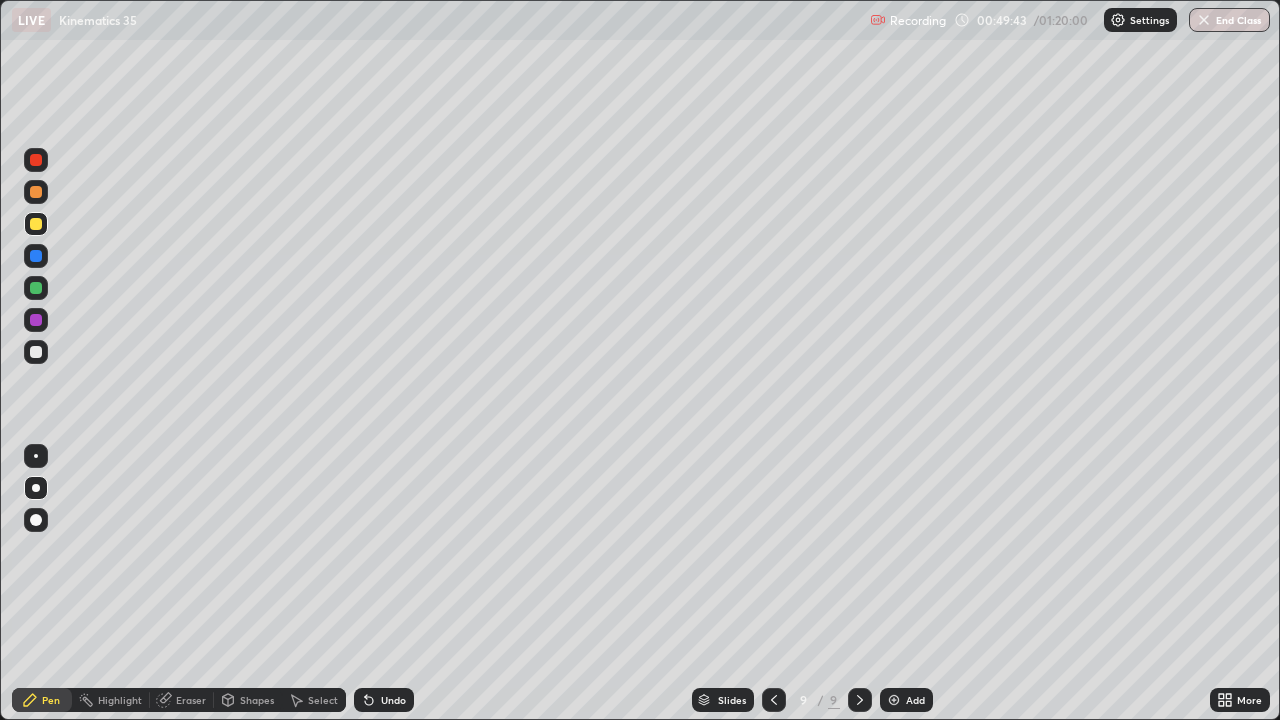 click on "Undo" at bounding box center [393, 700] 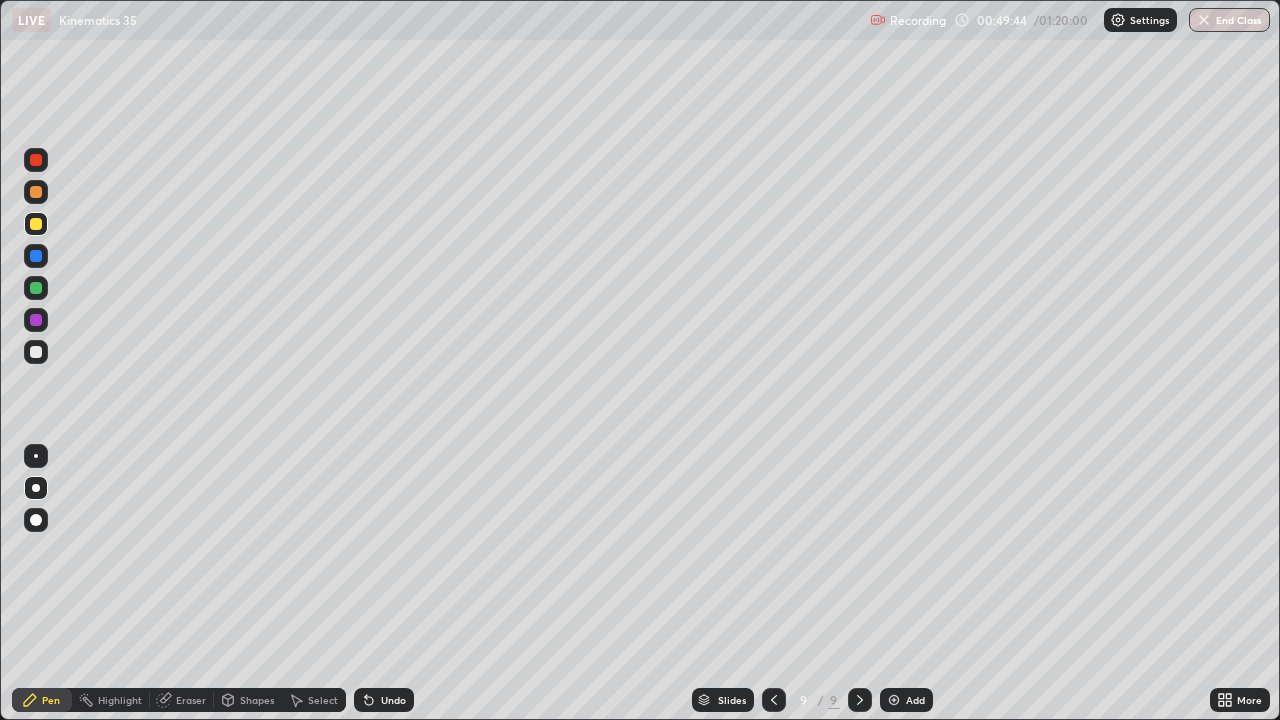 click on "Undo" at bounding box center (384, 700) 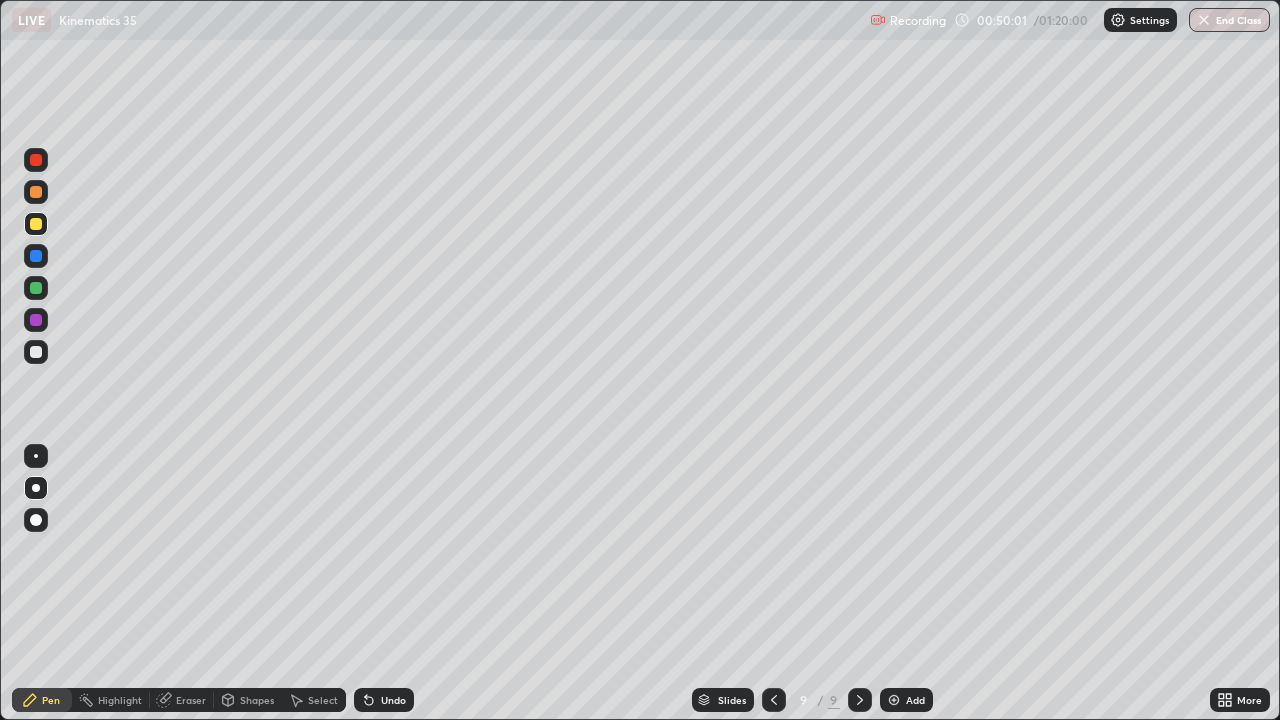 click at bounding box center [36, 192] 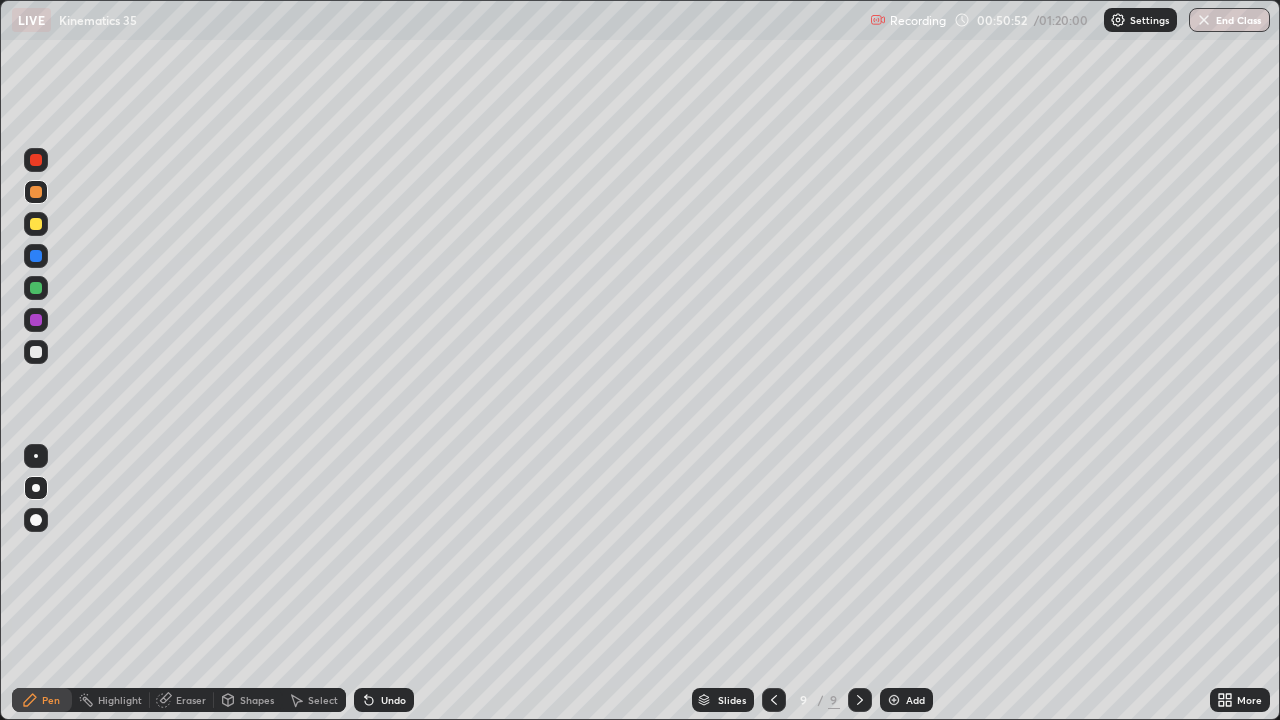 click at bounding box center (36, 224) 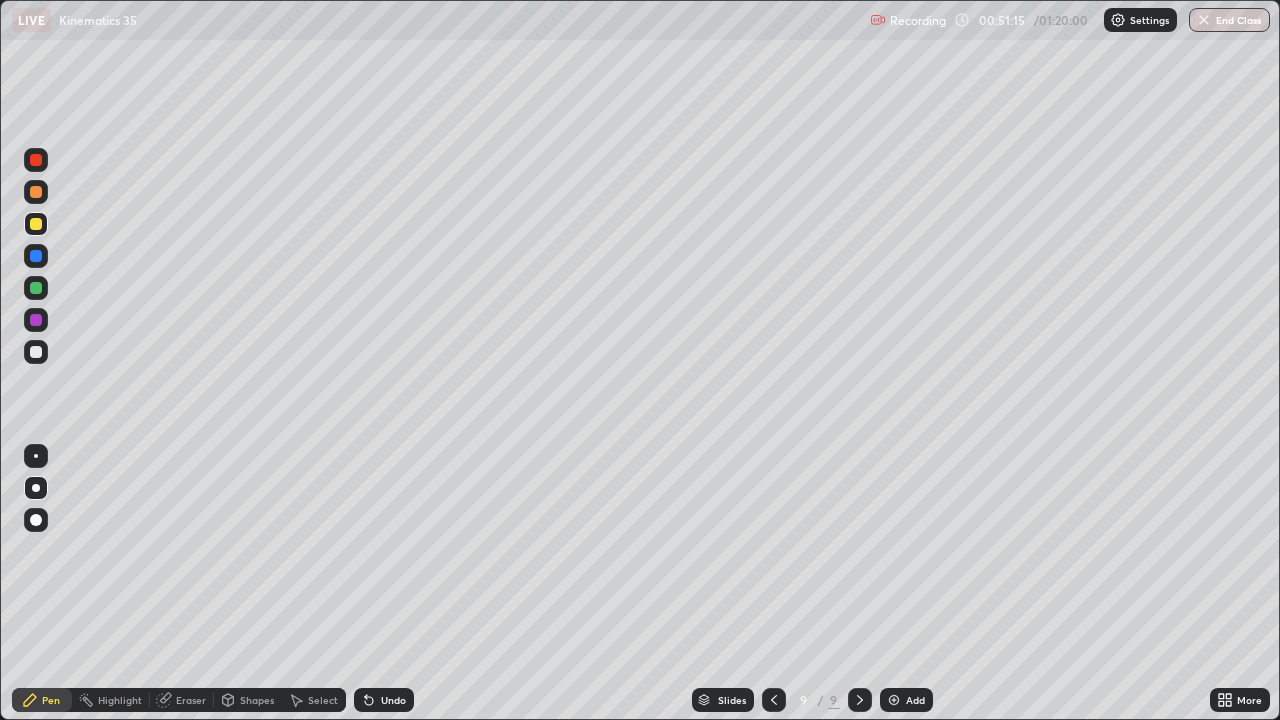 click at bounding box center (36, 352) 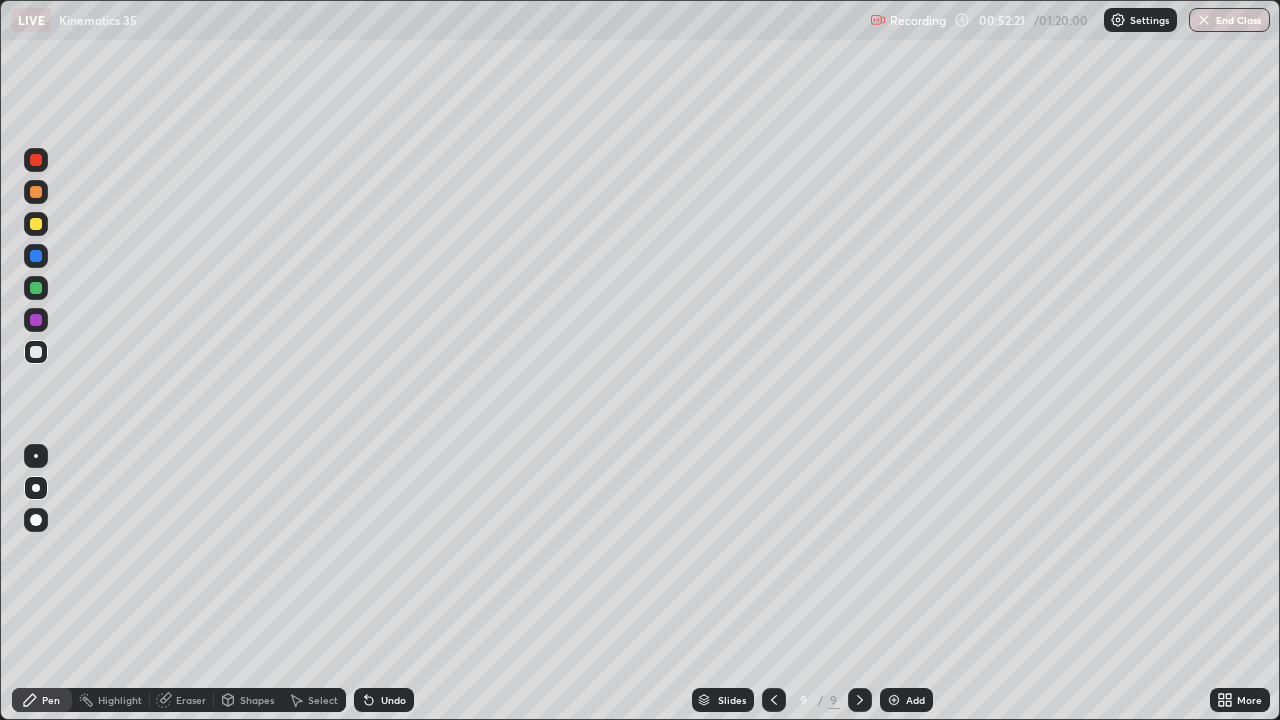 click on "Undo" at bounding box center [384, 700] 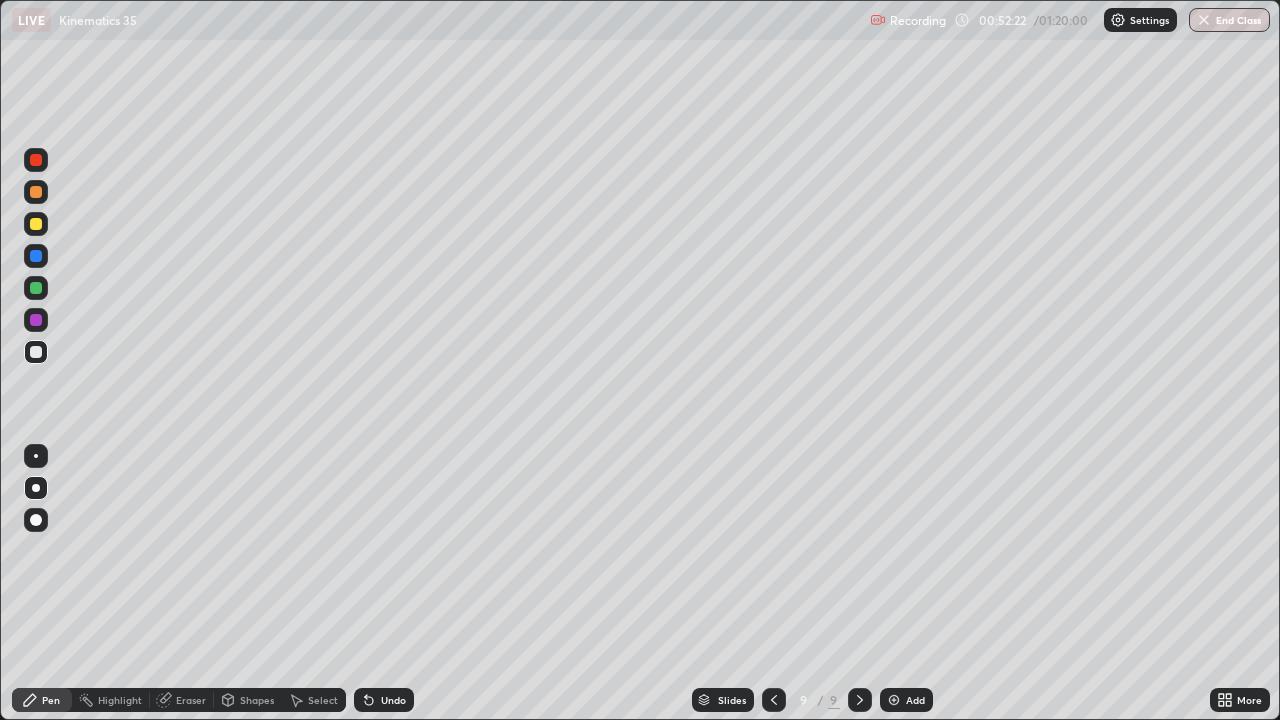 click 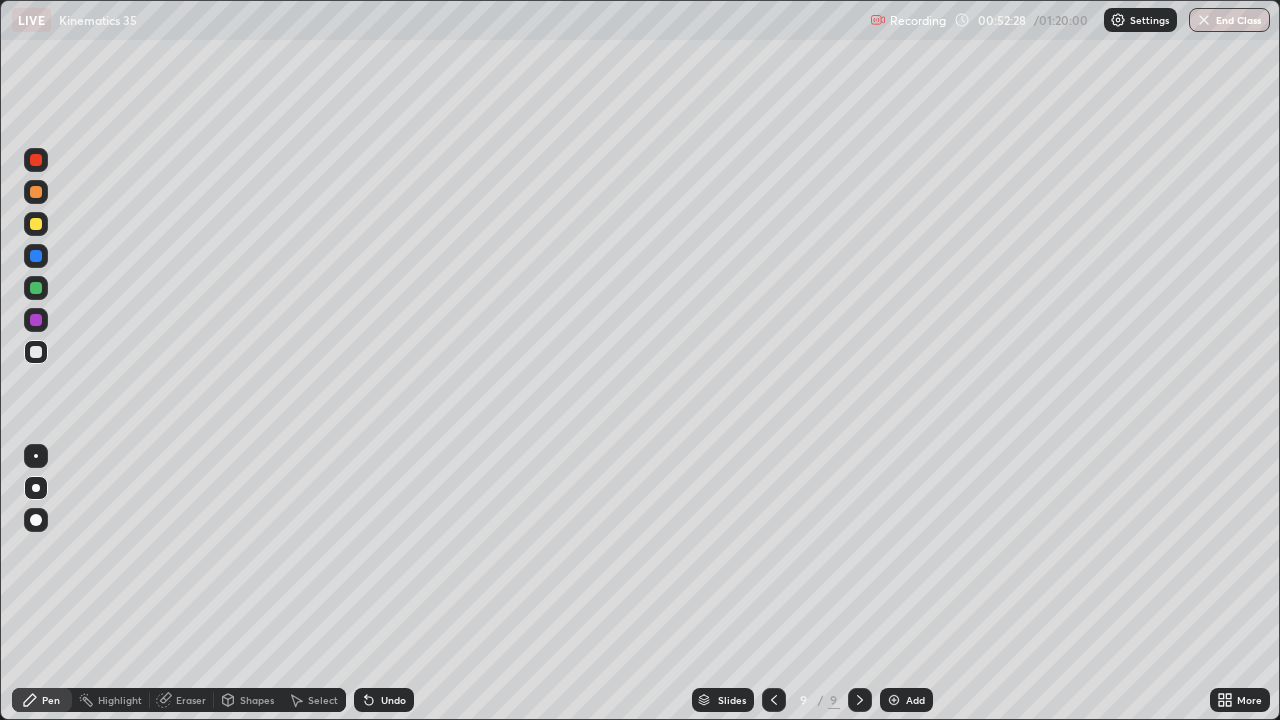click on "Slides 9 / 9 Add" at bounding box center [812, 700] 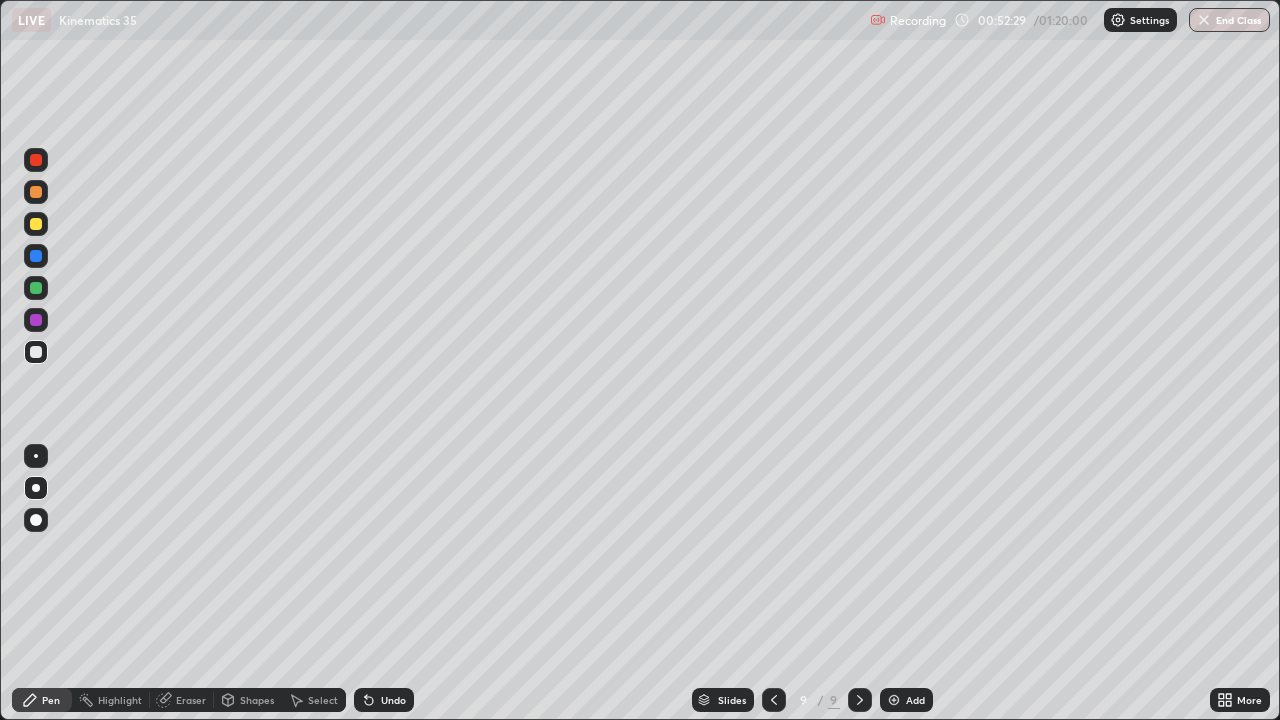 click on "Slides 9 / 9 Add" at bounding box center [812, 700] 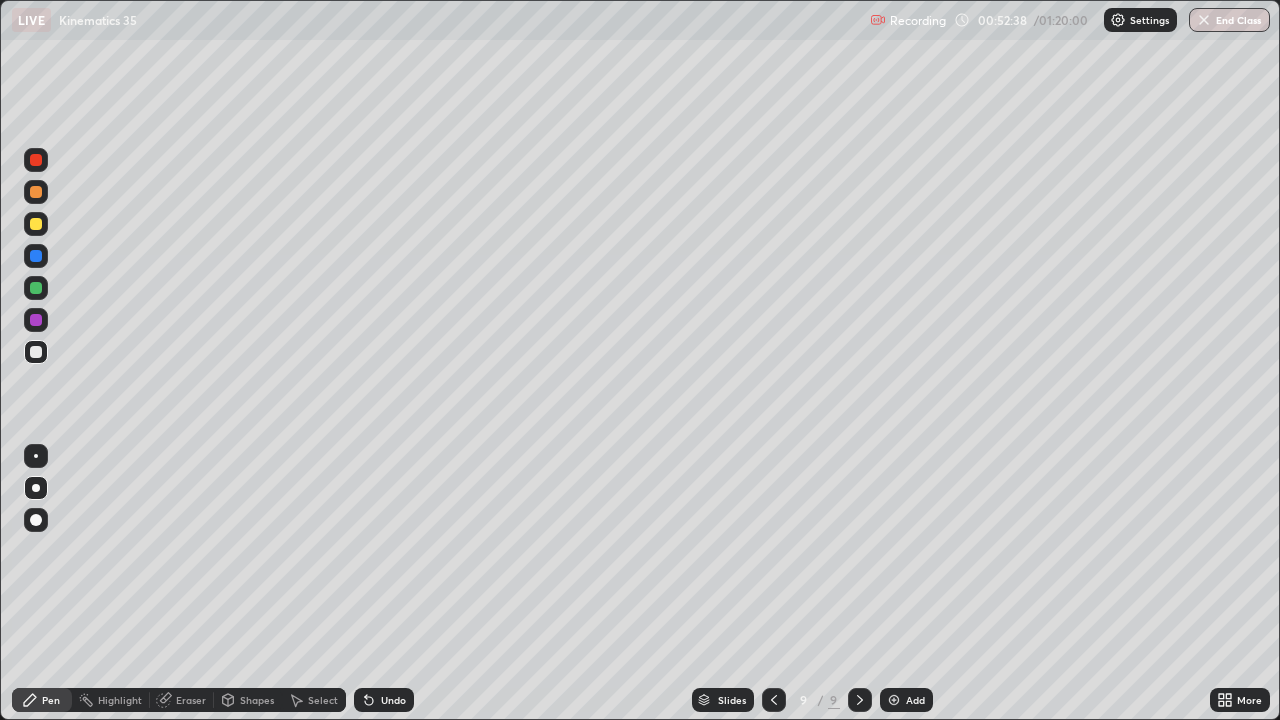 click at bounding box center (36, 224) 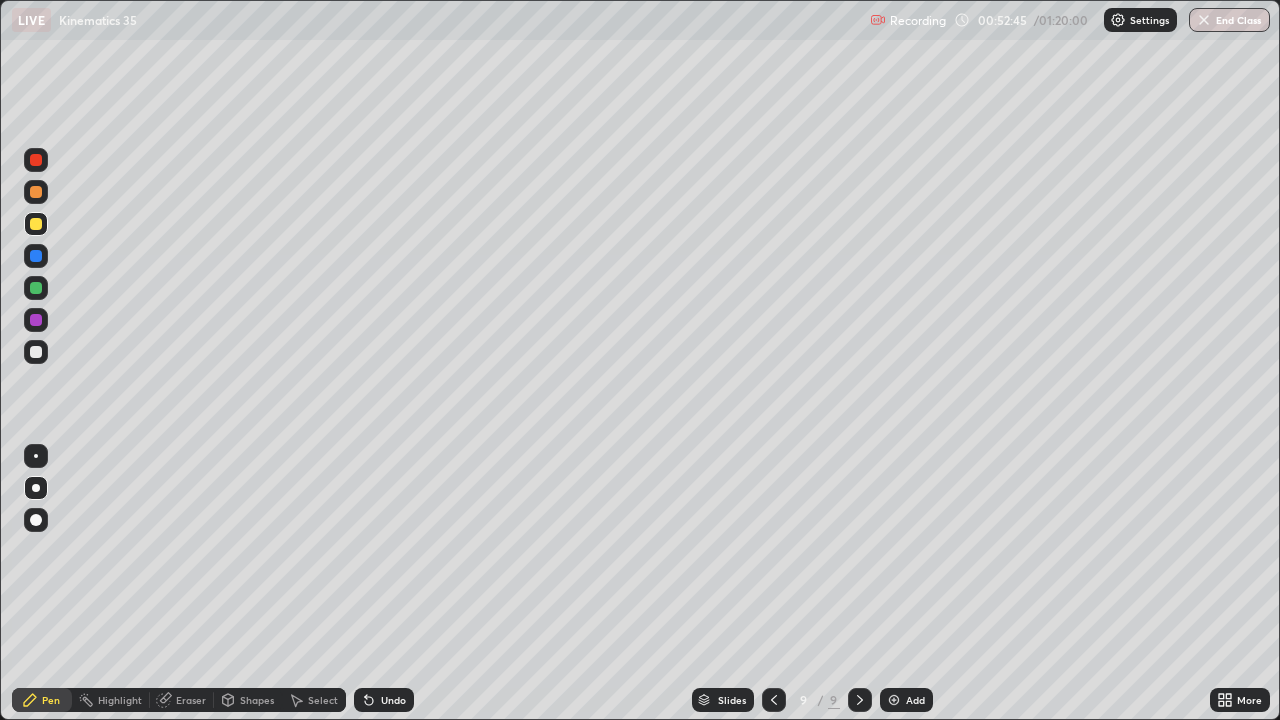 click at bounding box center [36, 352] 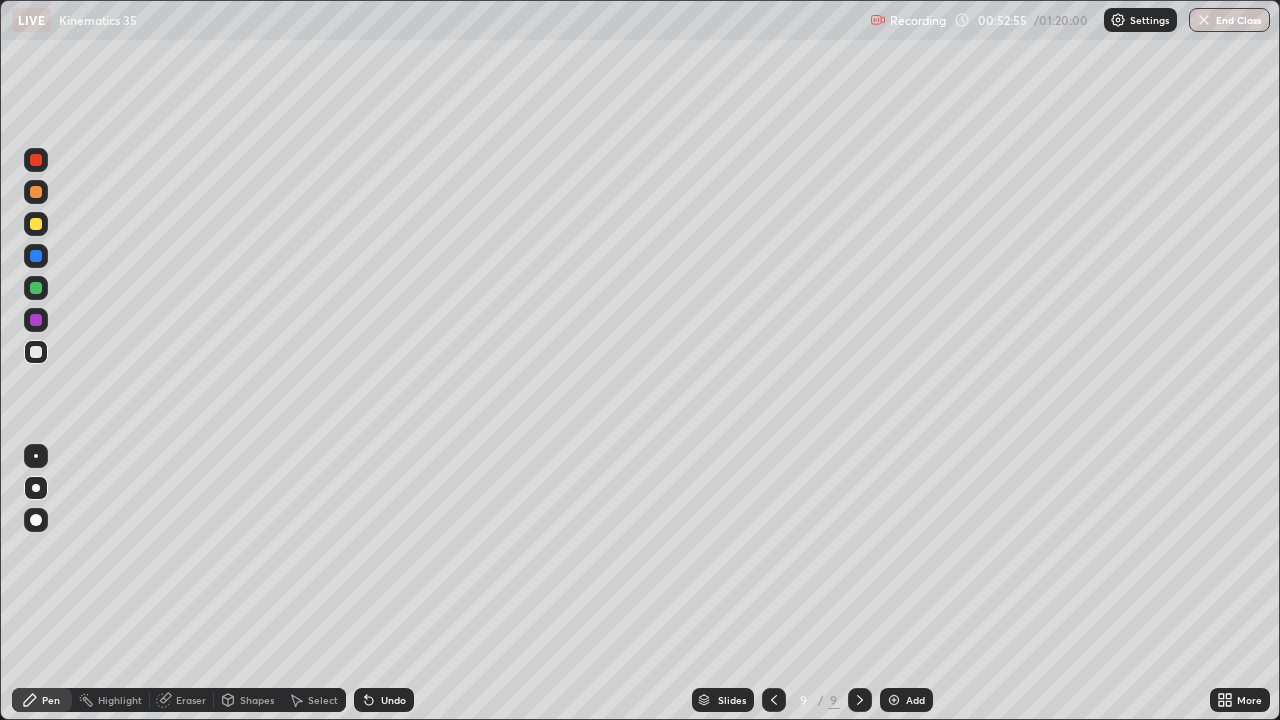 click at bounding box center (36, 224) 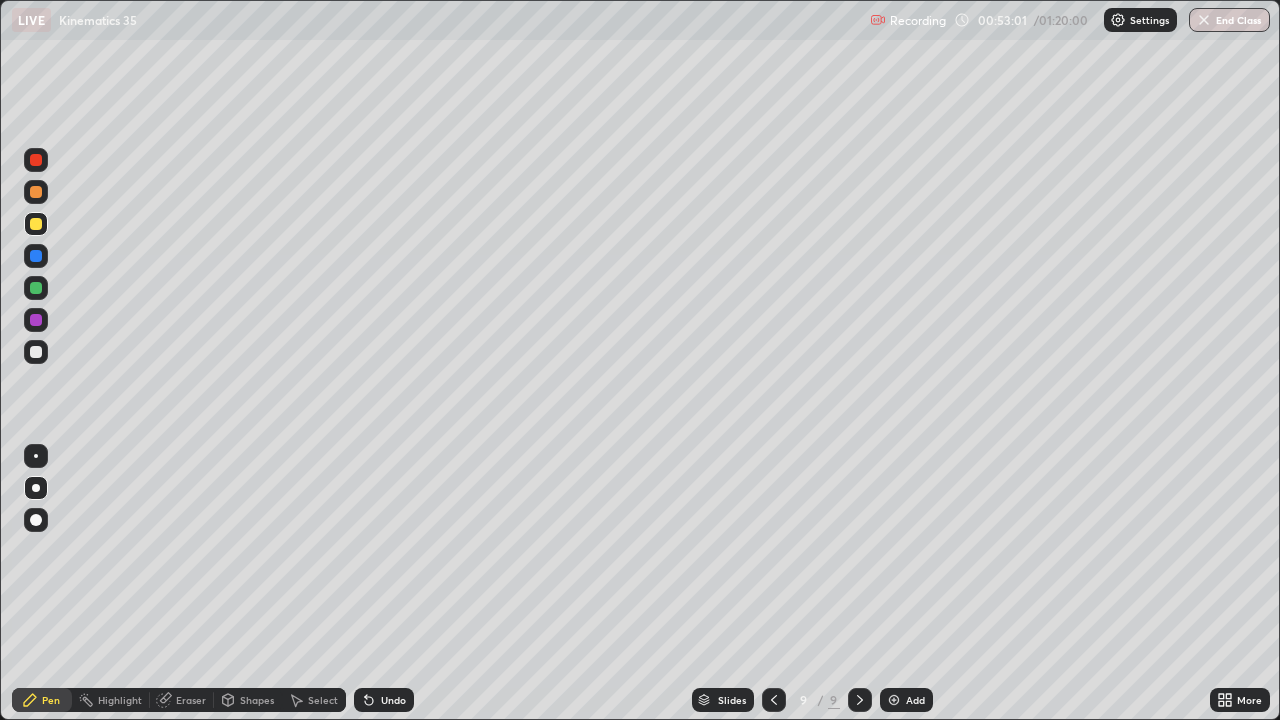 click at bounding box center [36, 352] 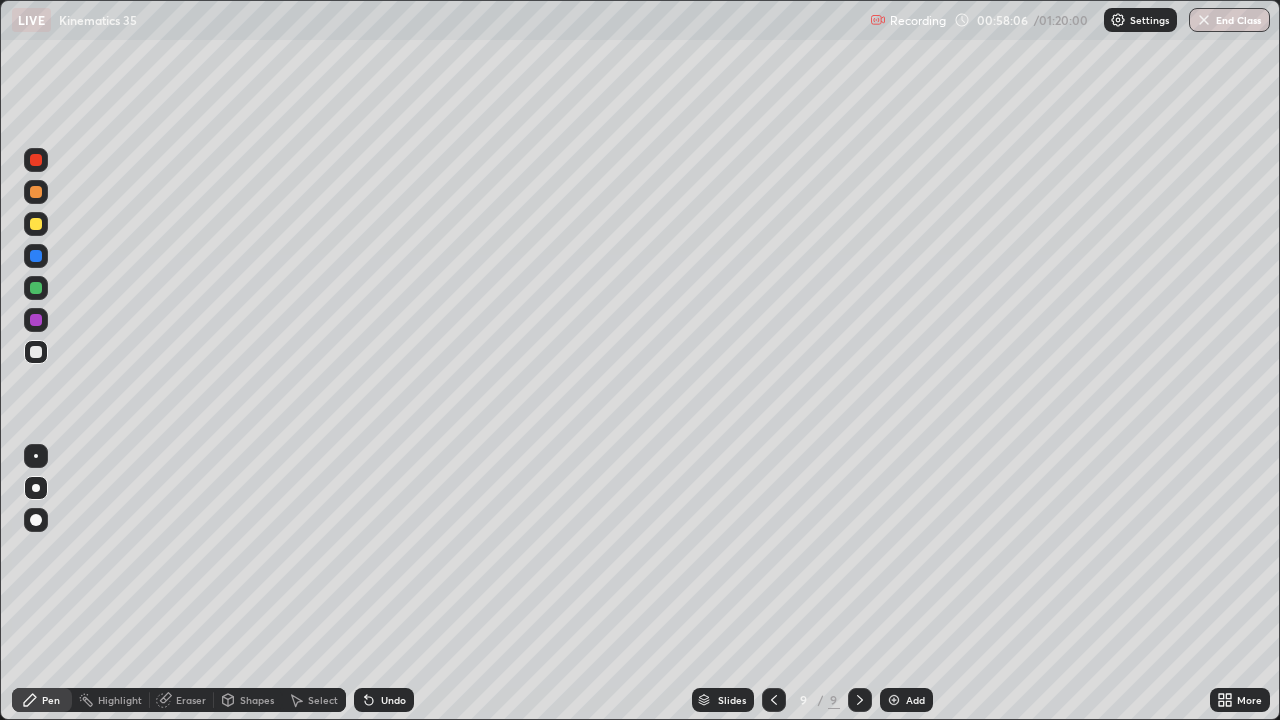 click 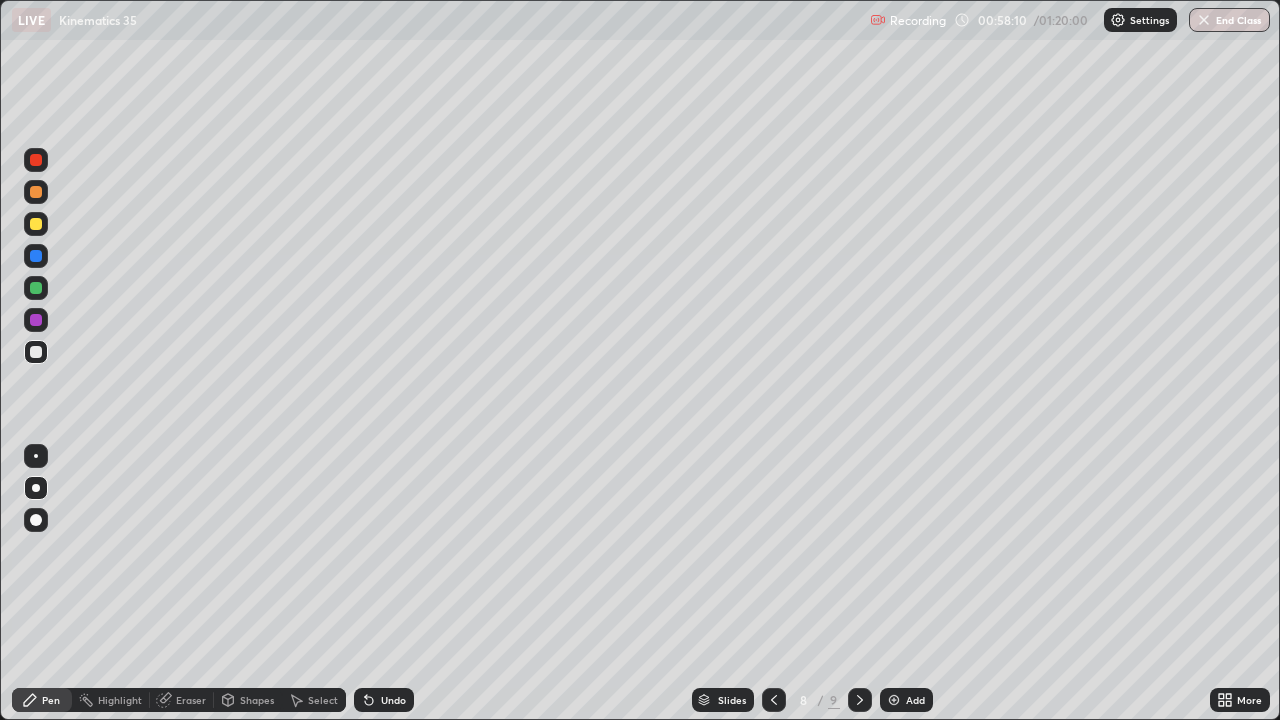 click 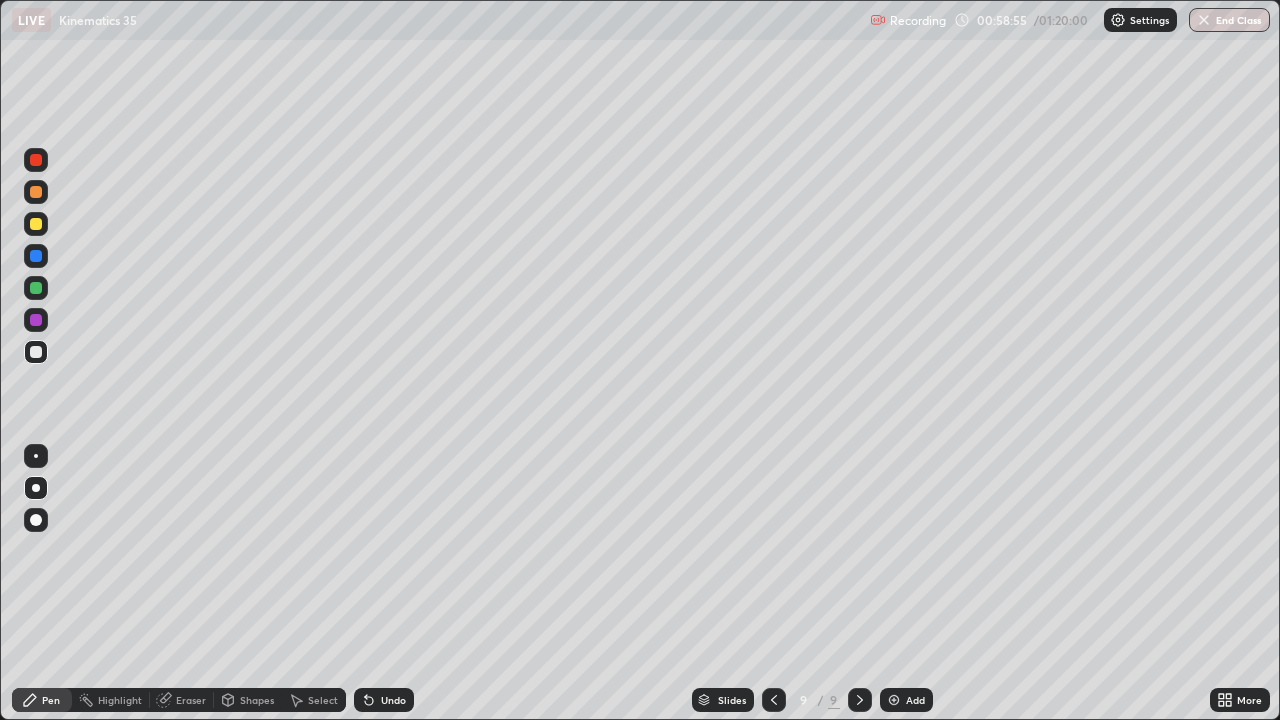 click at bounding box center (894, 700) 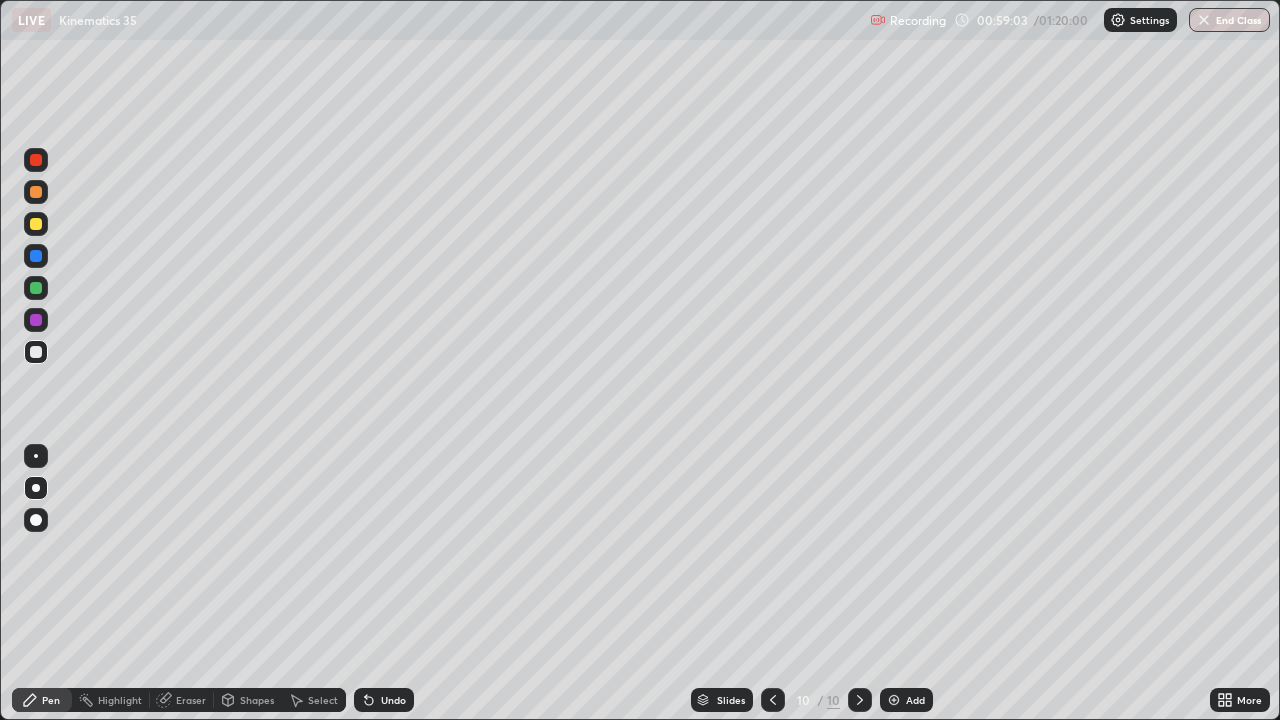 click 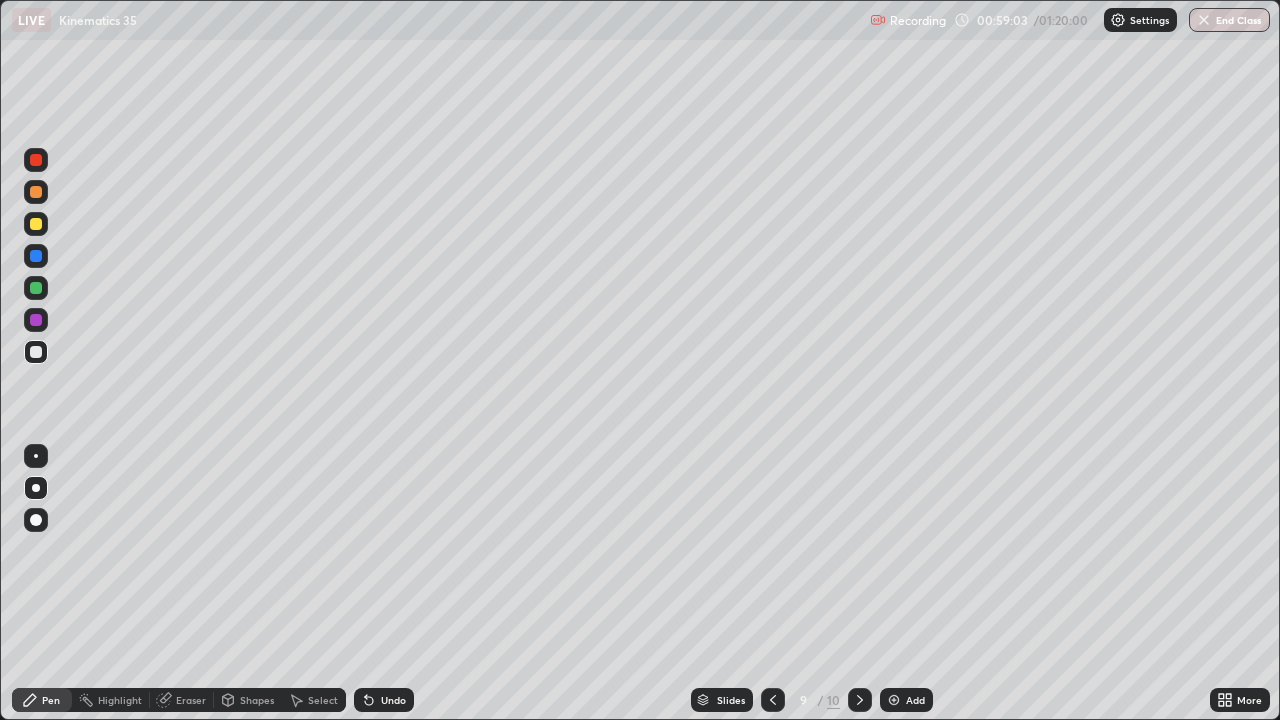 click 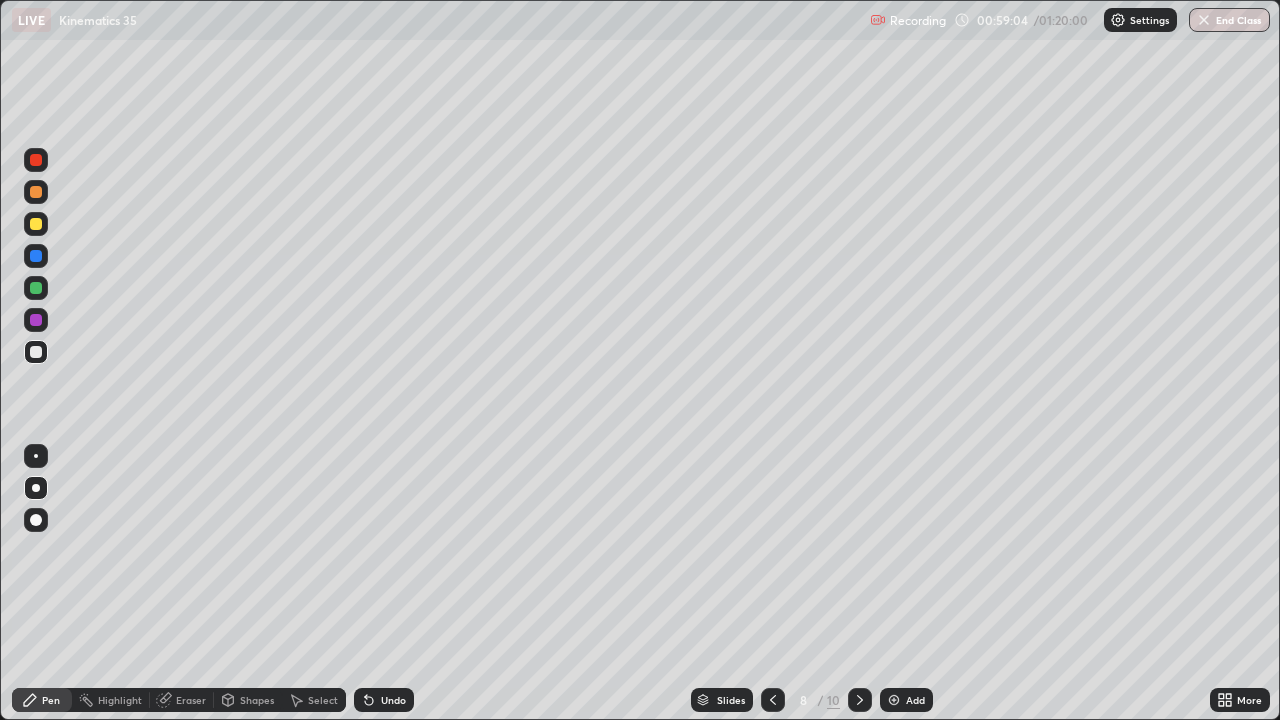click 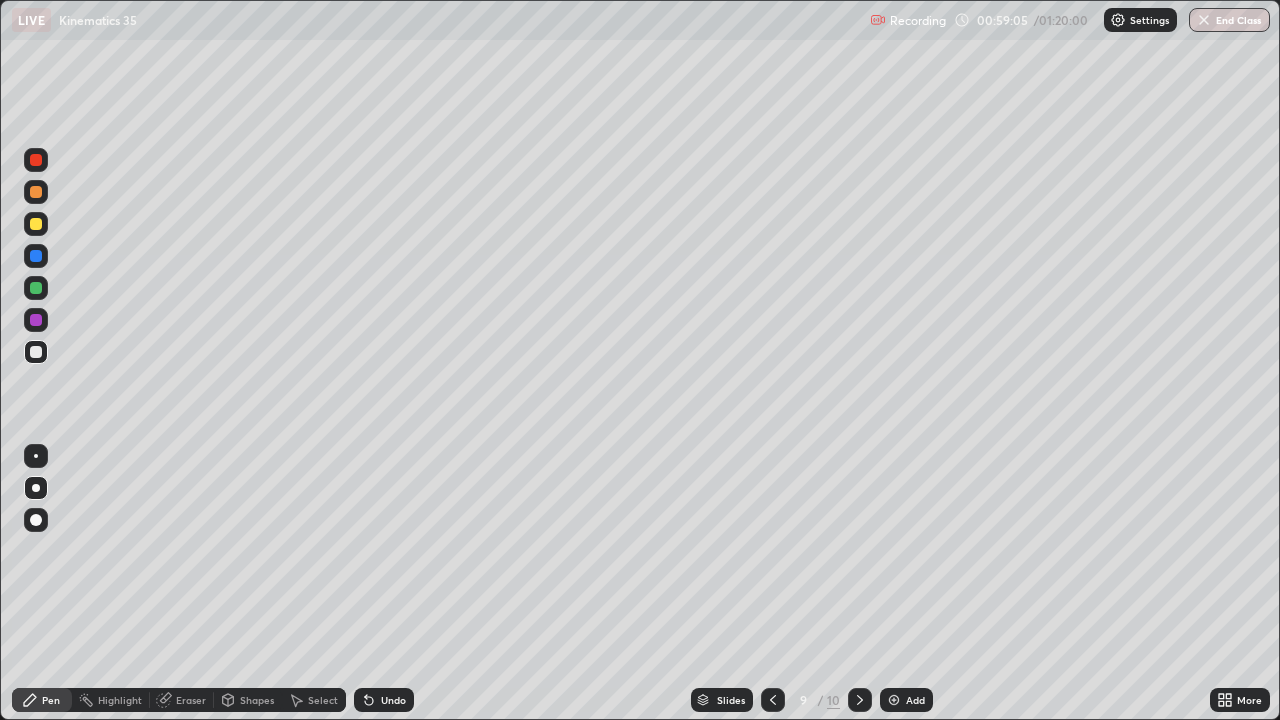 click 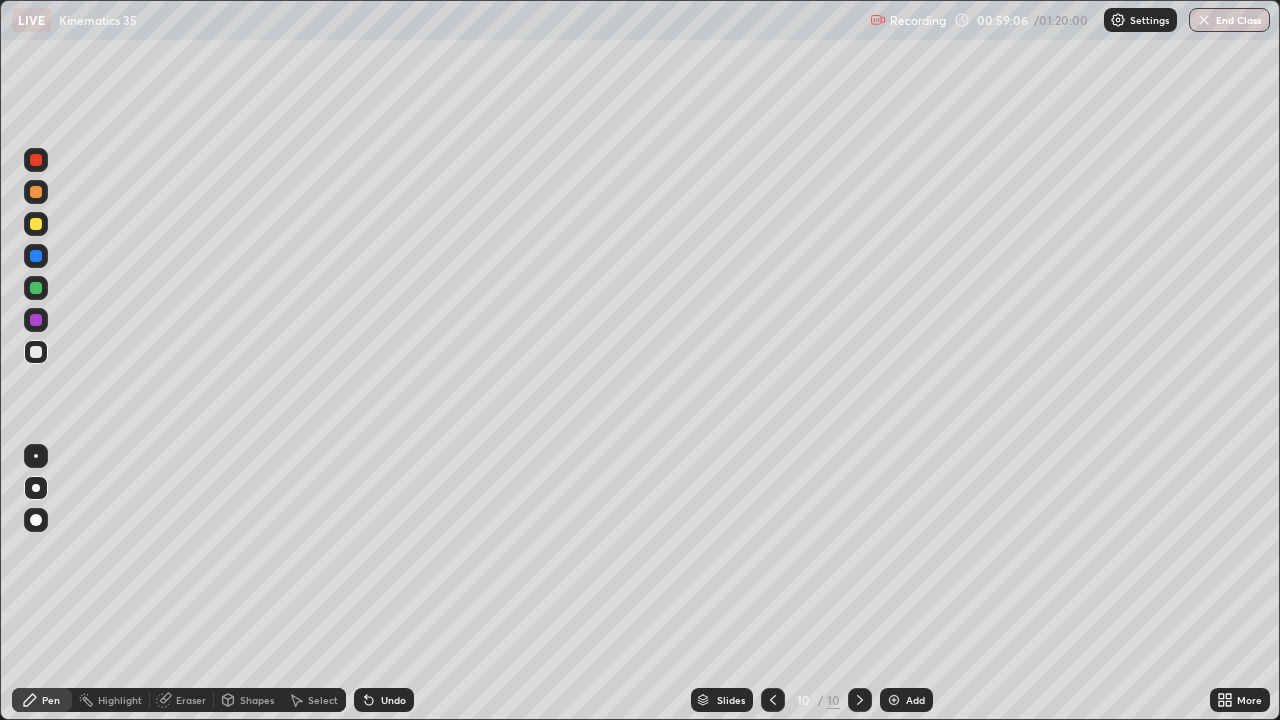 click on "Undo" at bounding box center (393, 700) 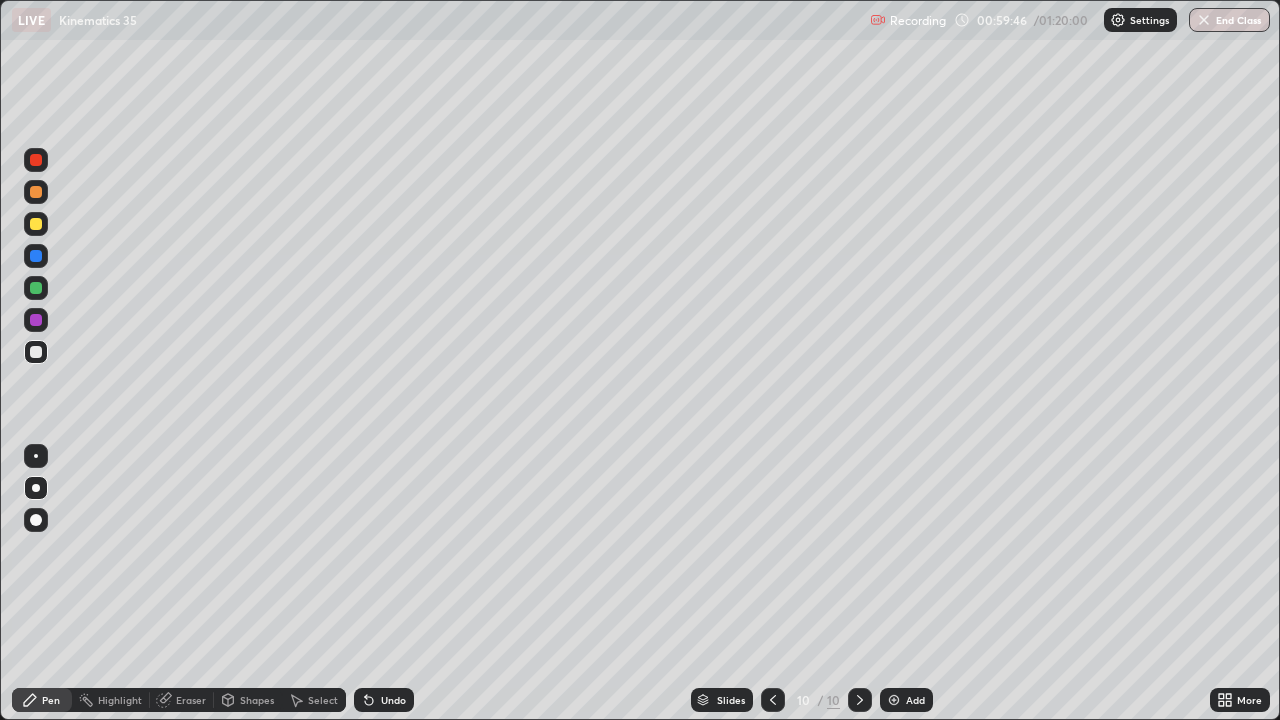 click at bounding box center [36, 224] 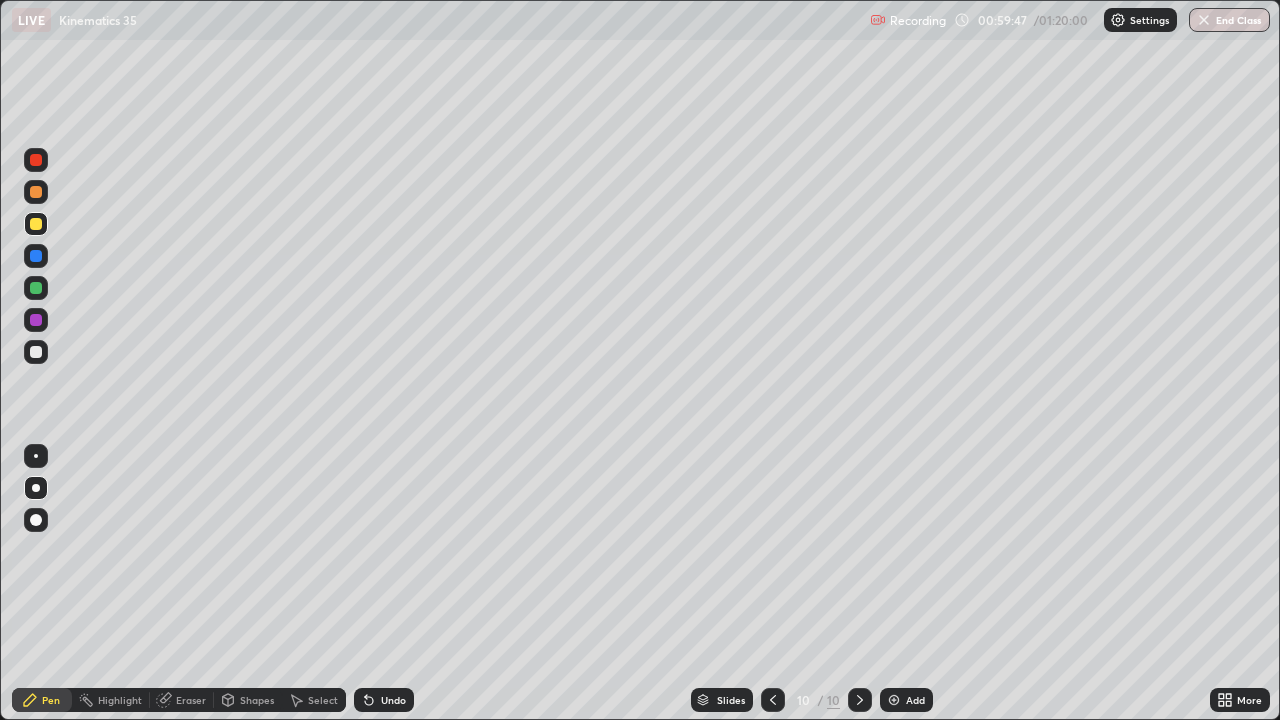 click at bounding box center [36, 224] 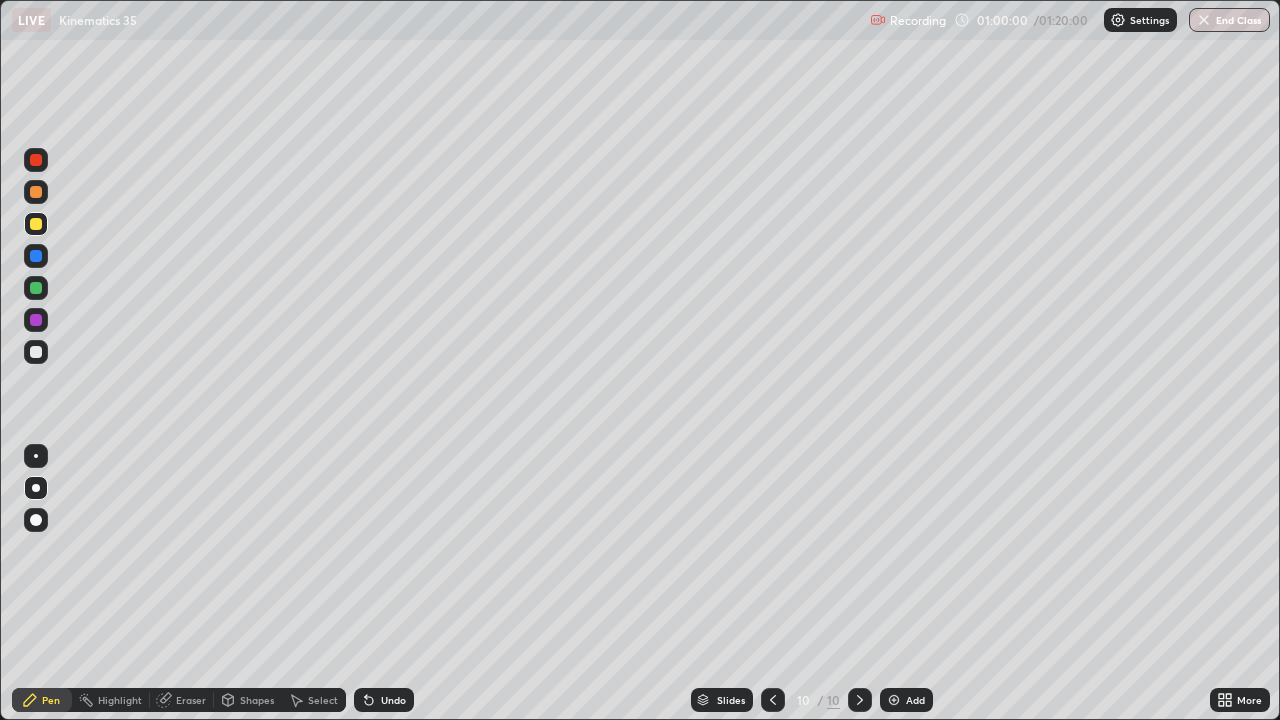 click on "Undo" at bounding box center [384, 700] 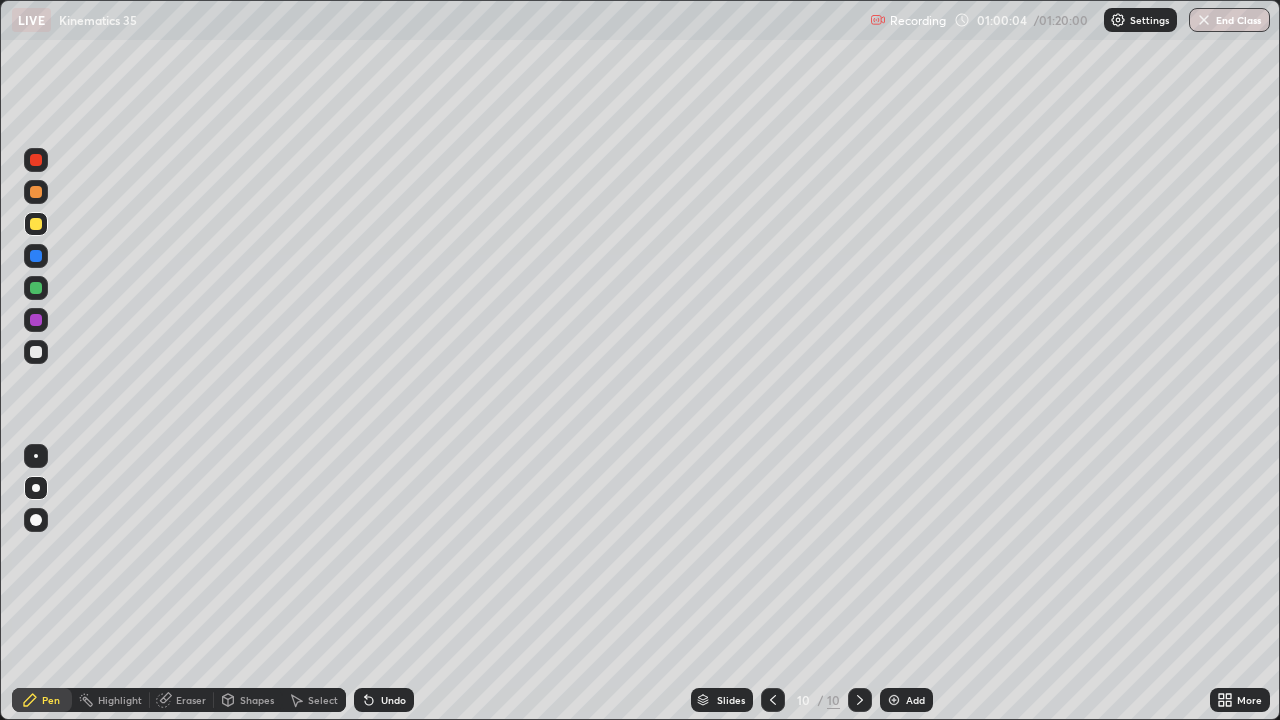 click at bounding box center (36, 160) 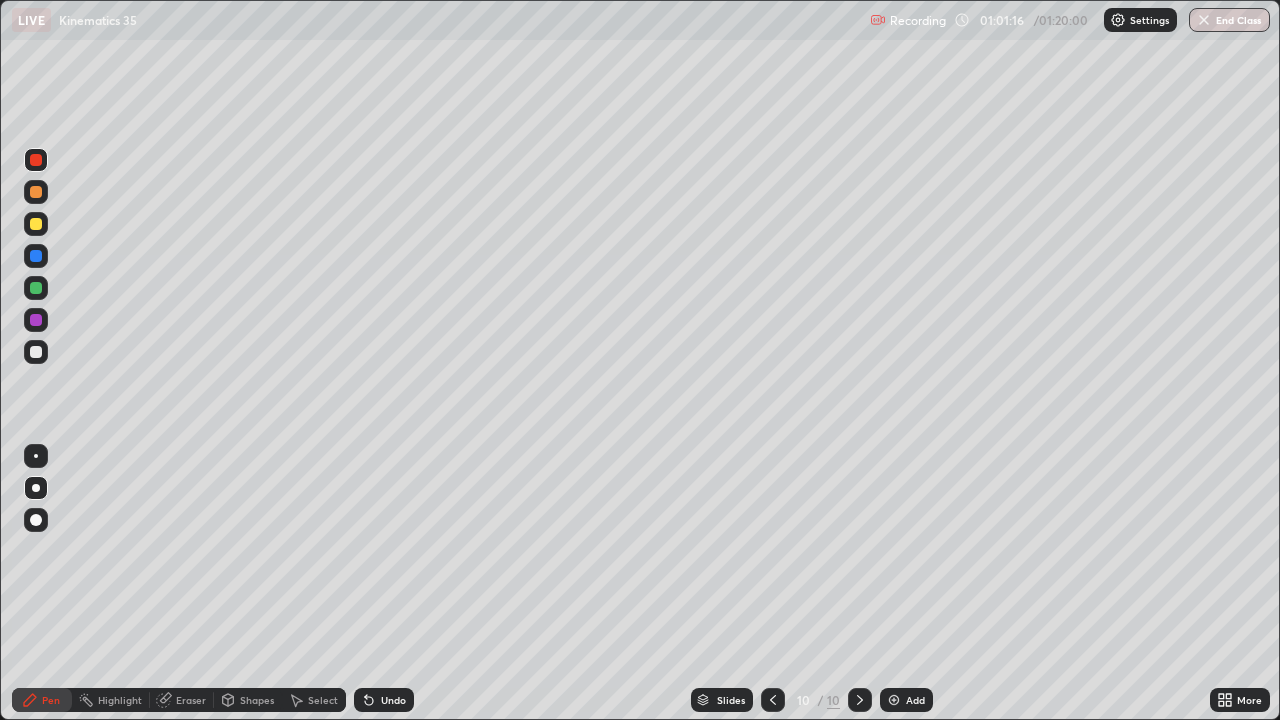 click at bounding box center (36, 352) 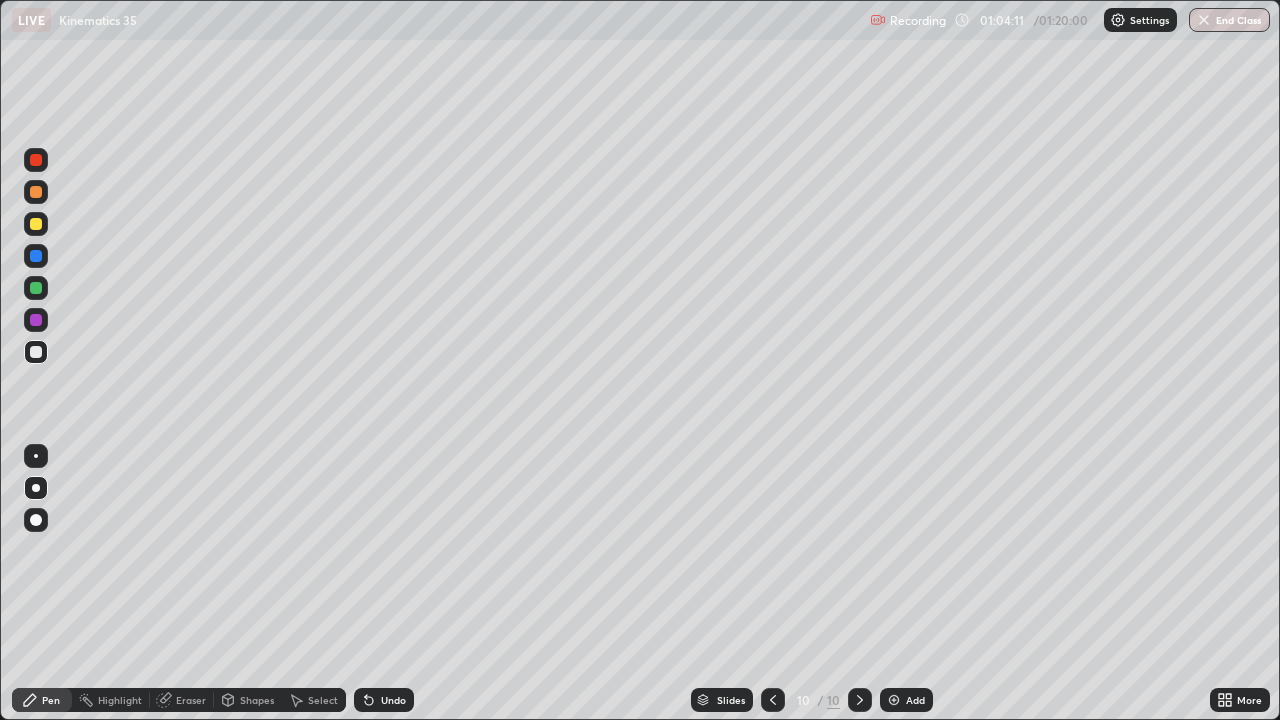 click on "More" at bounding box center [1240, 700] 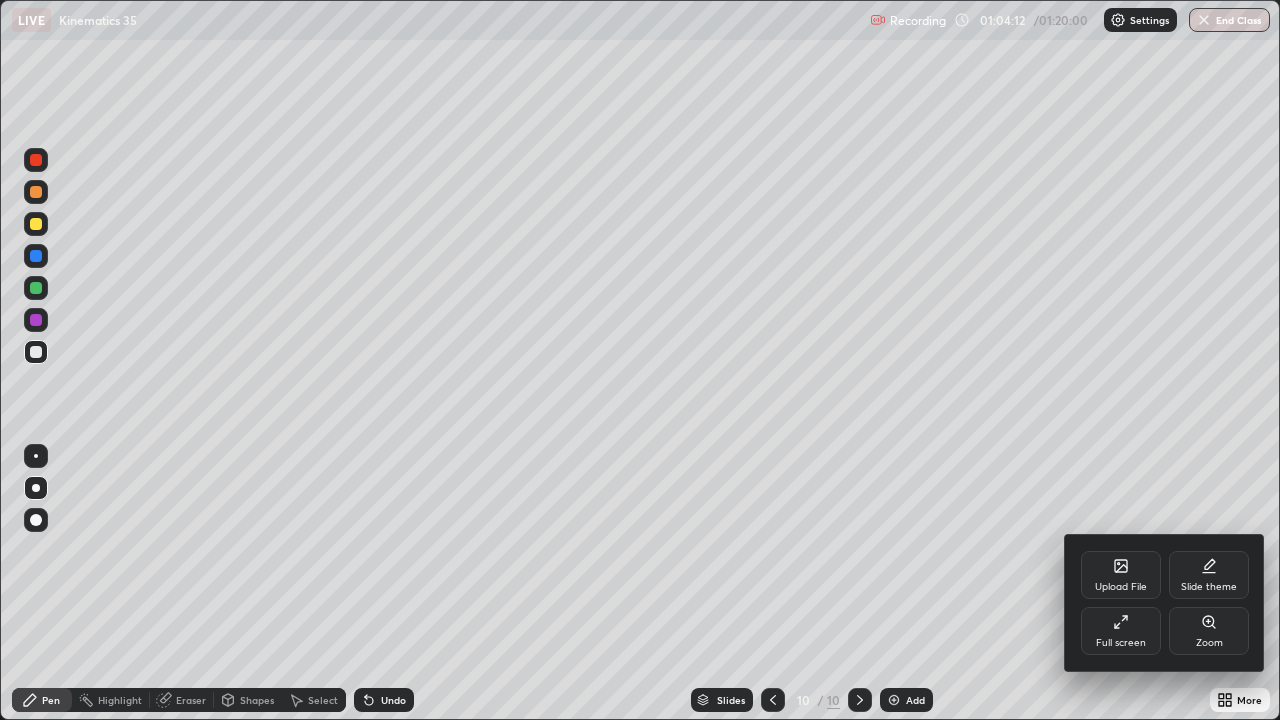 click on "Full screen" at bounding box center (1121, 631) 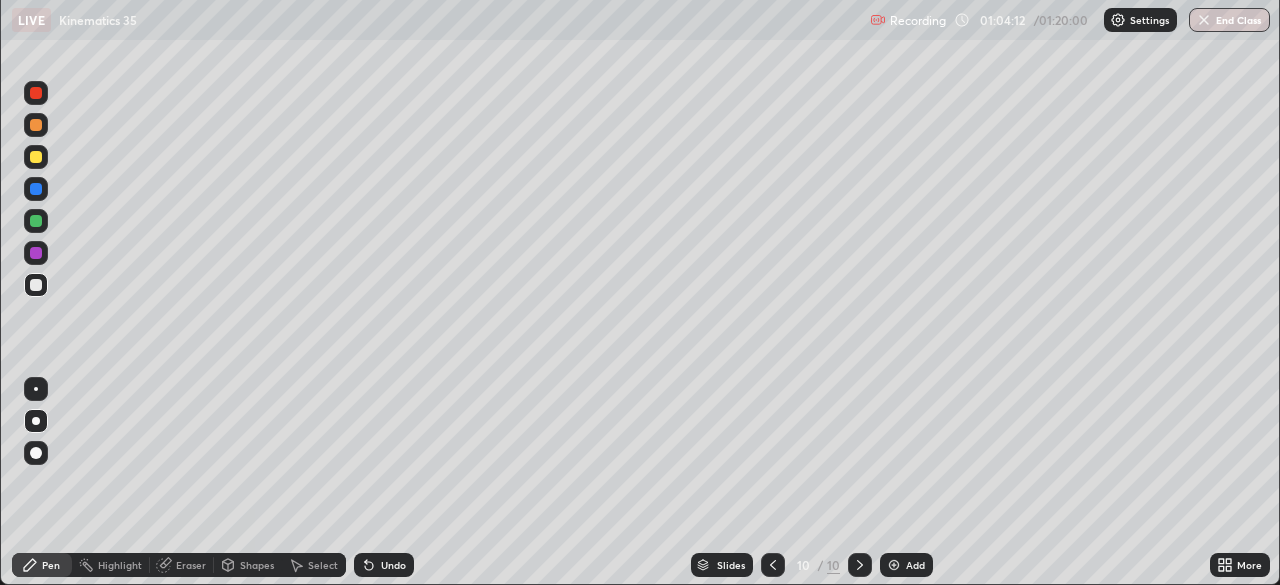scroll, scrollTop: 585, scrollLeft: 1280, axis: both 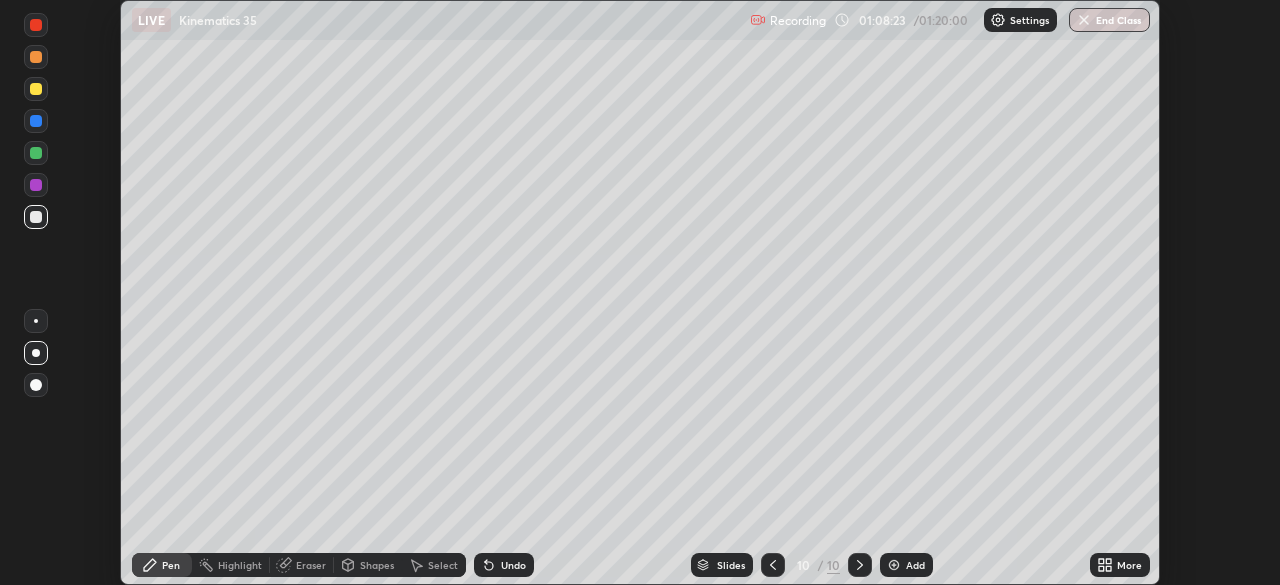 click on "End Class" at bounding box center [1109, 20] 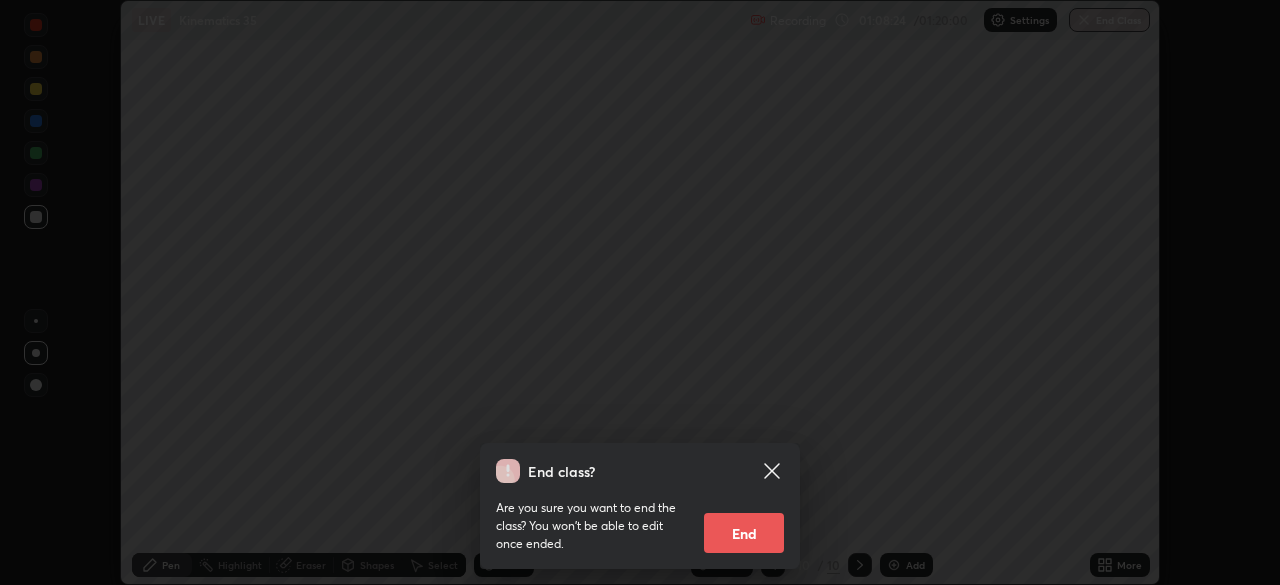 click on "End" at bounding box center [744, 533] 